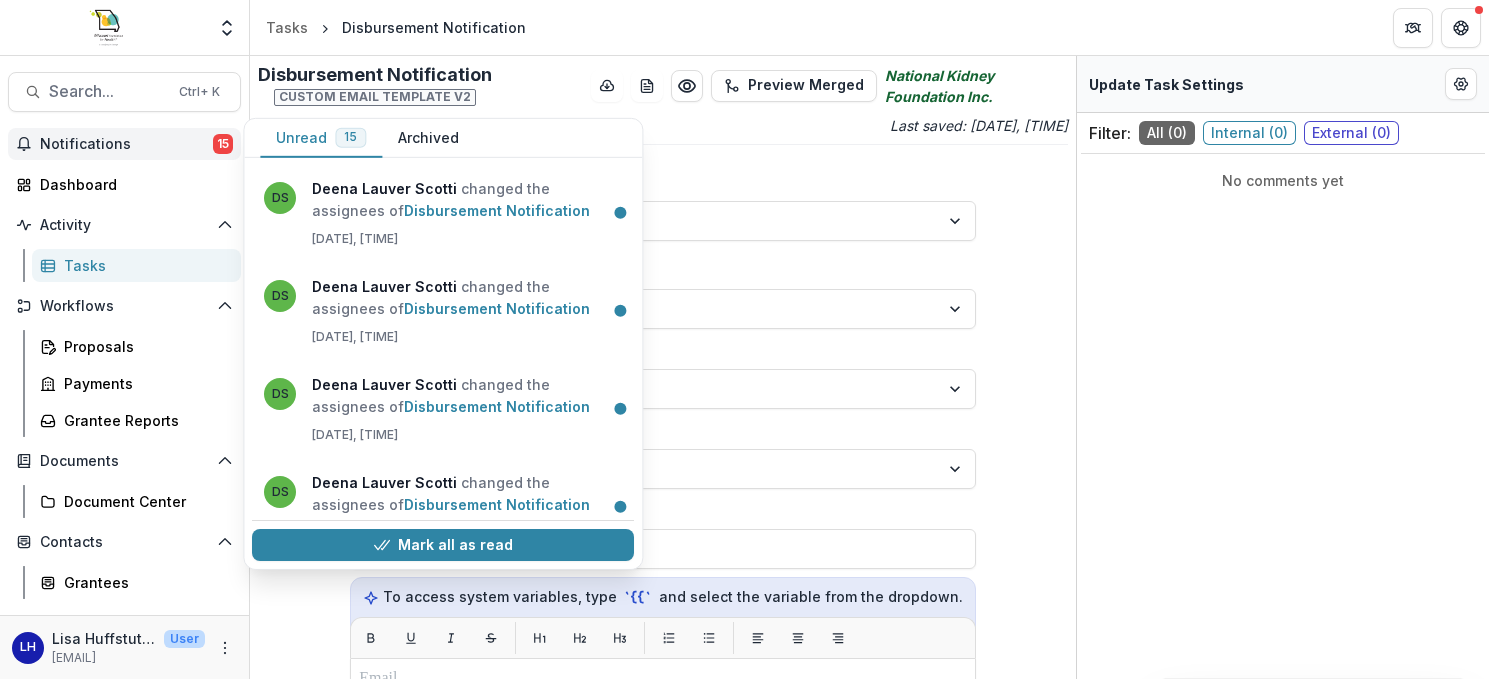 scroll, scrollTop: 0, scrollLeft: 0, axis: both 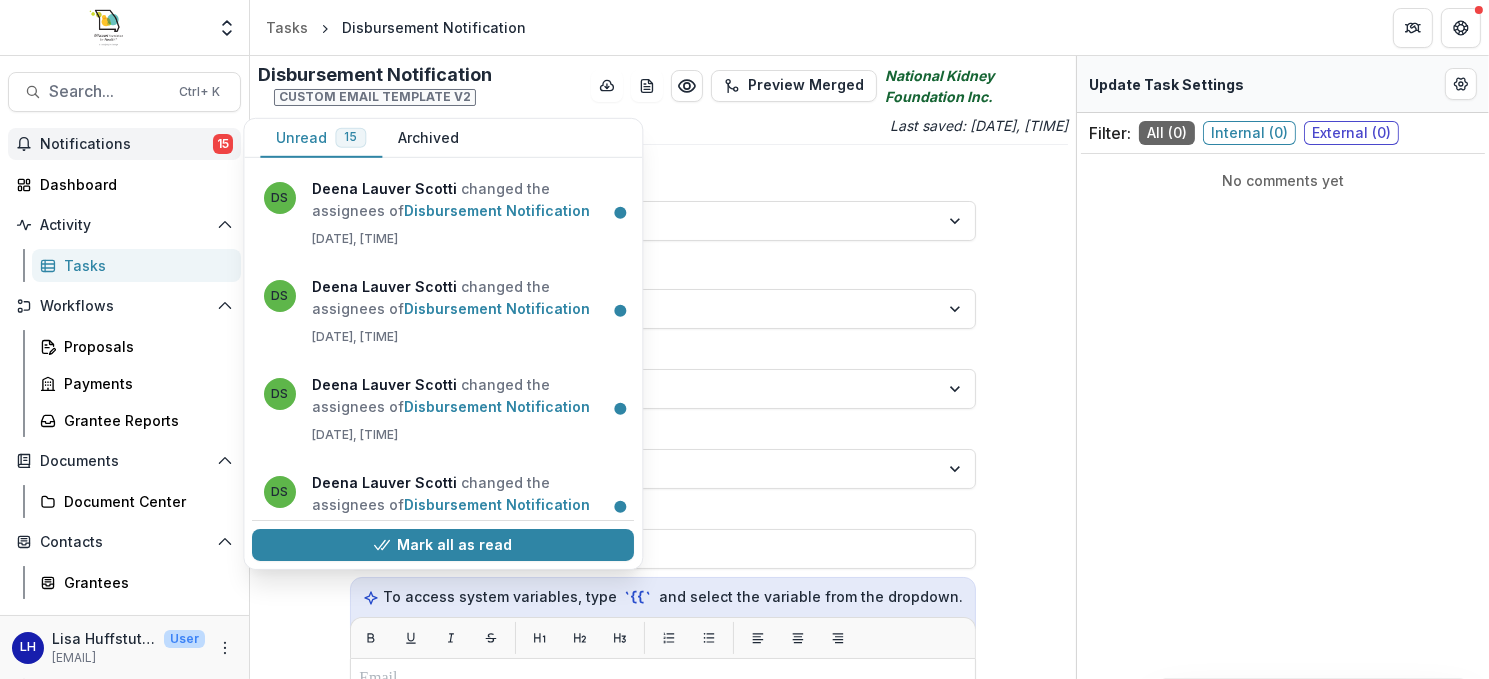 click on "No comments yet" at bounding box center [1283, 449] 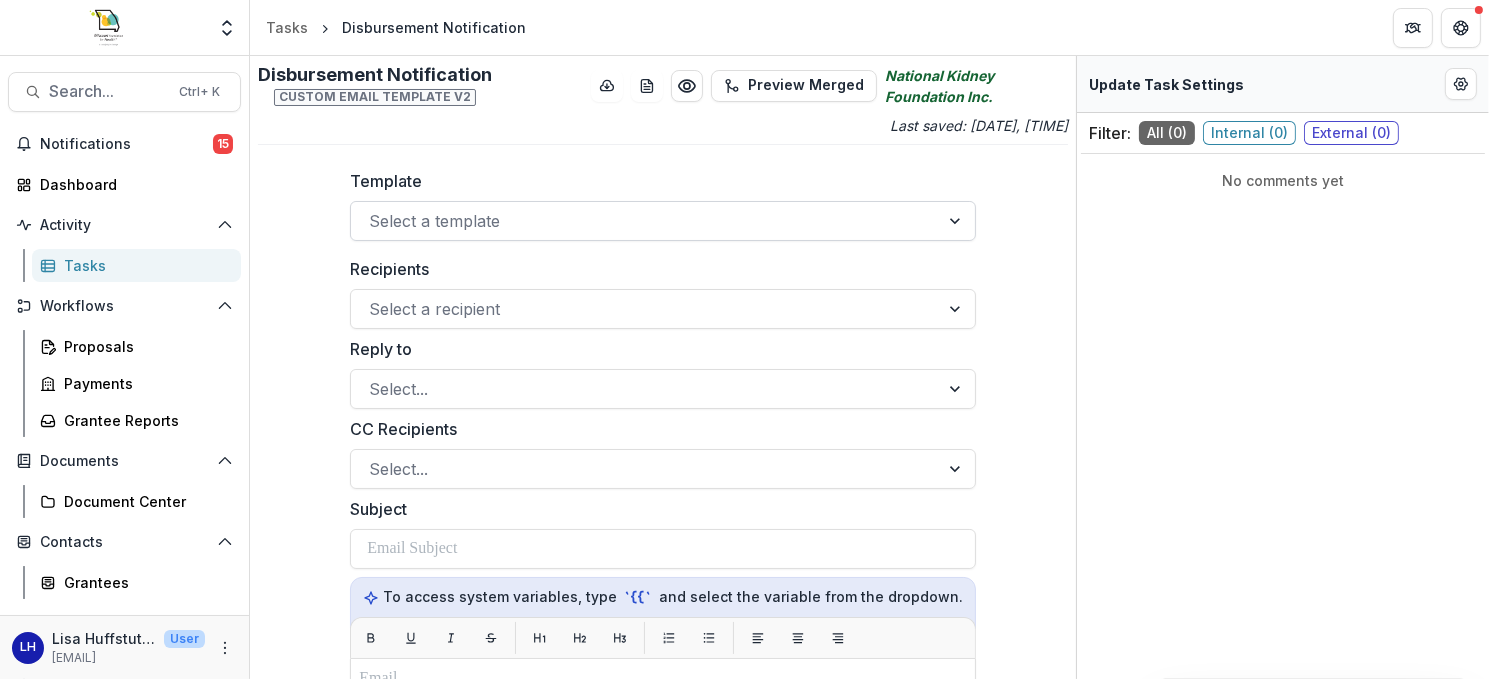 click at bounding box center [957, 221] 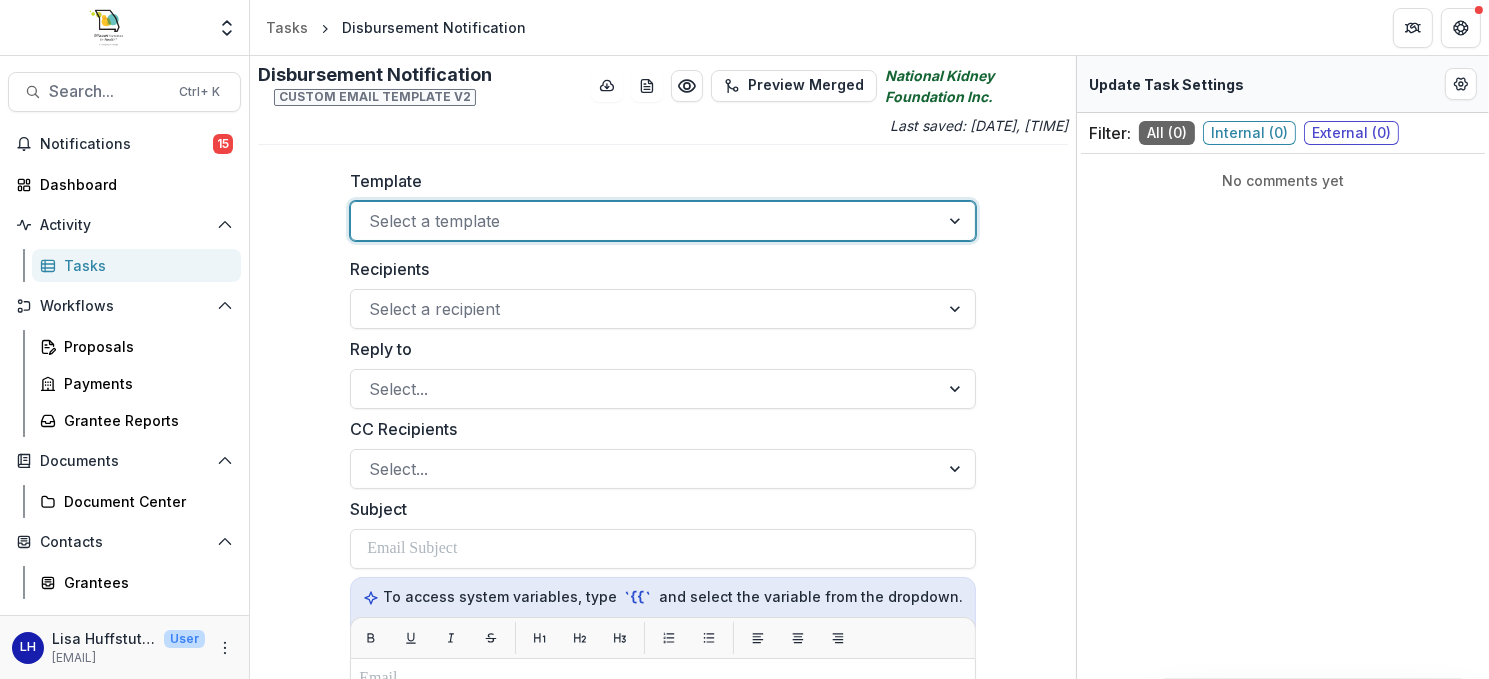 click at bounding box center [645, 221] 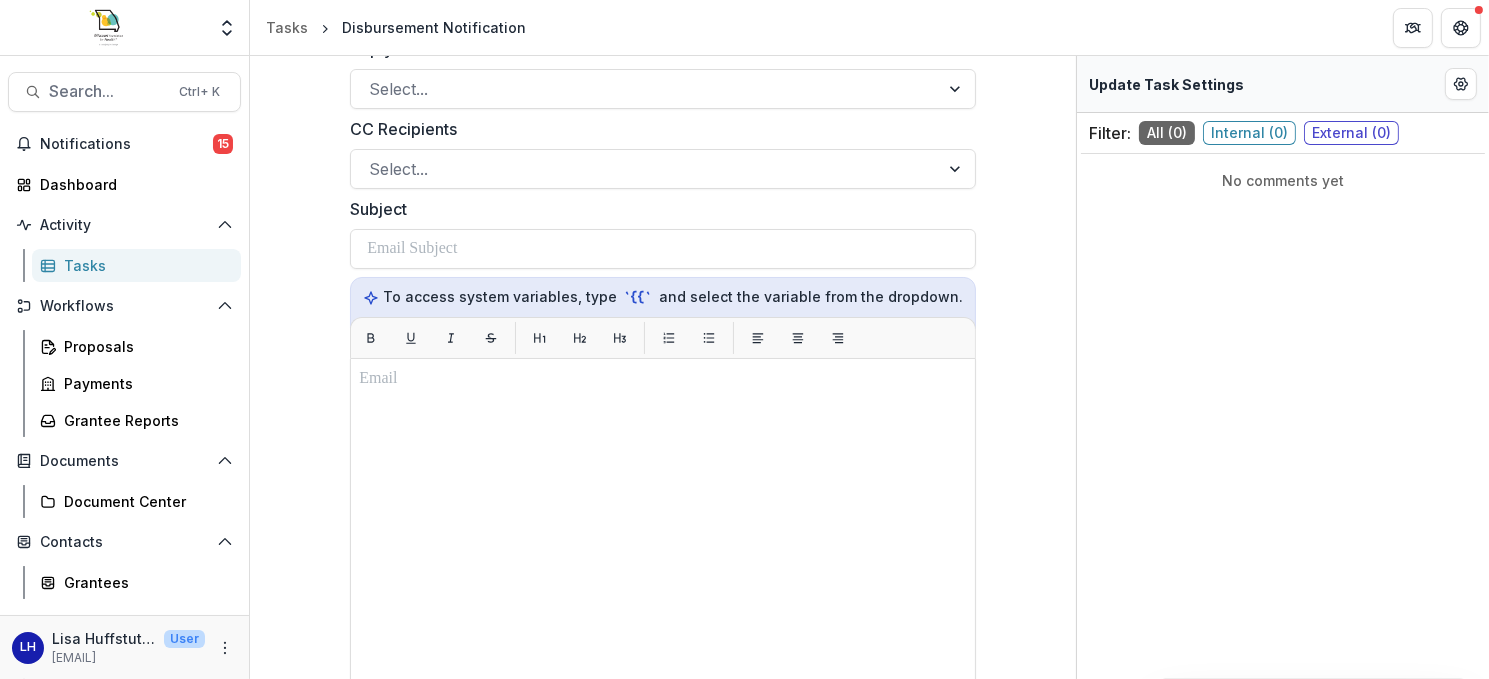 scroll, scrollTop: 0, scrollLeft: 0, axis: both 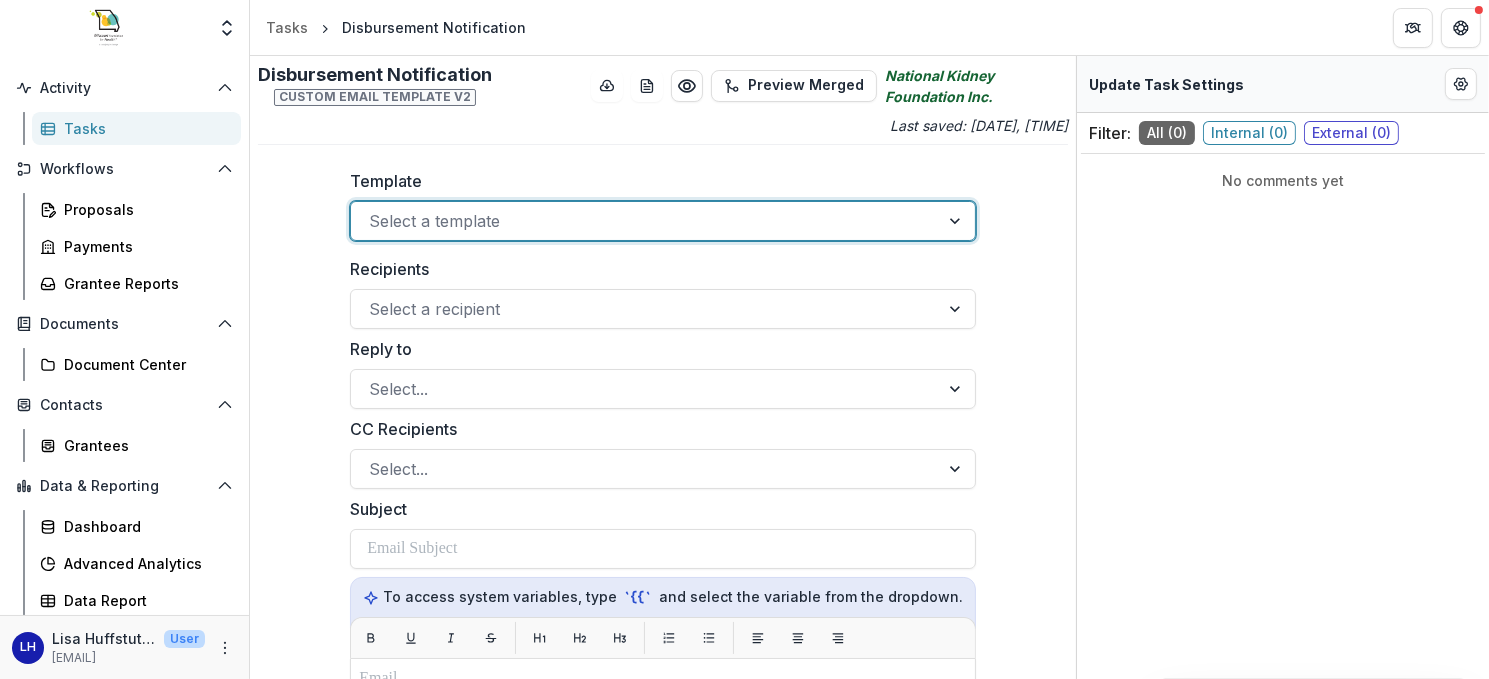click on "Tasks" at bounding box center (144, 128) 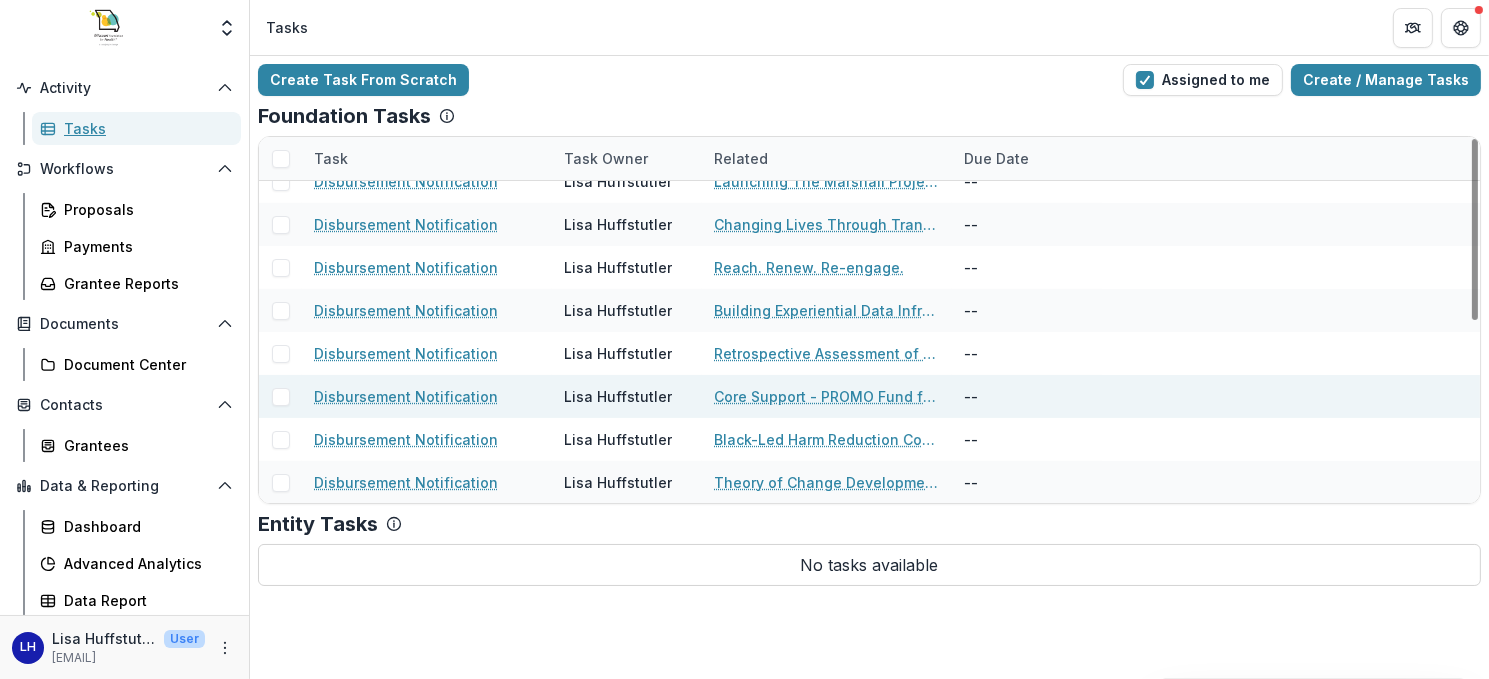 scroll, scrollTop: 0, scrollLeft: 0, axis: both 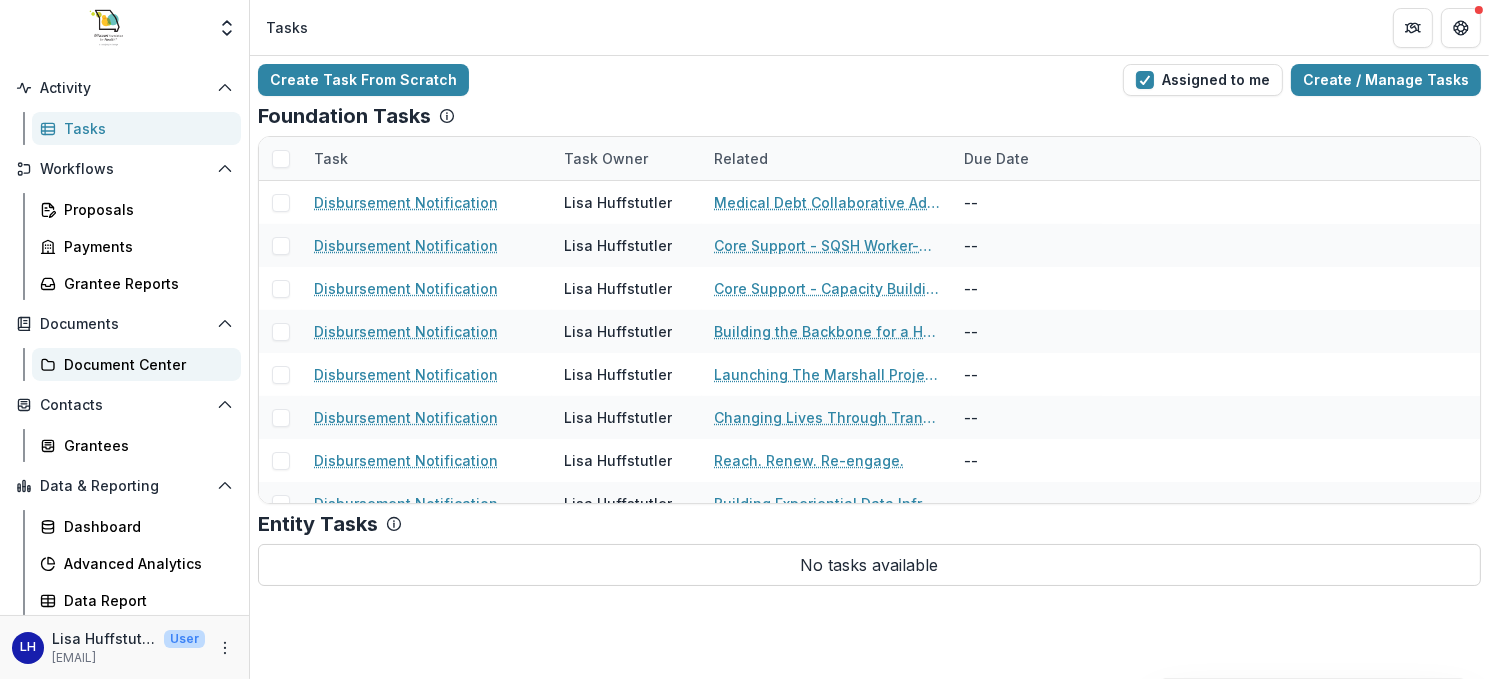click on "Document Center" at bounding box center [144, 364] 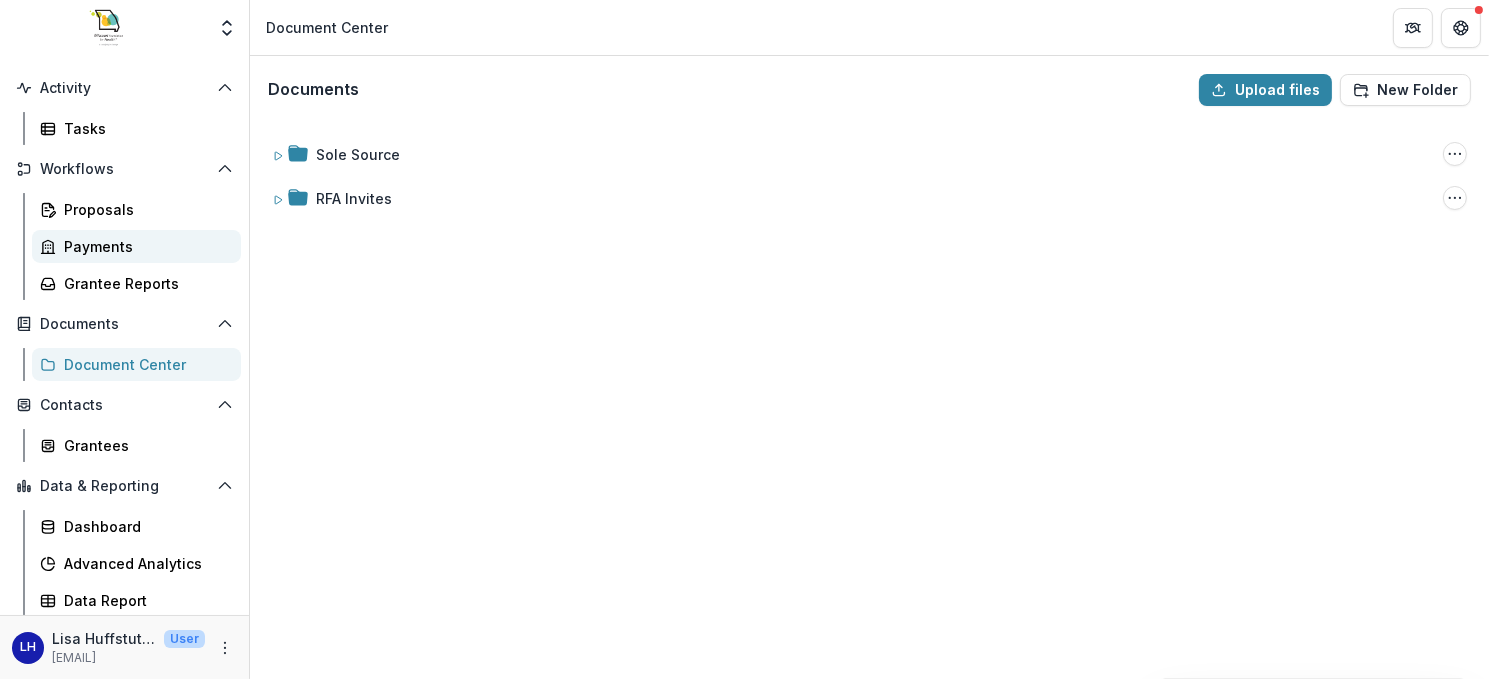 click on "Payments" at bounding box center (144, 246) 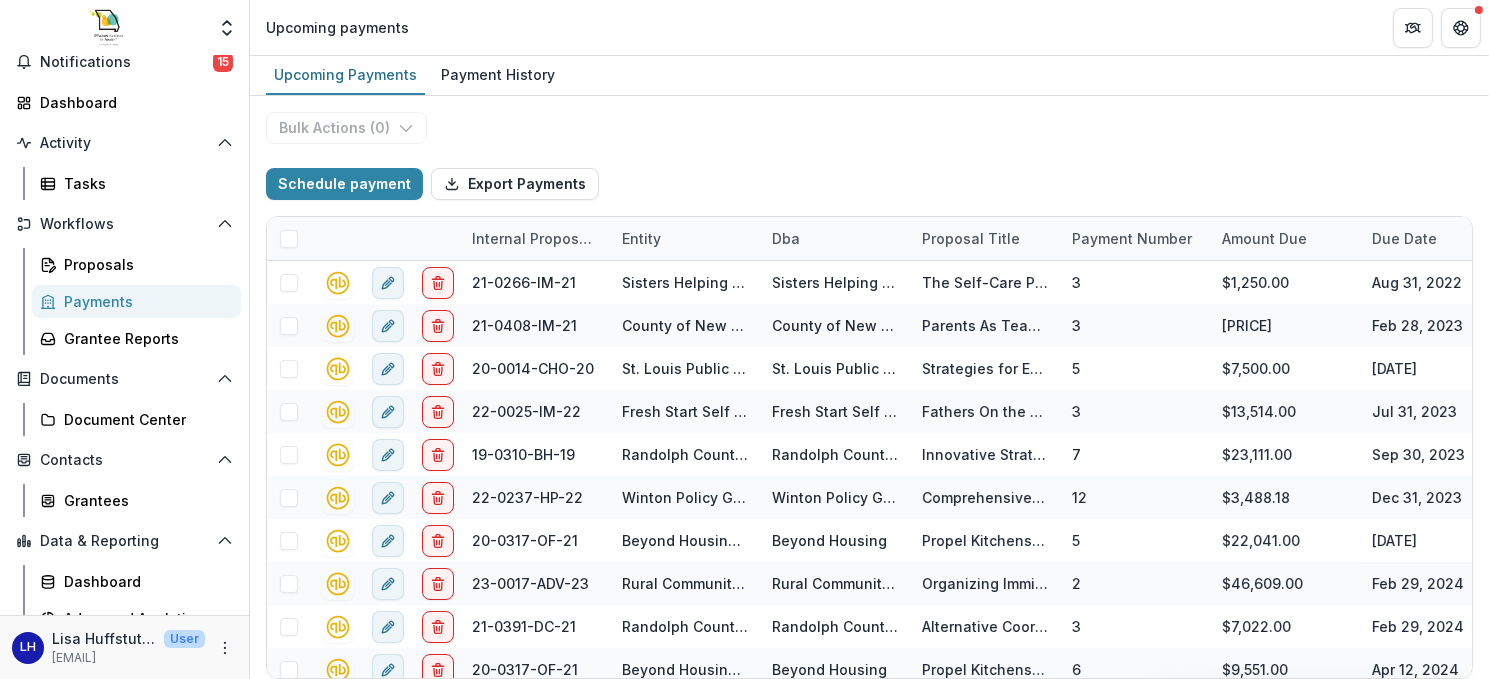 scroll, scrollTop: 0, scrollLeft: 0, axis: both 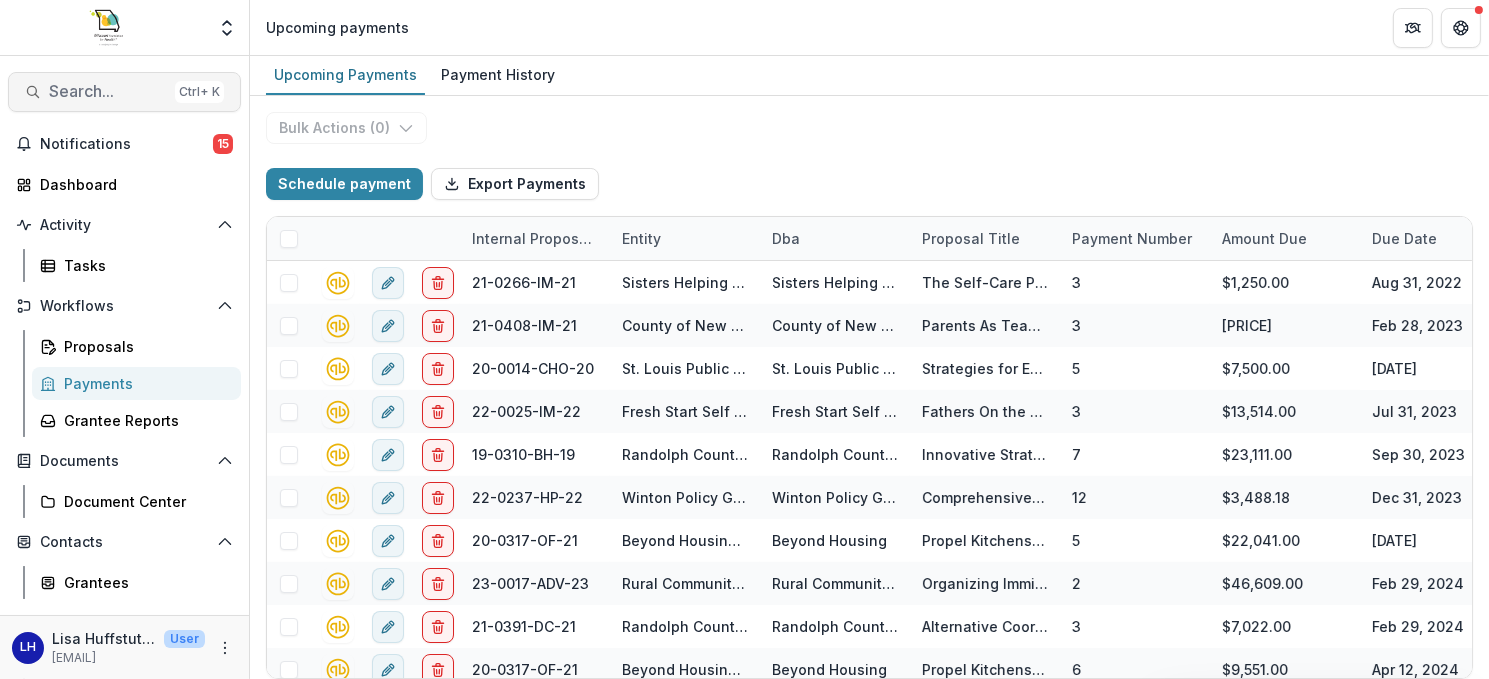 click on "Search..." at bounding box center (108, 91) 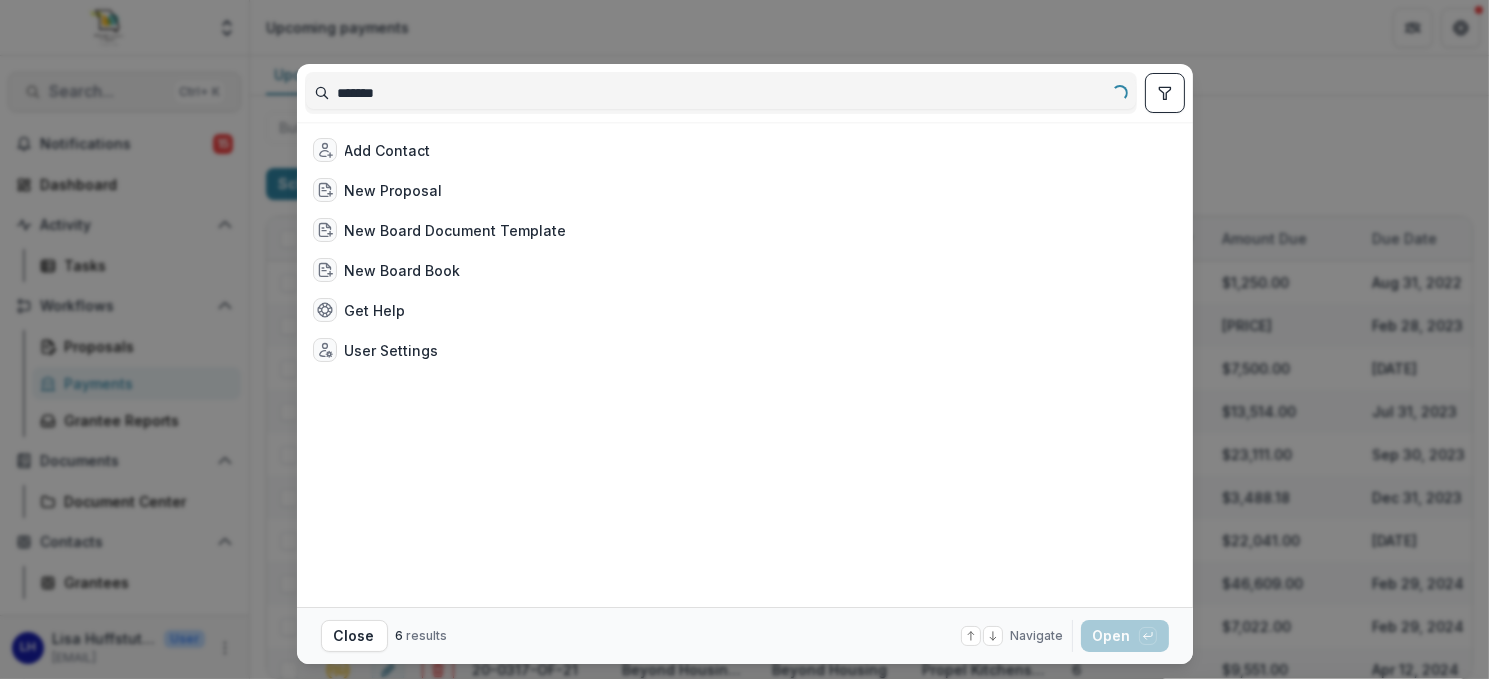 type on "*******" 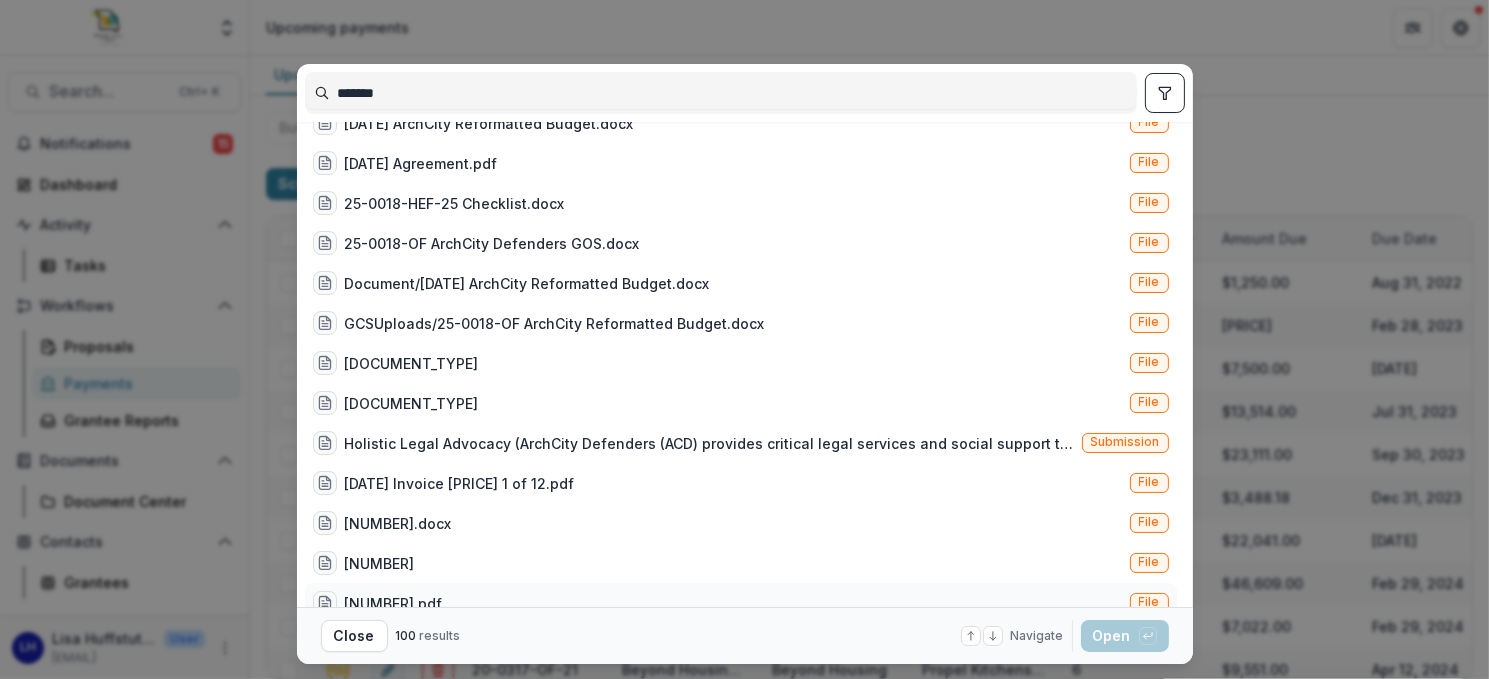 scroll, scrollTop: 0, scrollLeft: 0, axis: both 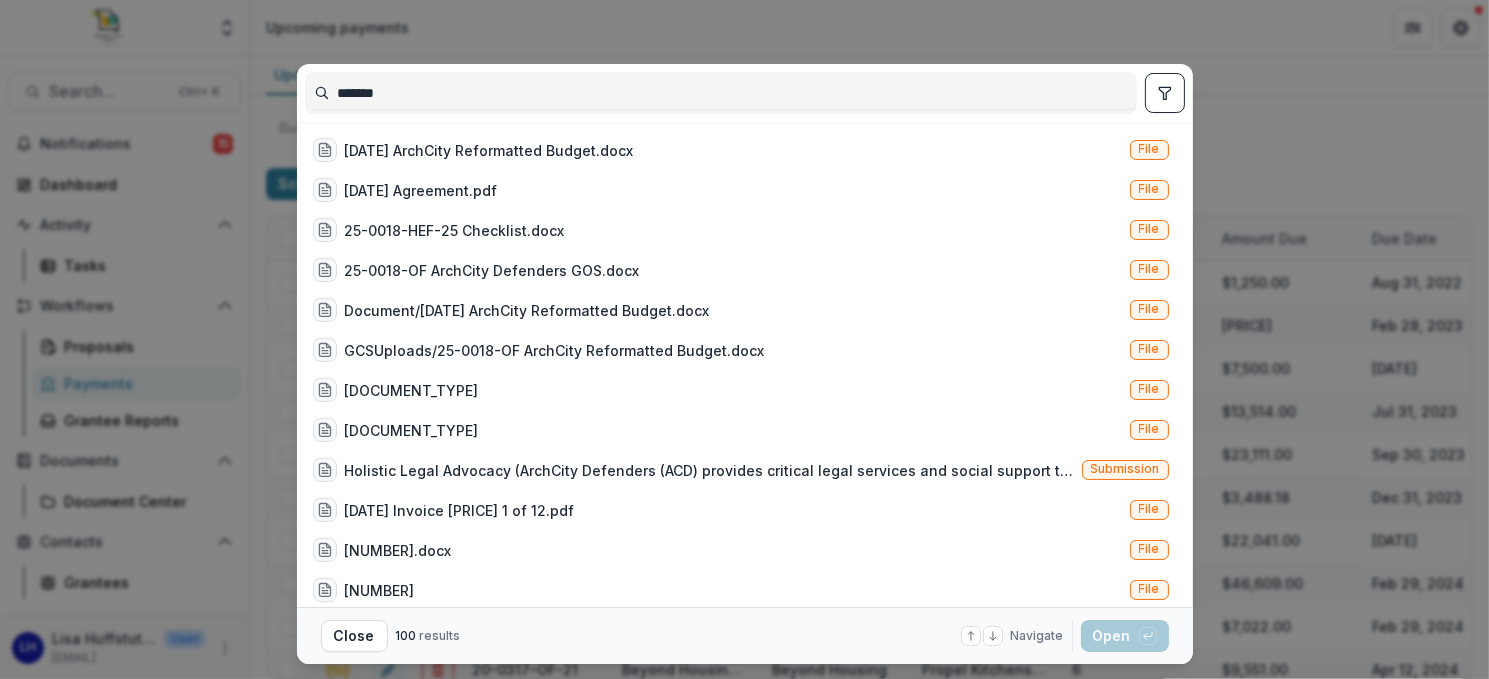 click 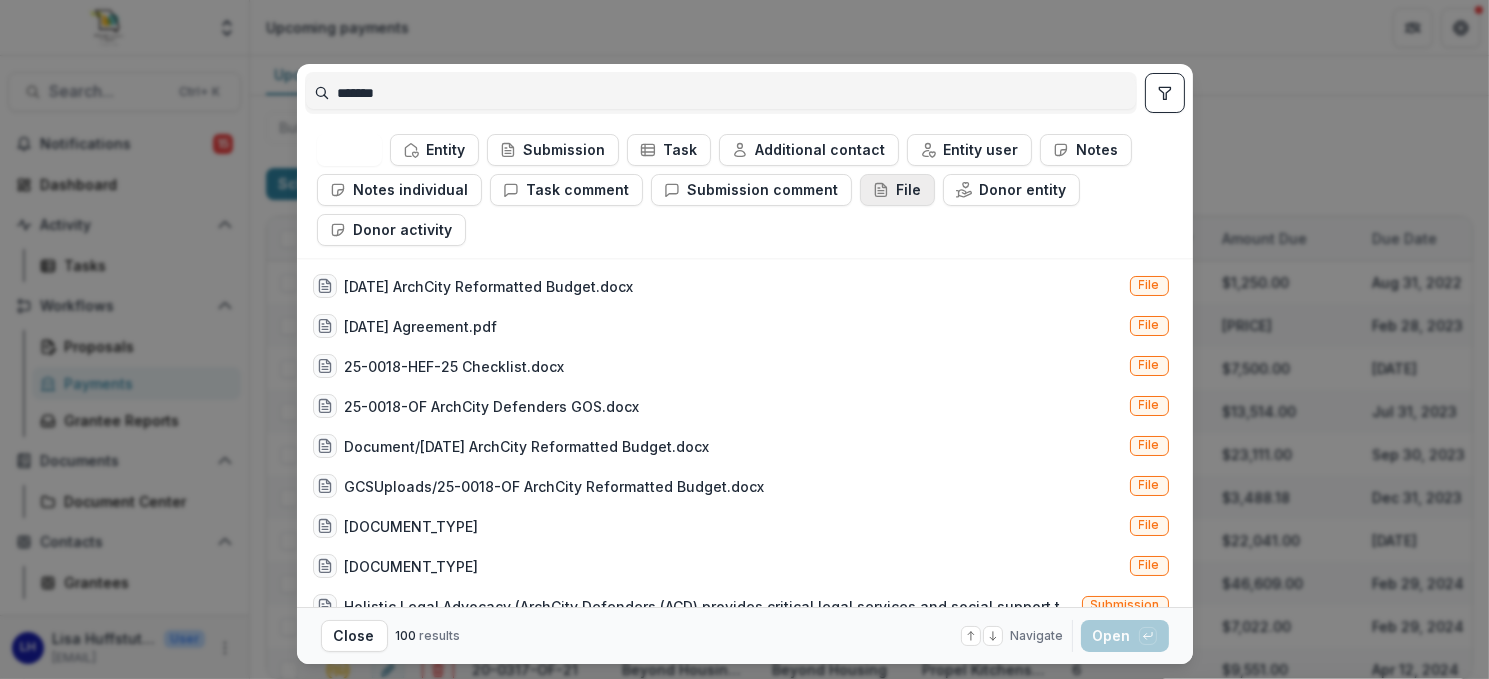 click on "File" at bounding box center (897, 190) 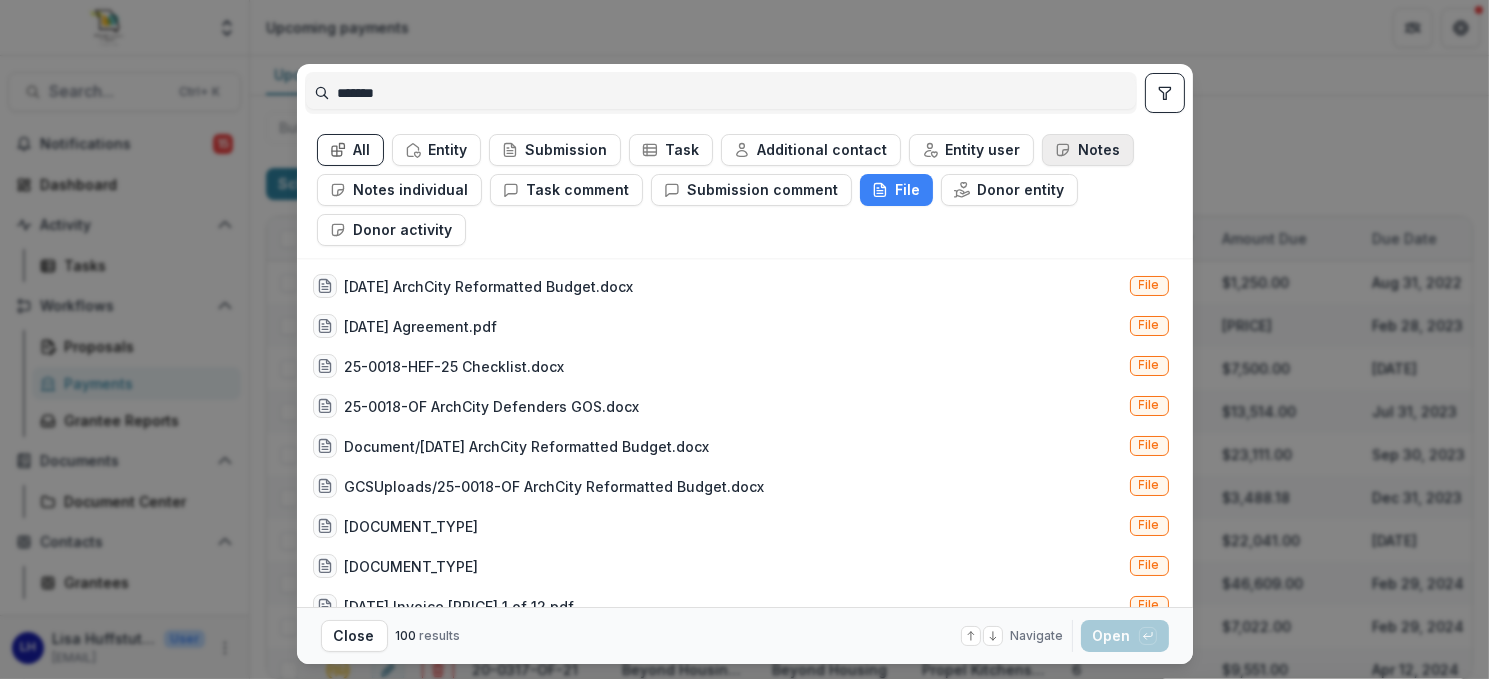 click on "Notes" at bounding box center [1088, 150] 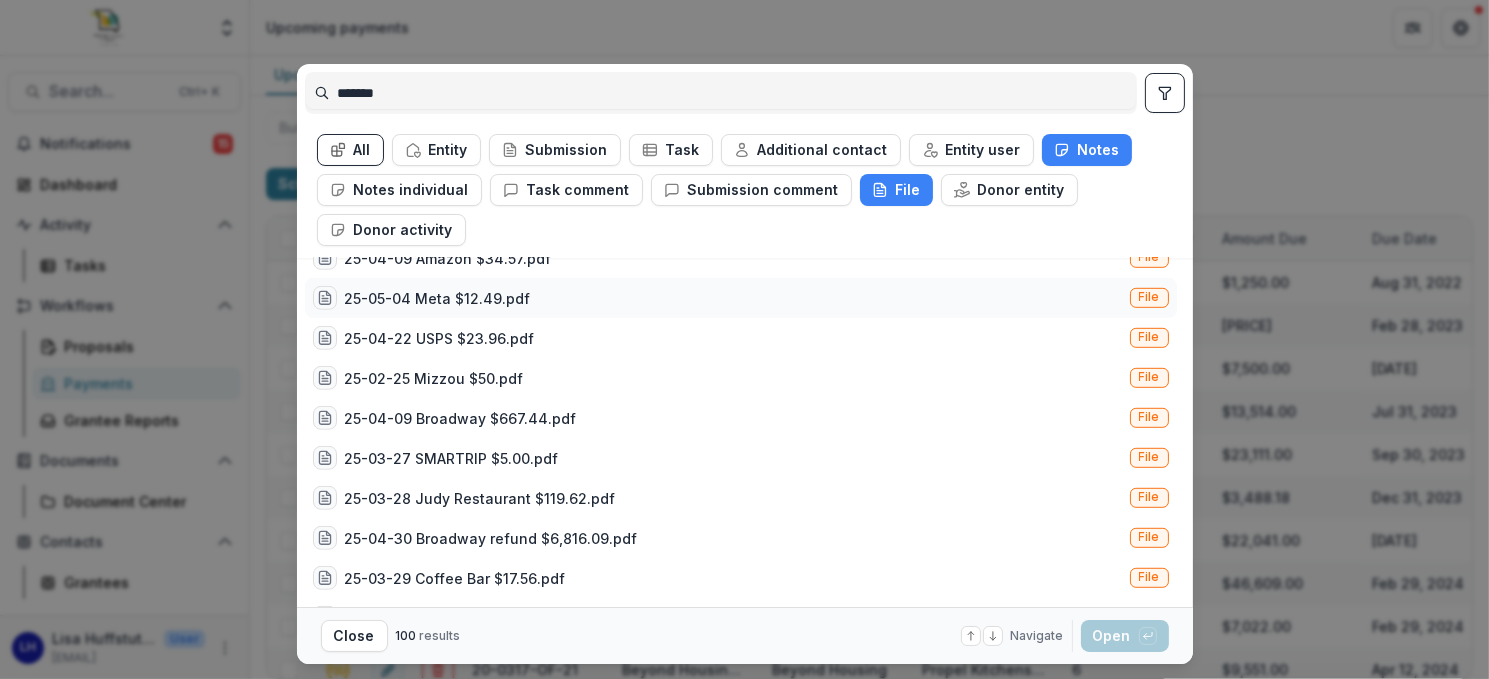 scroll, scrollTop: 1666, scrollLeft: 0, axis: vertical 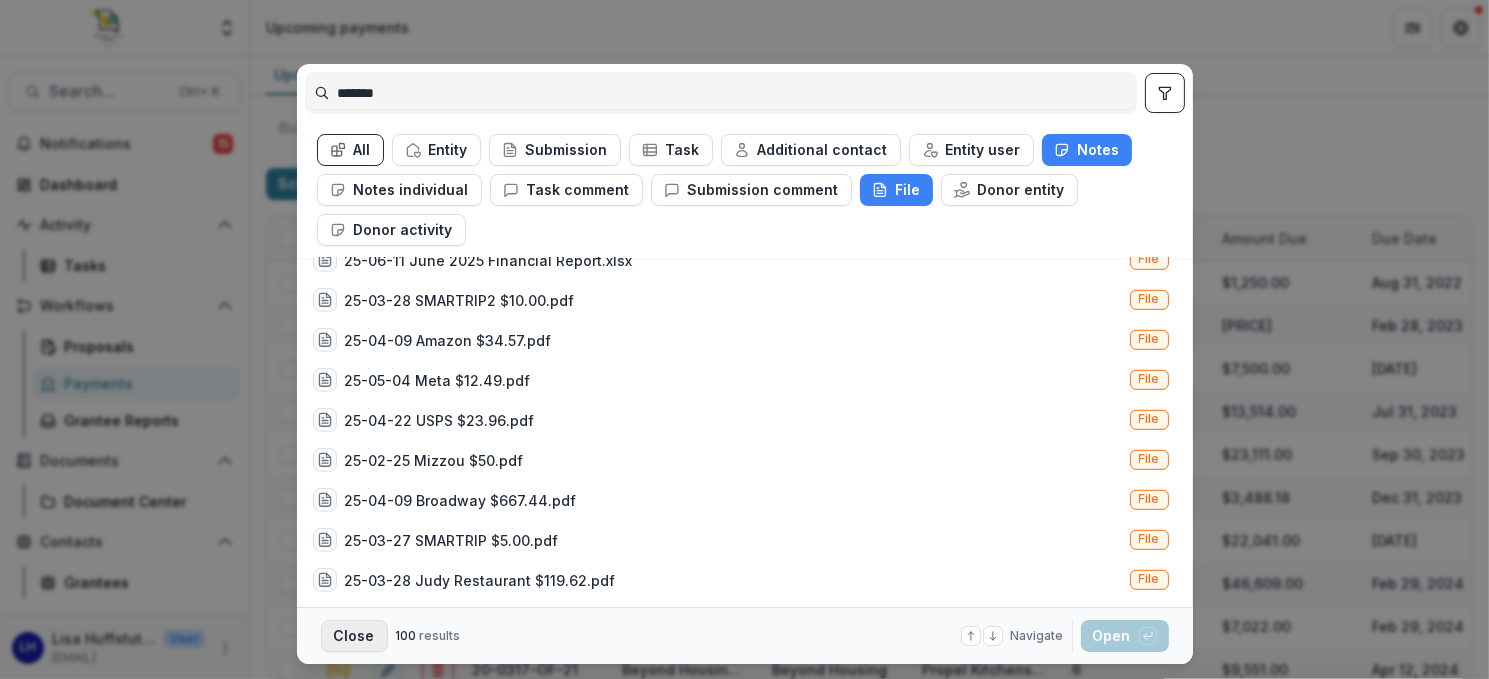 click on "Close" at bounding box center (354, 636) 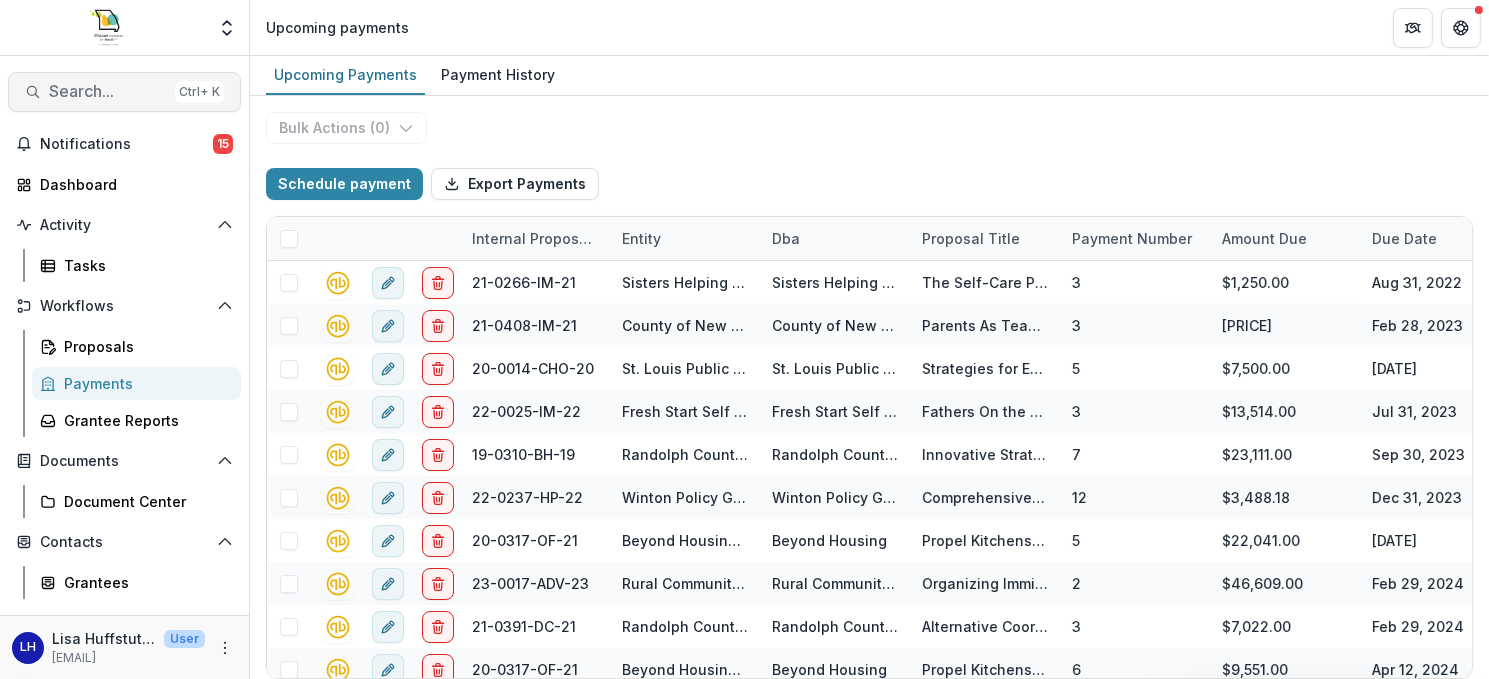 click on "Search..." at bounding box center (108, 91) 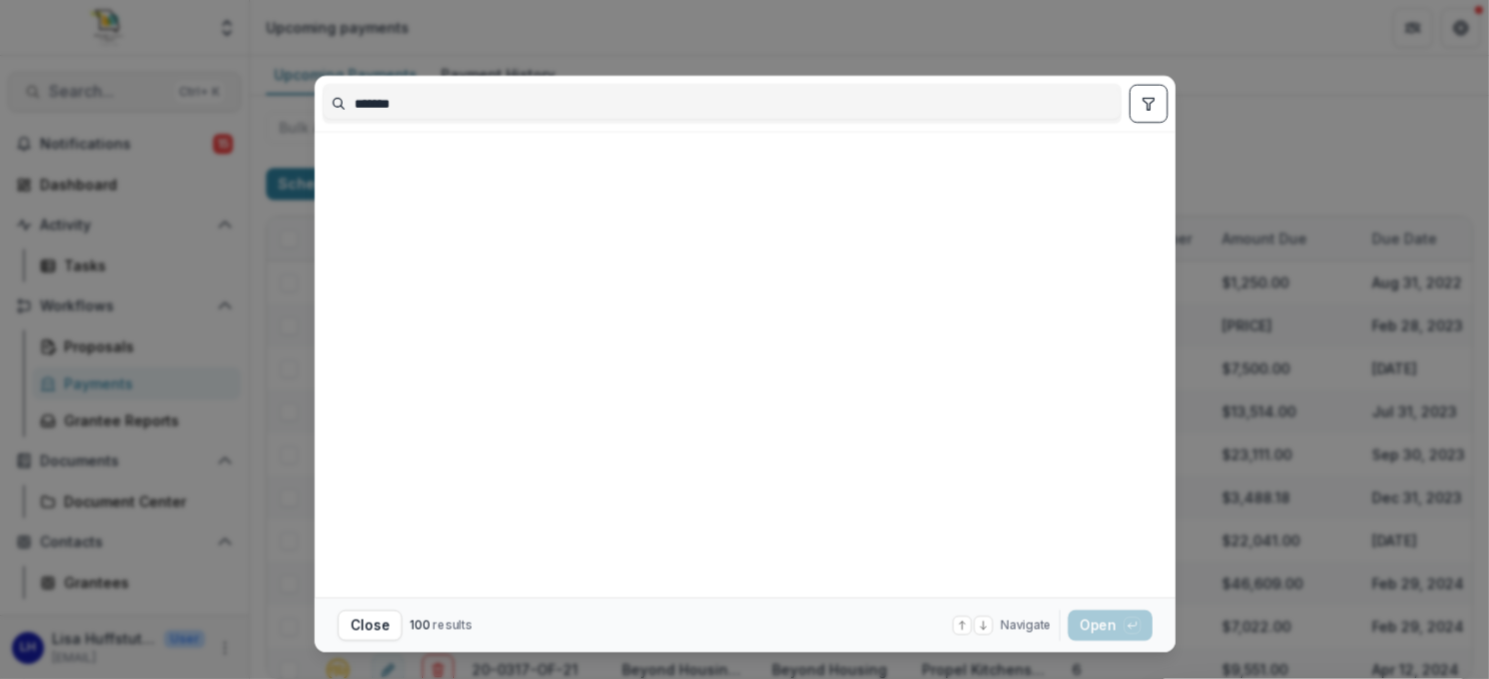 scroll, scrollTop: 1666, scrollLeft: 0, axis: vertical 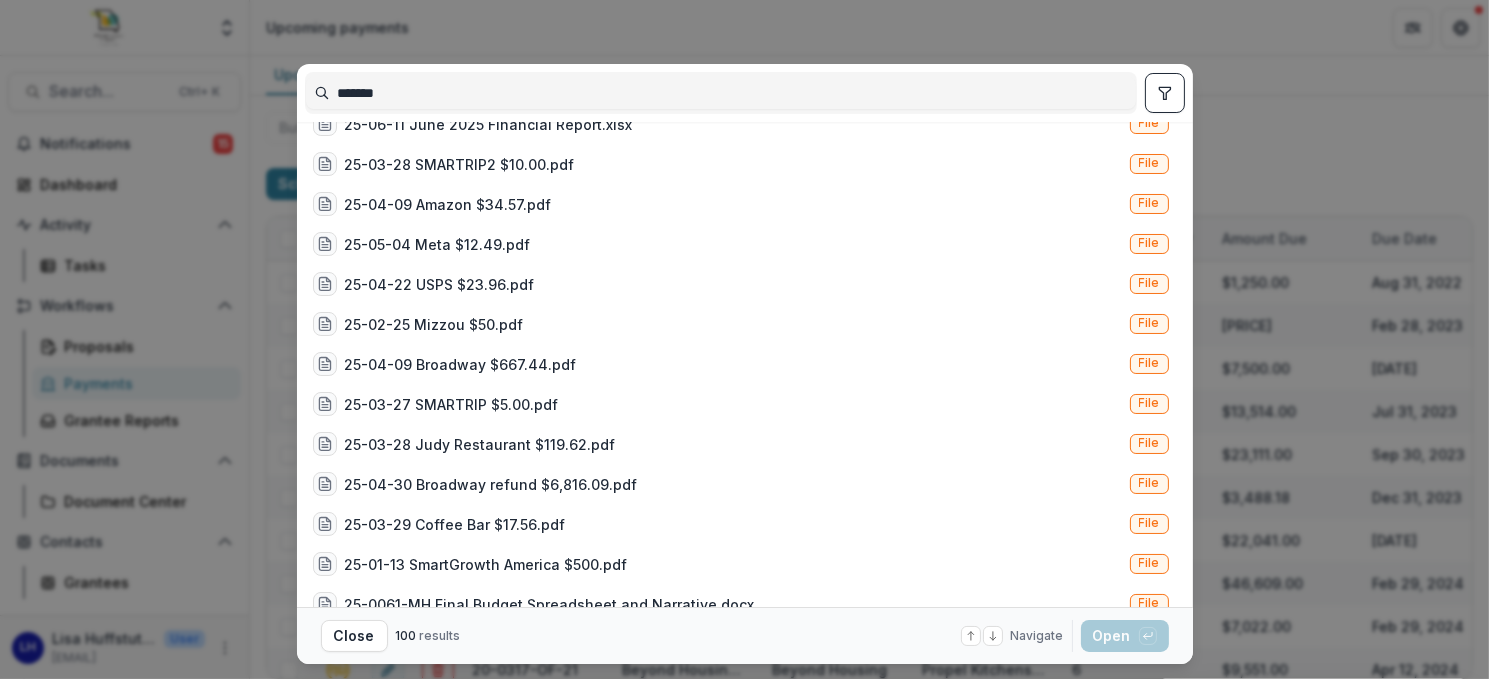 click on "*******" at bounding box center (721, 93) 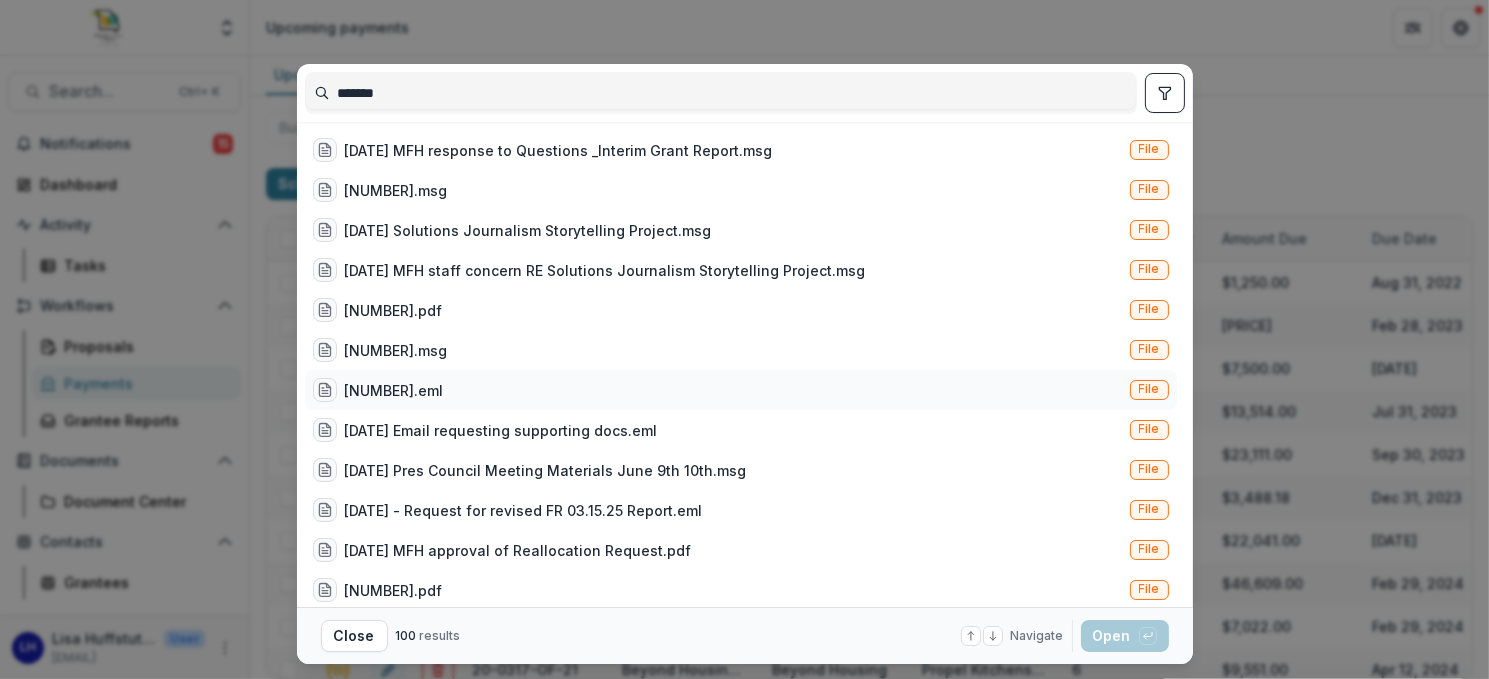 scroll, scrollTop: 3530, scrollLeft: 0, axis: vertical 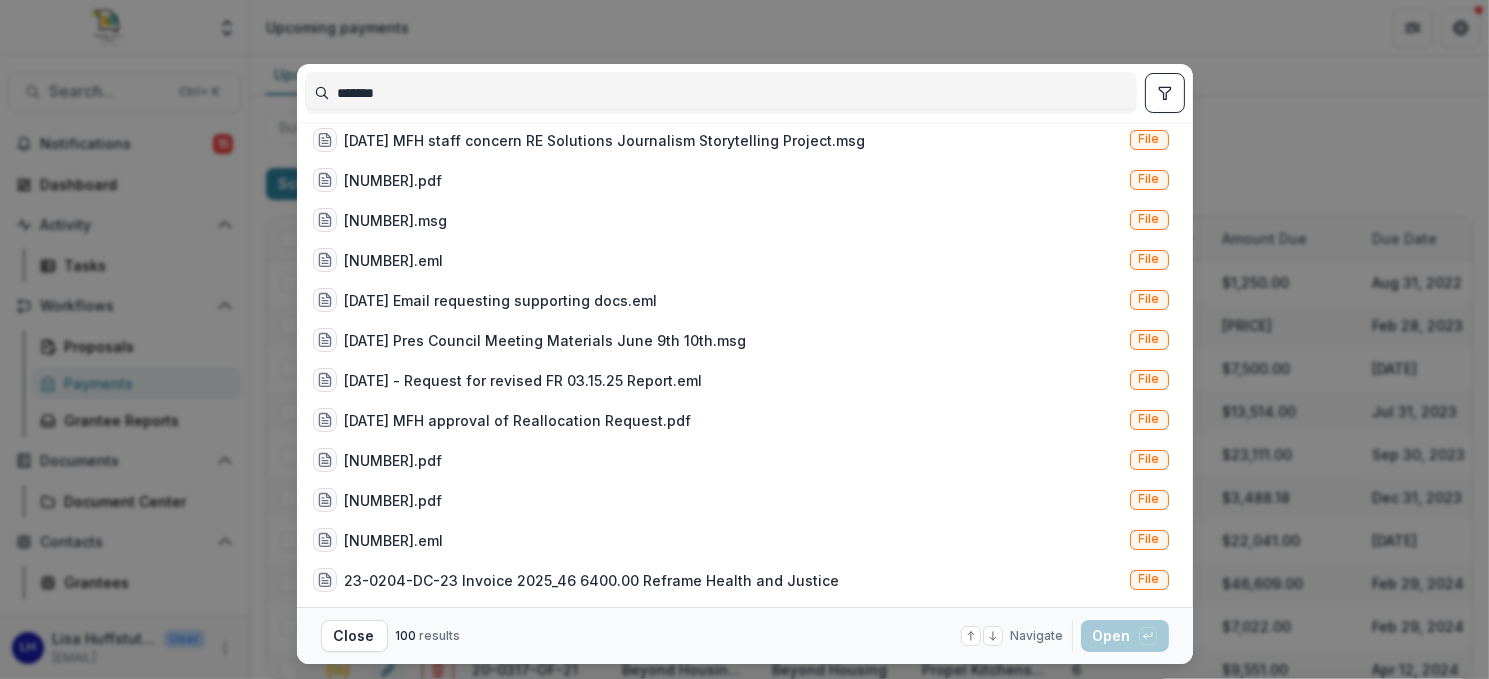click on "*******" at bounding box center [721, 93] 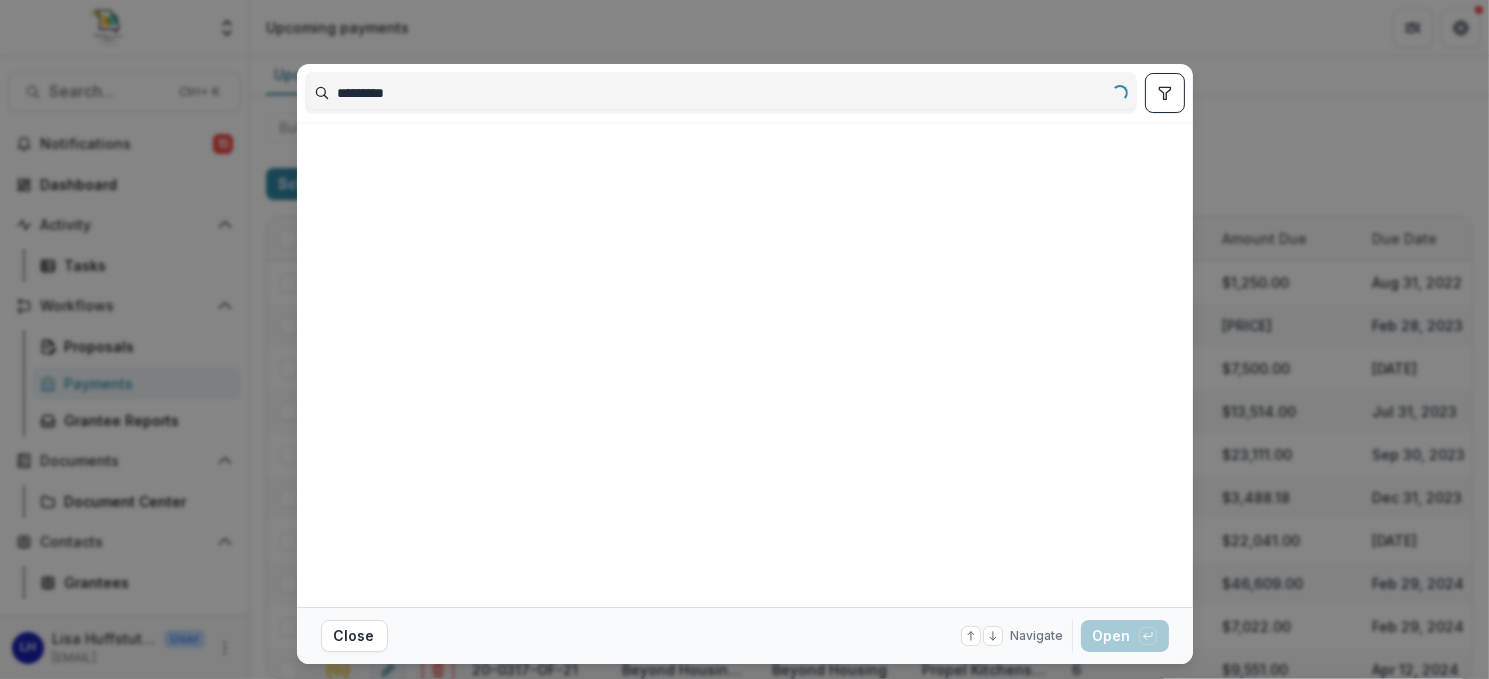 scroll, scrollTop: 0, scrollLeft: 0, axis: both 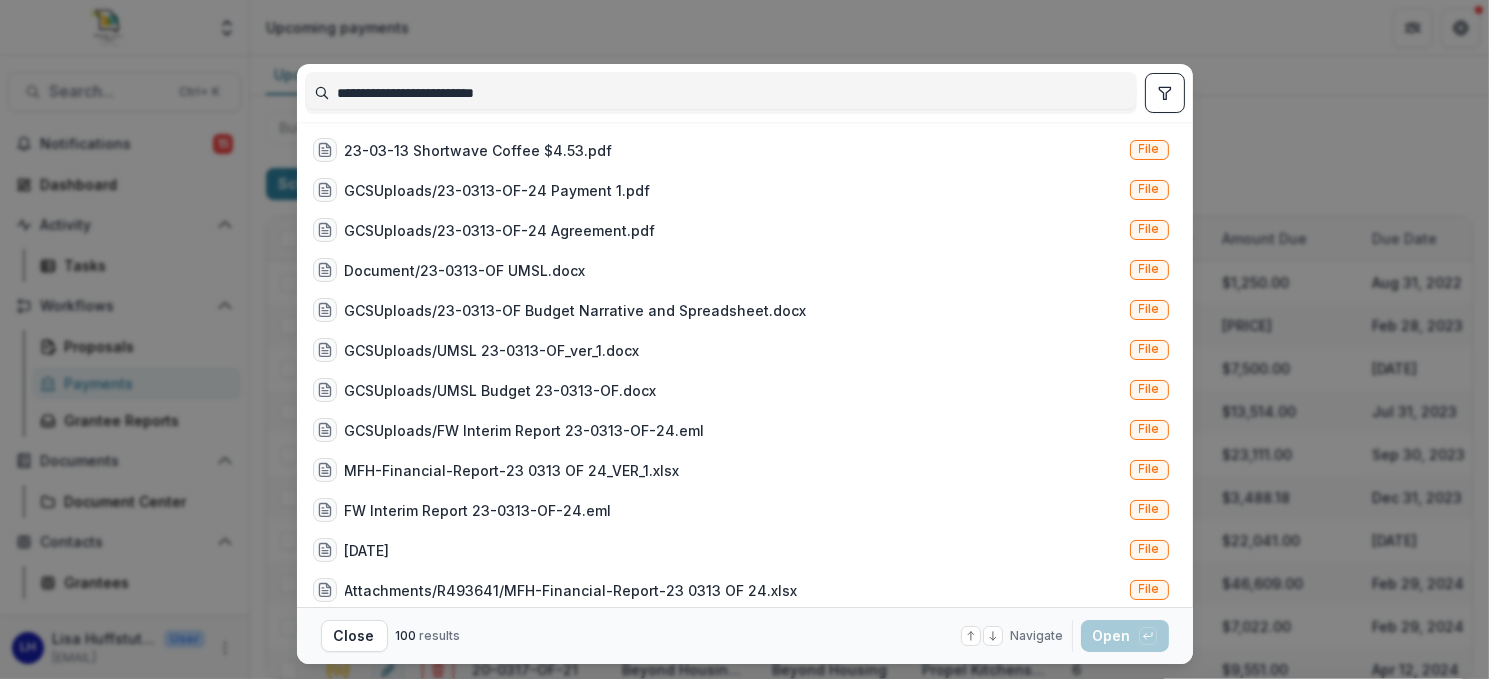 drag, startPoint x: 394, startPoint y: 96, endPoint x: 327, endPoint y: 93, distance: 67.06713 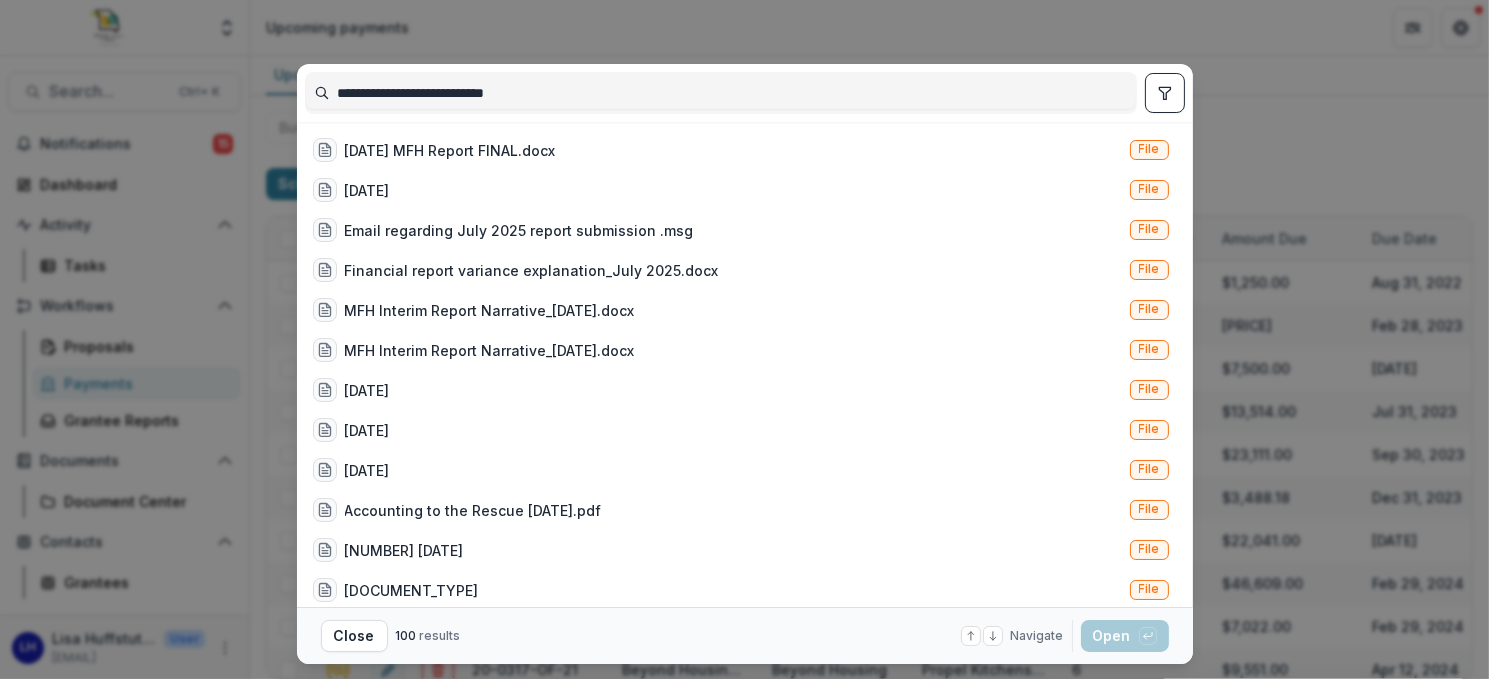 type on "**********" 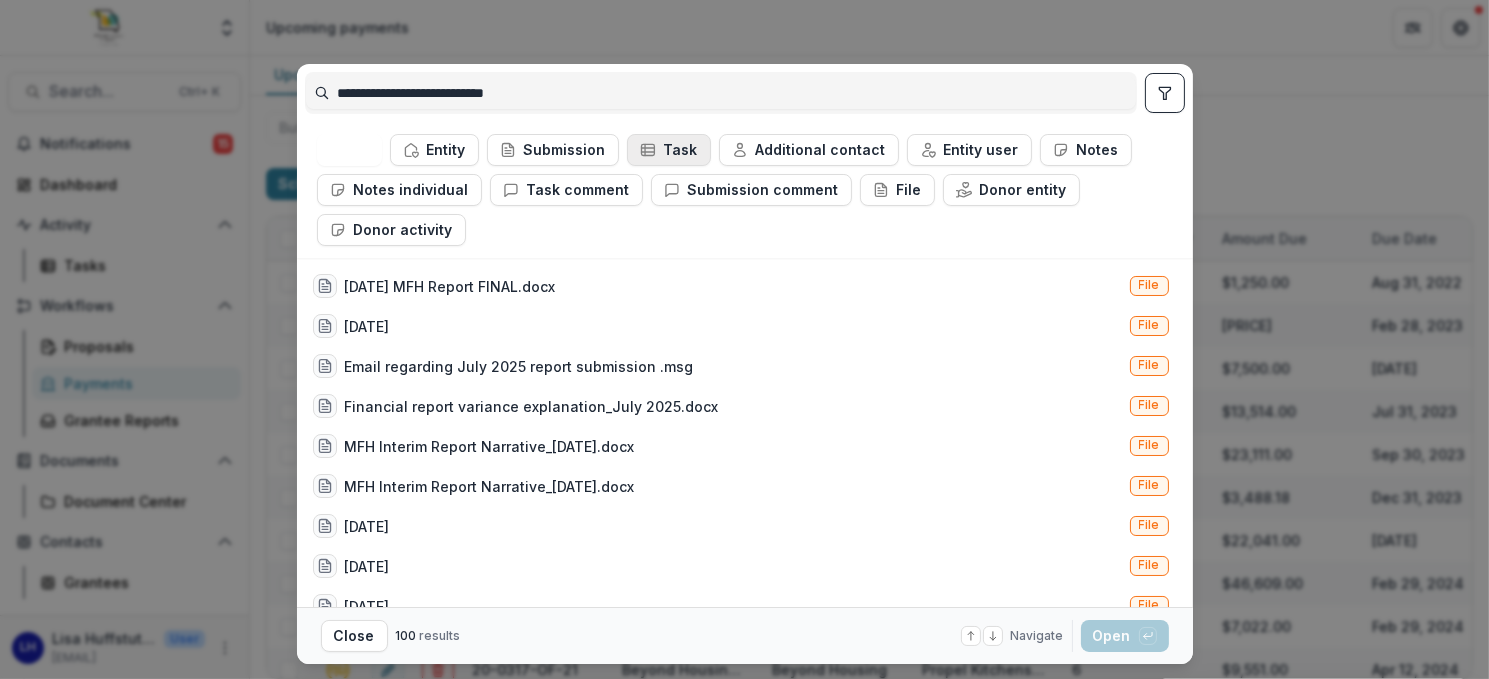 click on "Task" at bounding box center [669, 150] 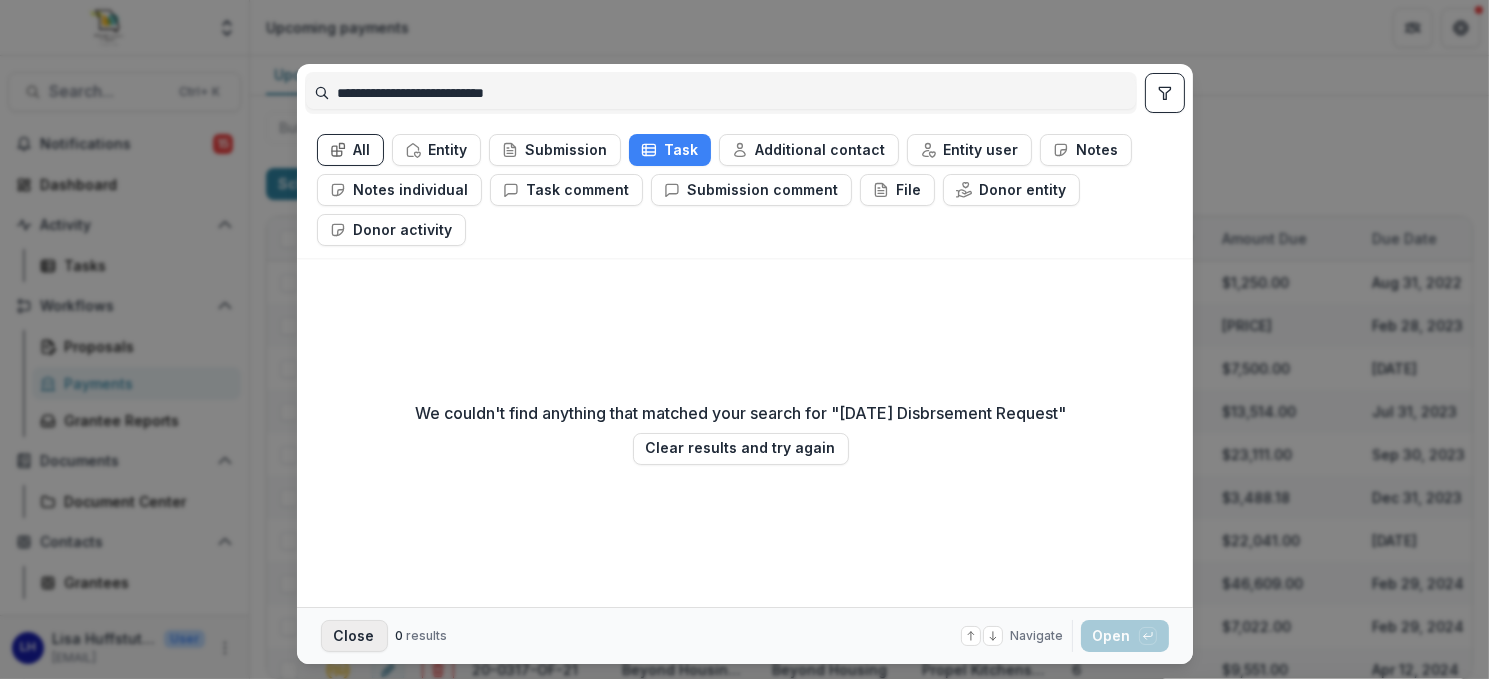 click on "Close" at bounding box center [354, 636] 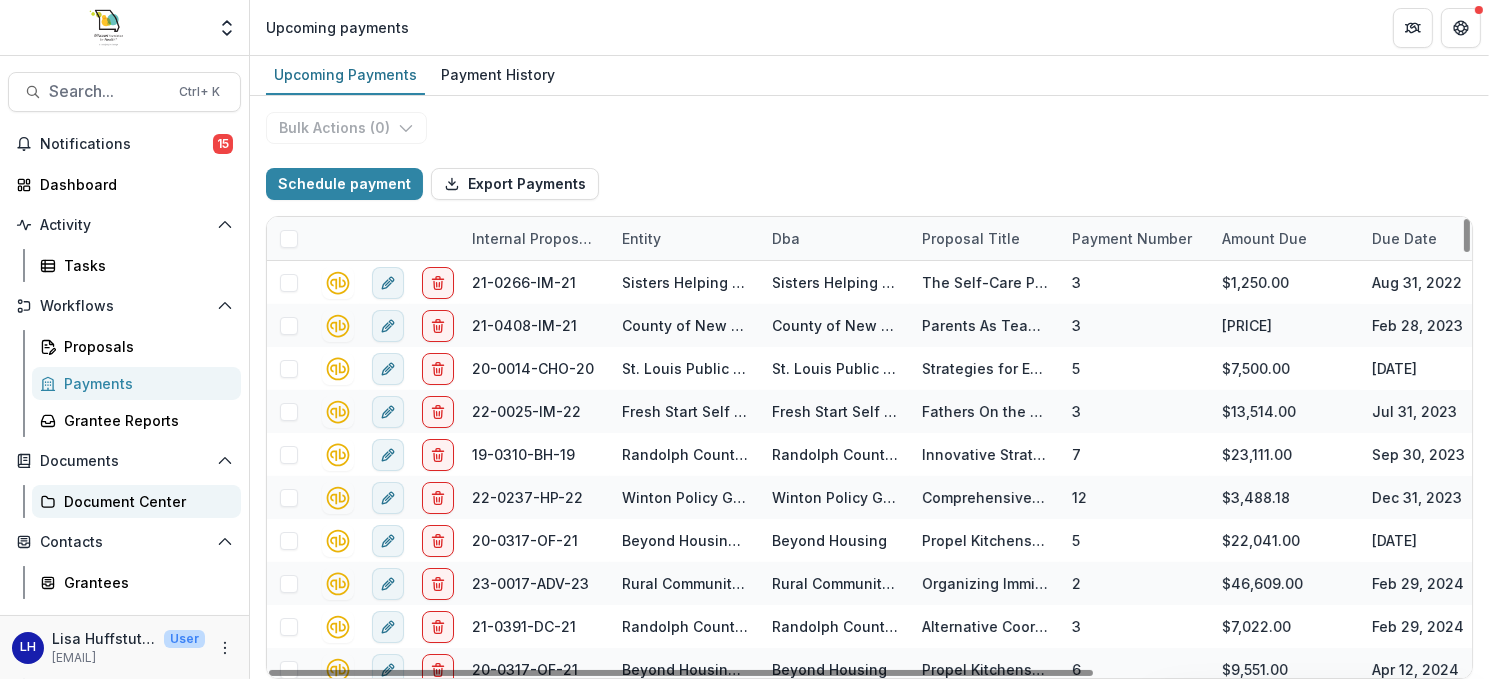 click on "Document Center" at bounding box center (144, 501) 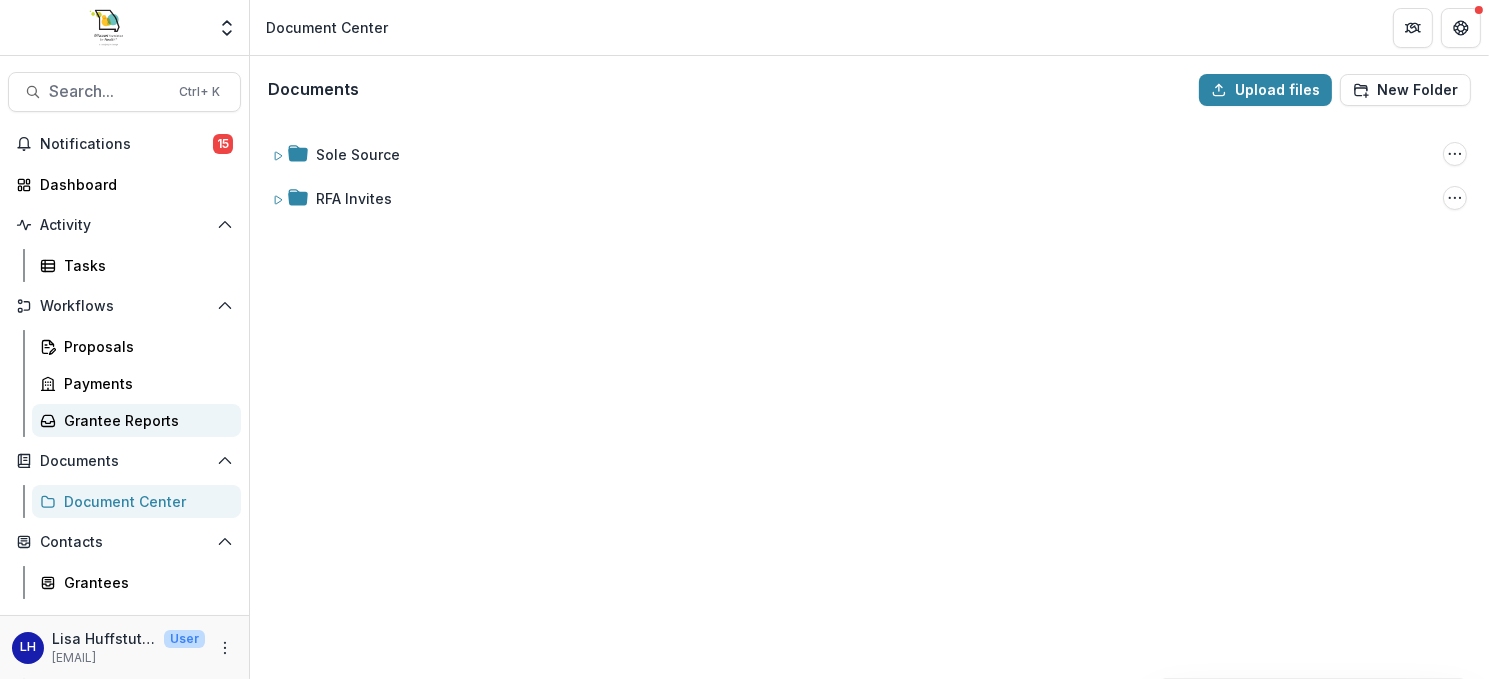 click on "Grantee Reports" at bounding box center (144, 420) 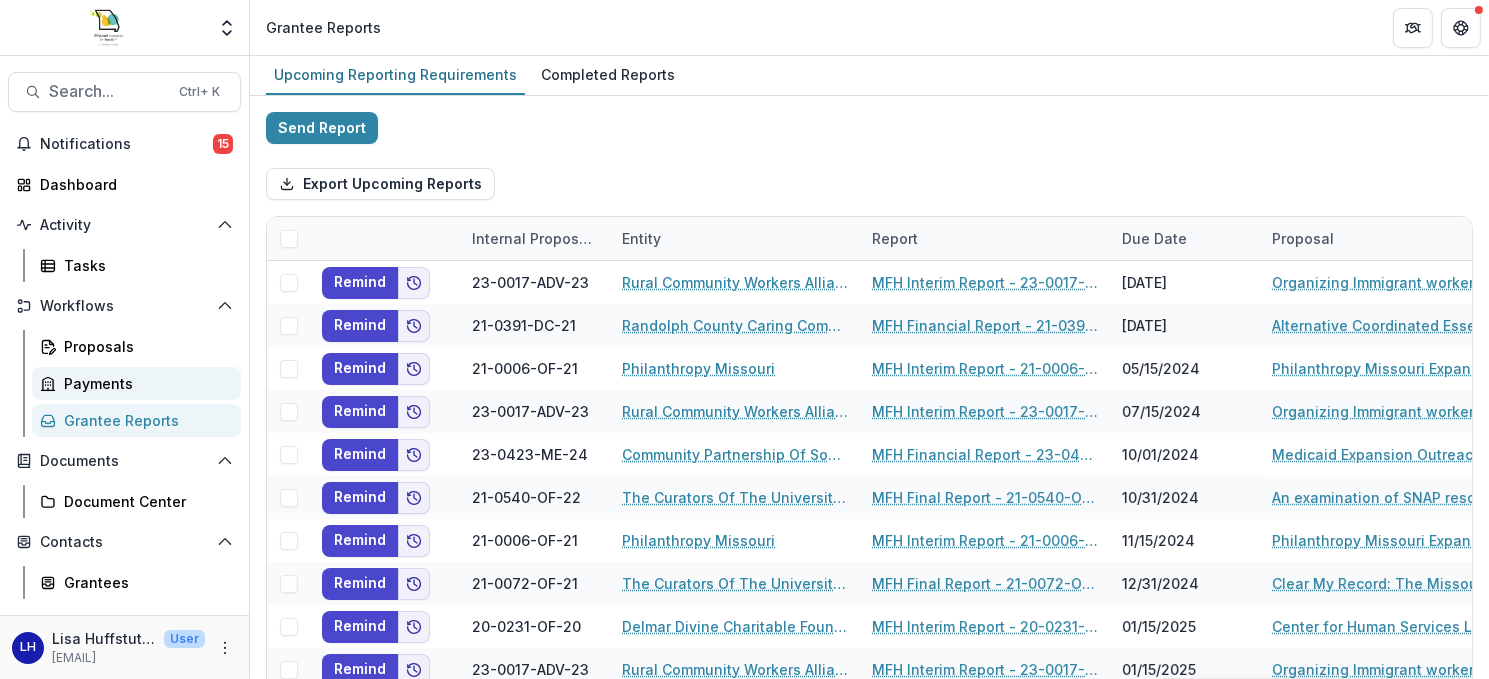 click on "Payments" at bounding box center (144, 383) 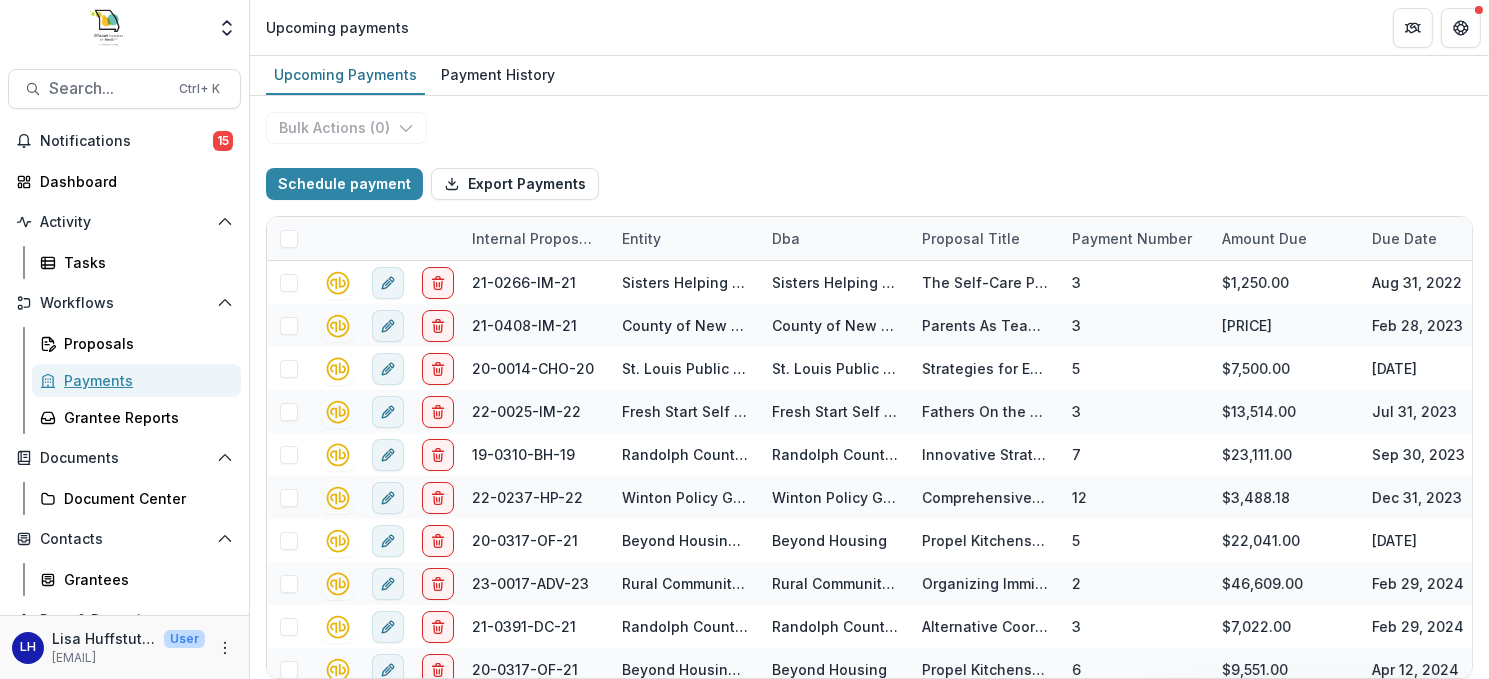 scroll, scrollTop: 0, scrollLeft: 0, axis: both 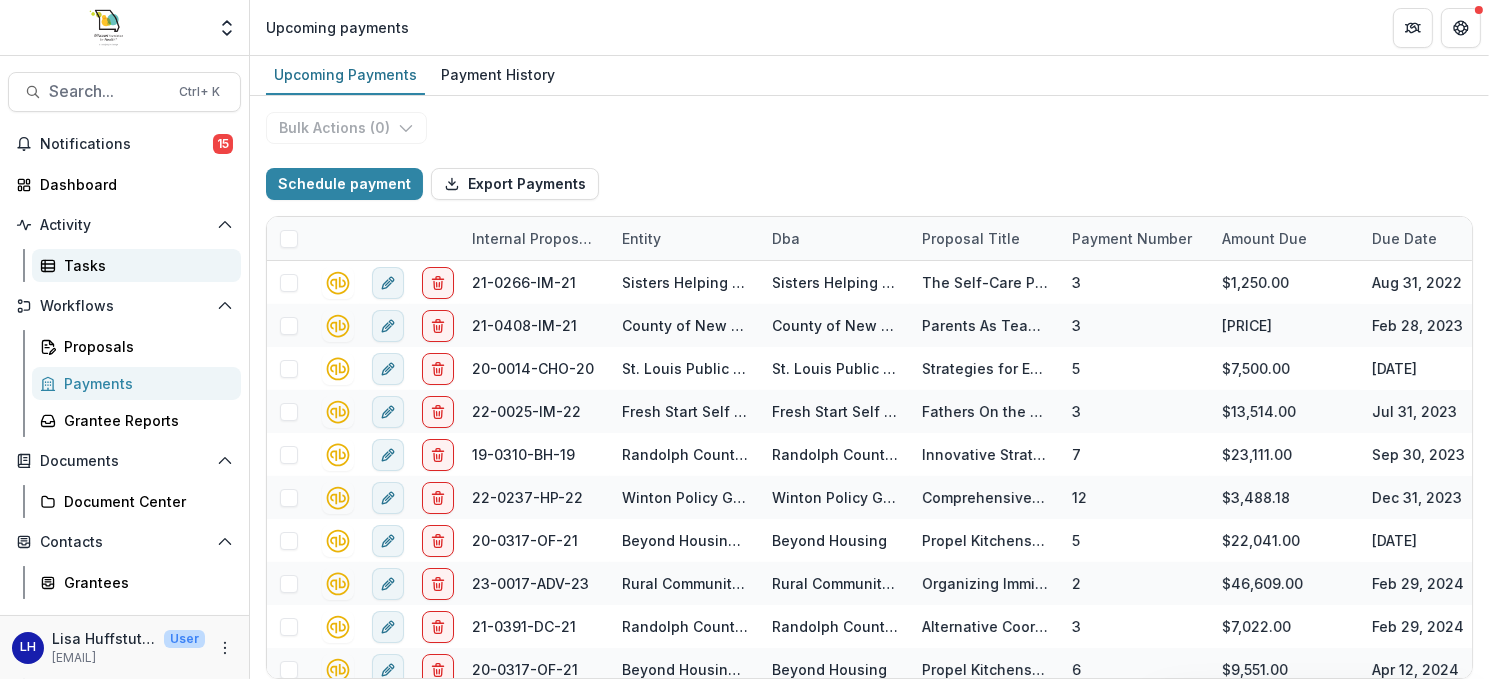 click on "Tasks" at bounding box center (144, 265) 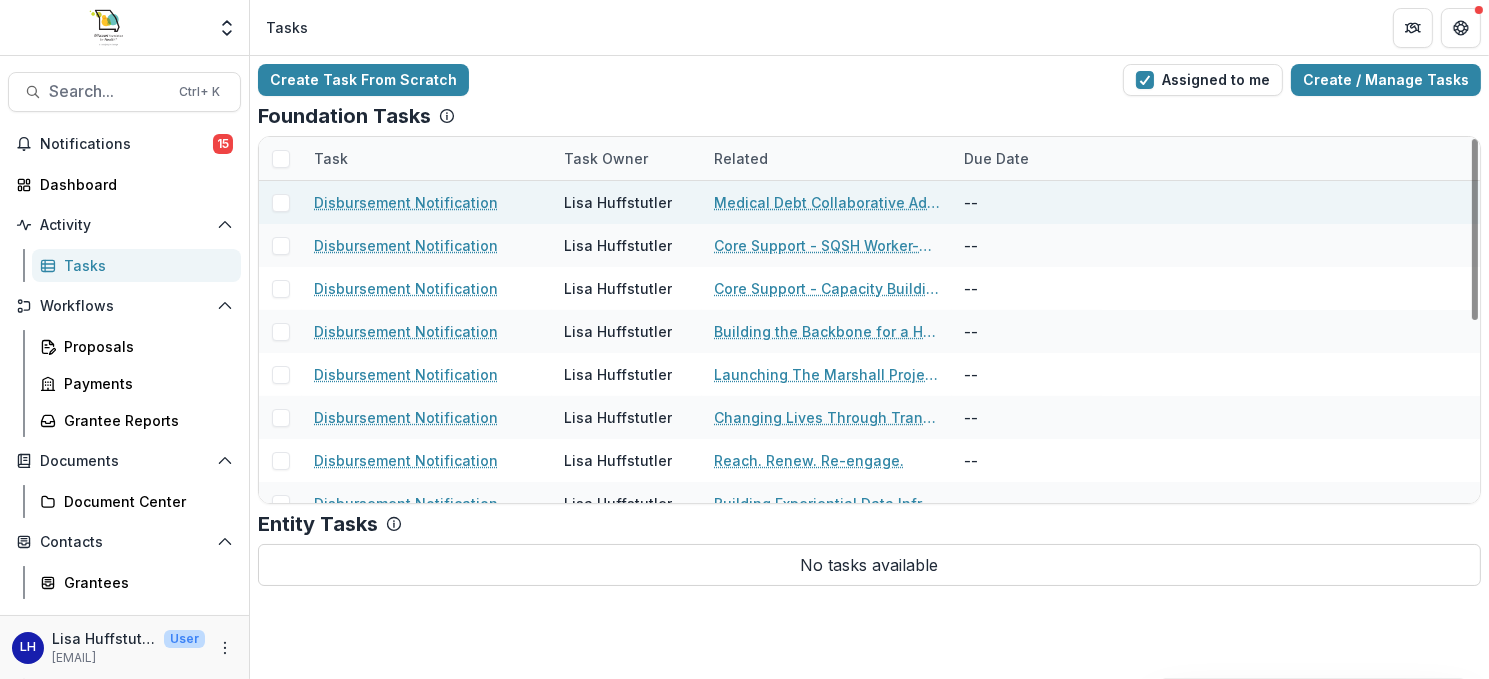 click on "Disbursement Notification" at bounding box center [406, 202] 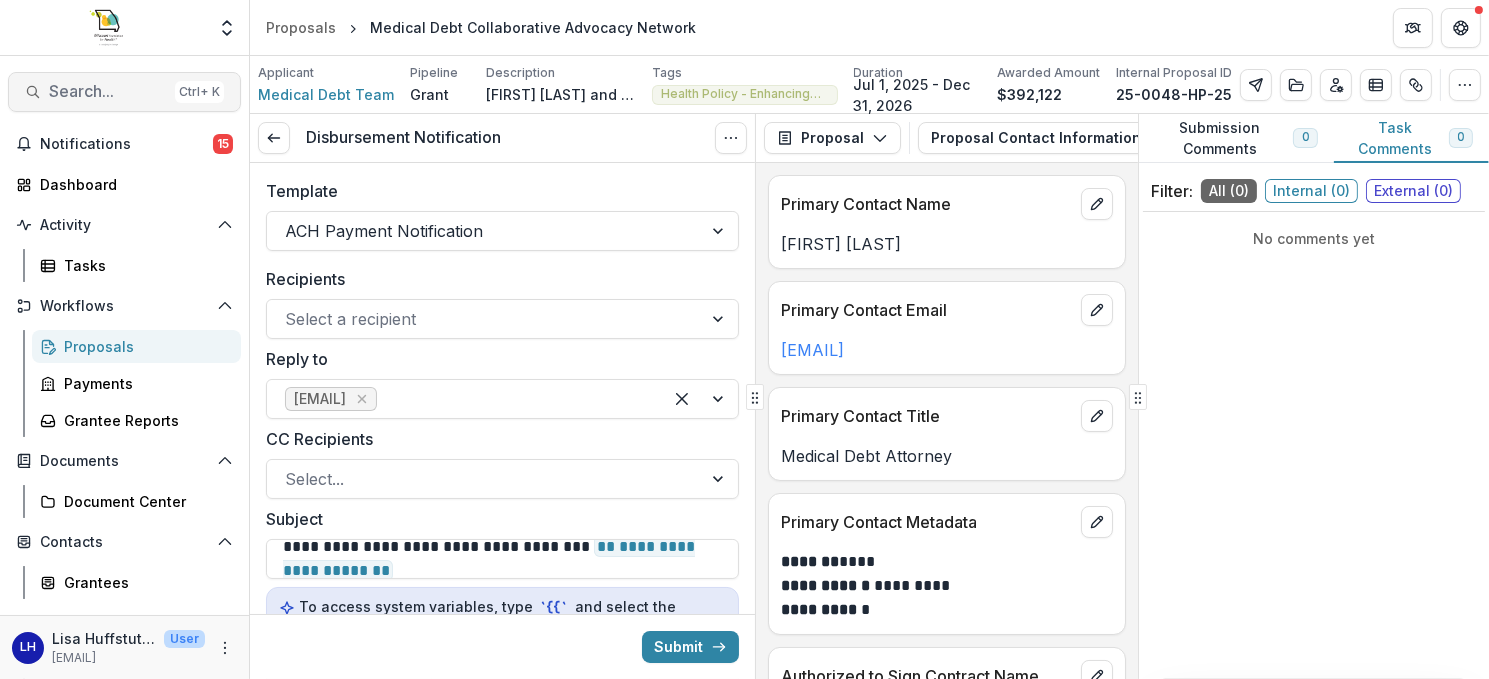 click on "Search..." at bounding box center [108, 91] 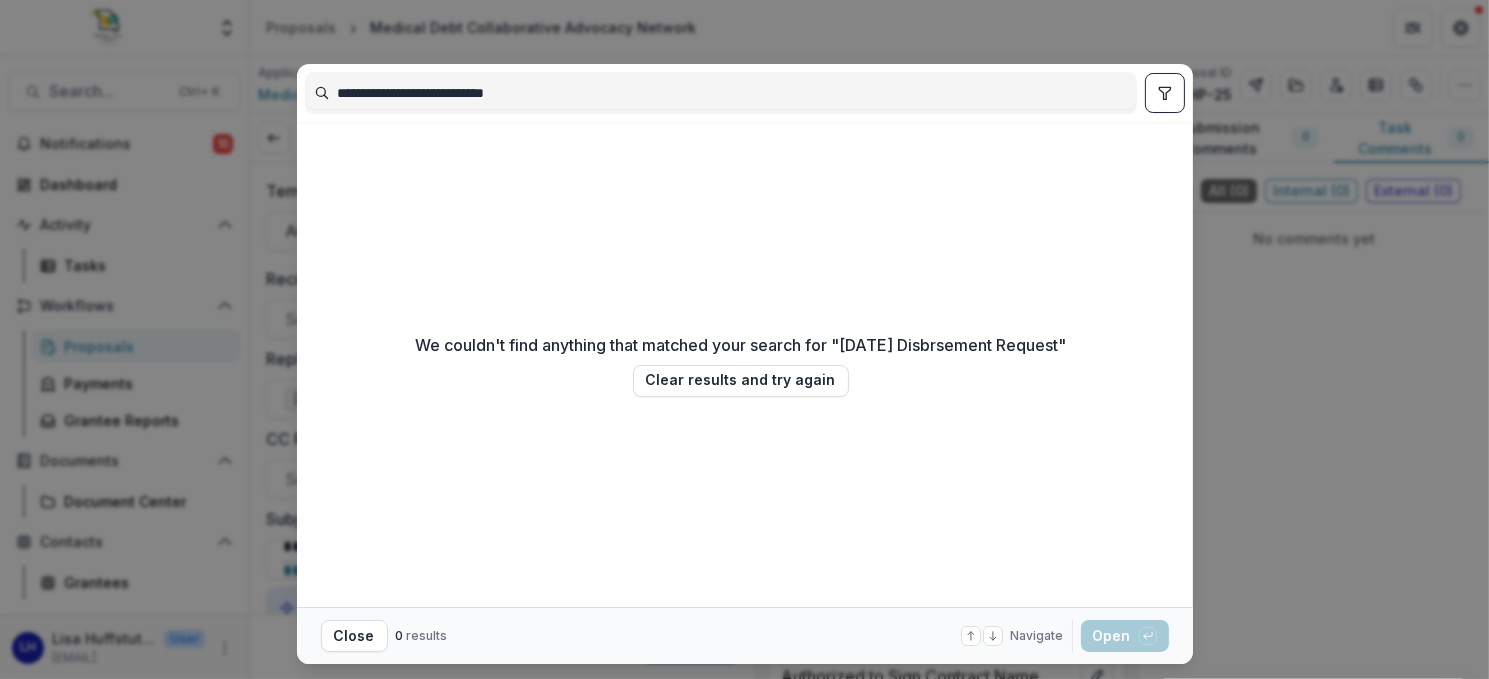 drag, startPoint x: 596, startPoint y: 91, endPoint x: 314, endPoint y: 83, distance: 282.11346 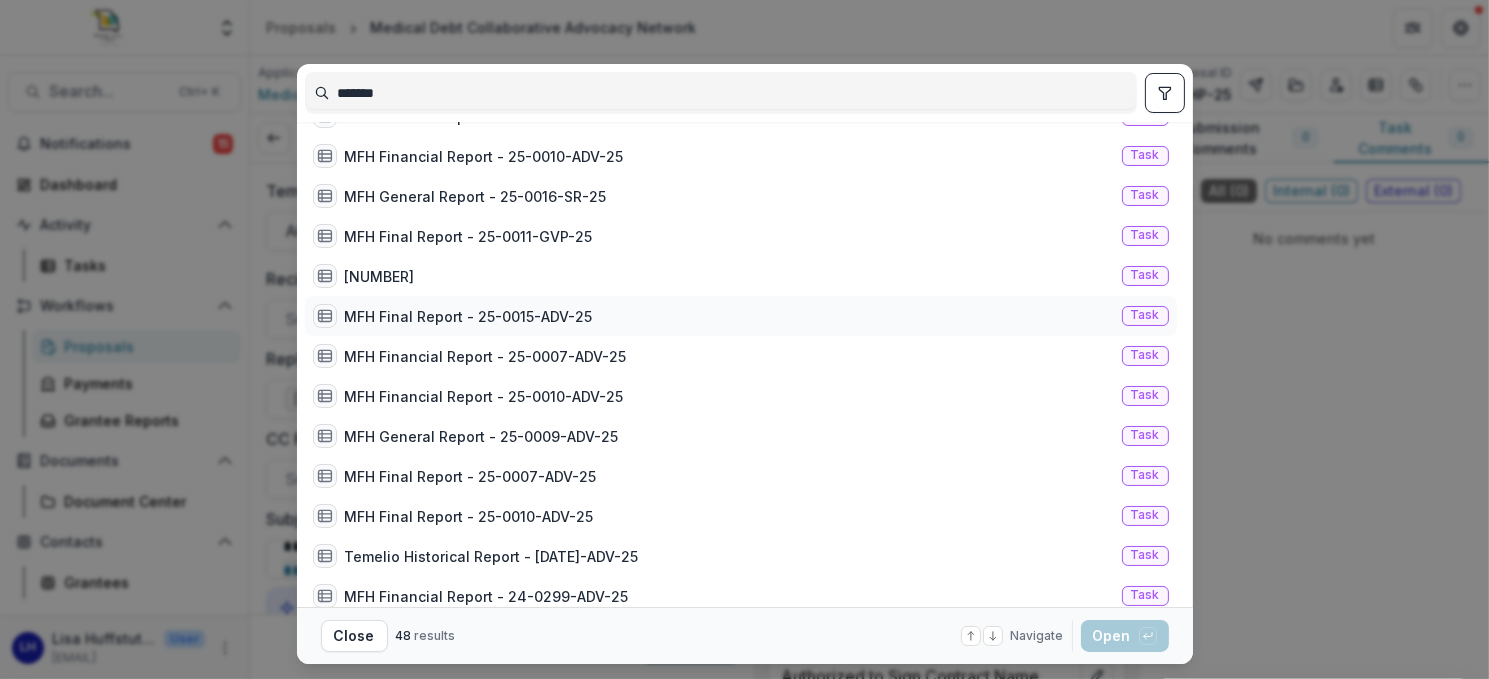 scroll, scrollTop: 1449, scrollLeft: 0, axis: vertical 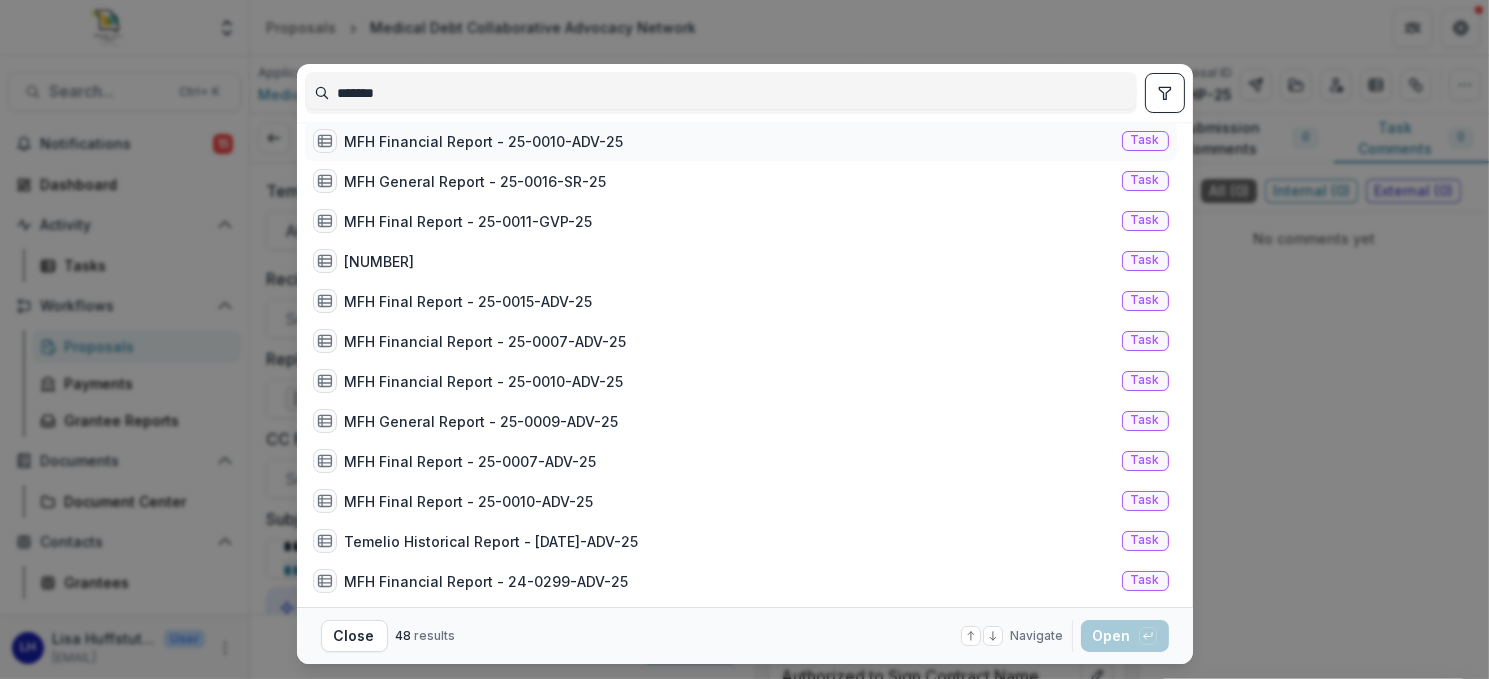 type on "*******" 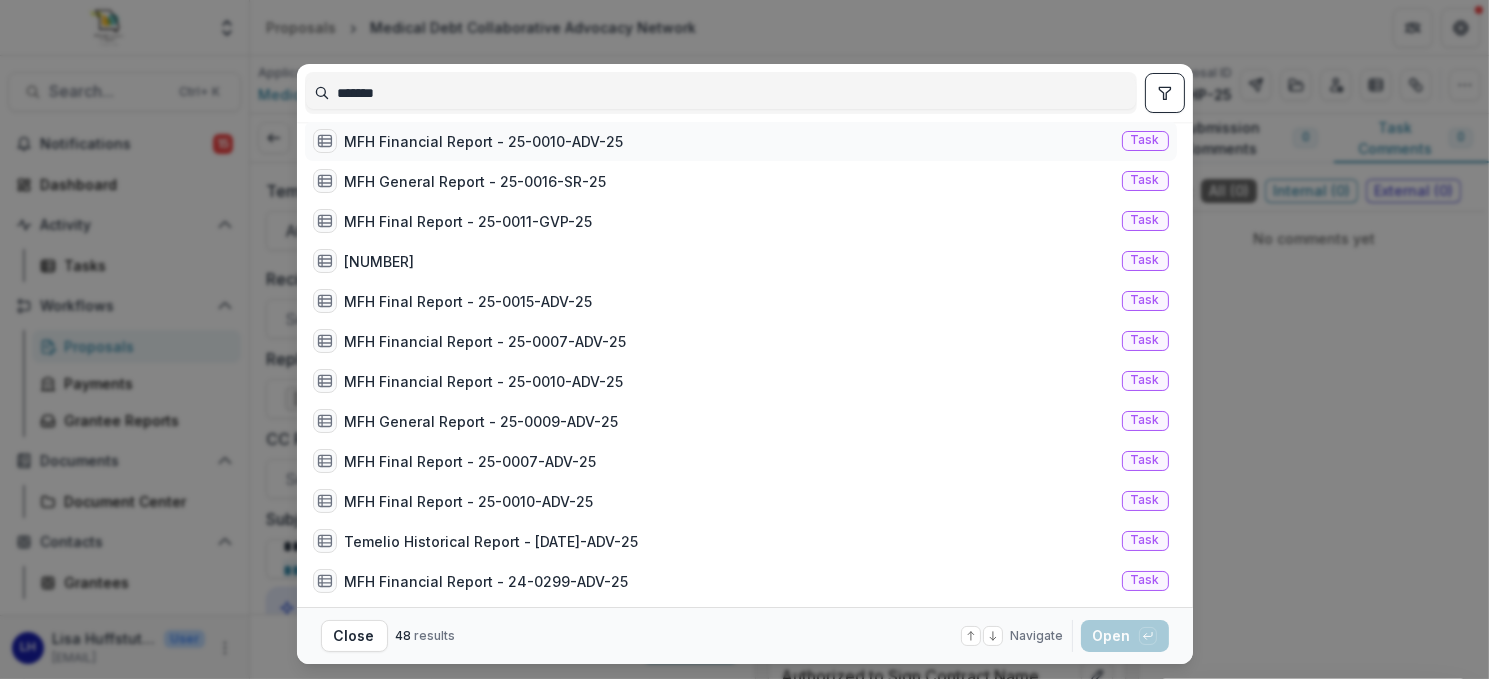 scroll, scrollTop: 1434, scrollLeft: 0, axis: vertical 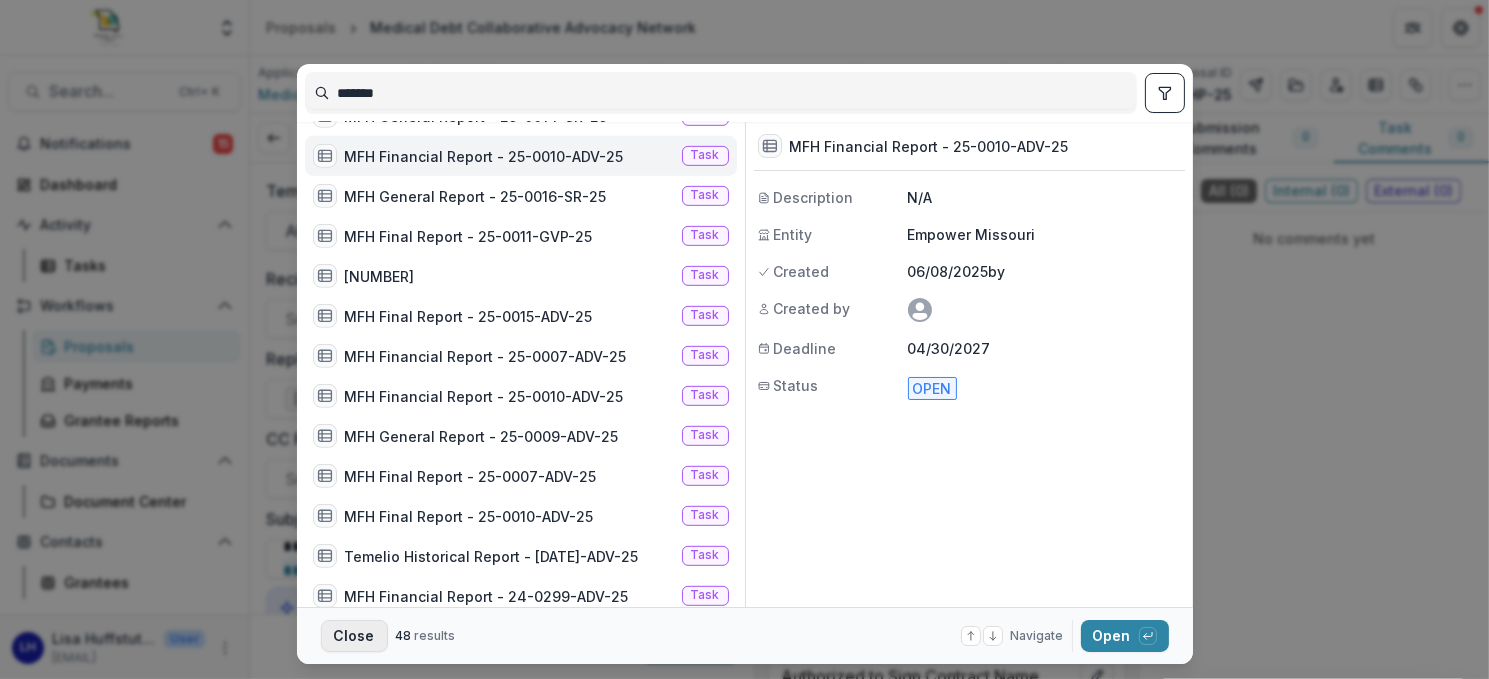 click on "Close" at bounding box center (354, 636) 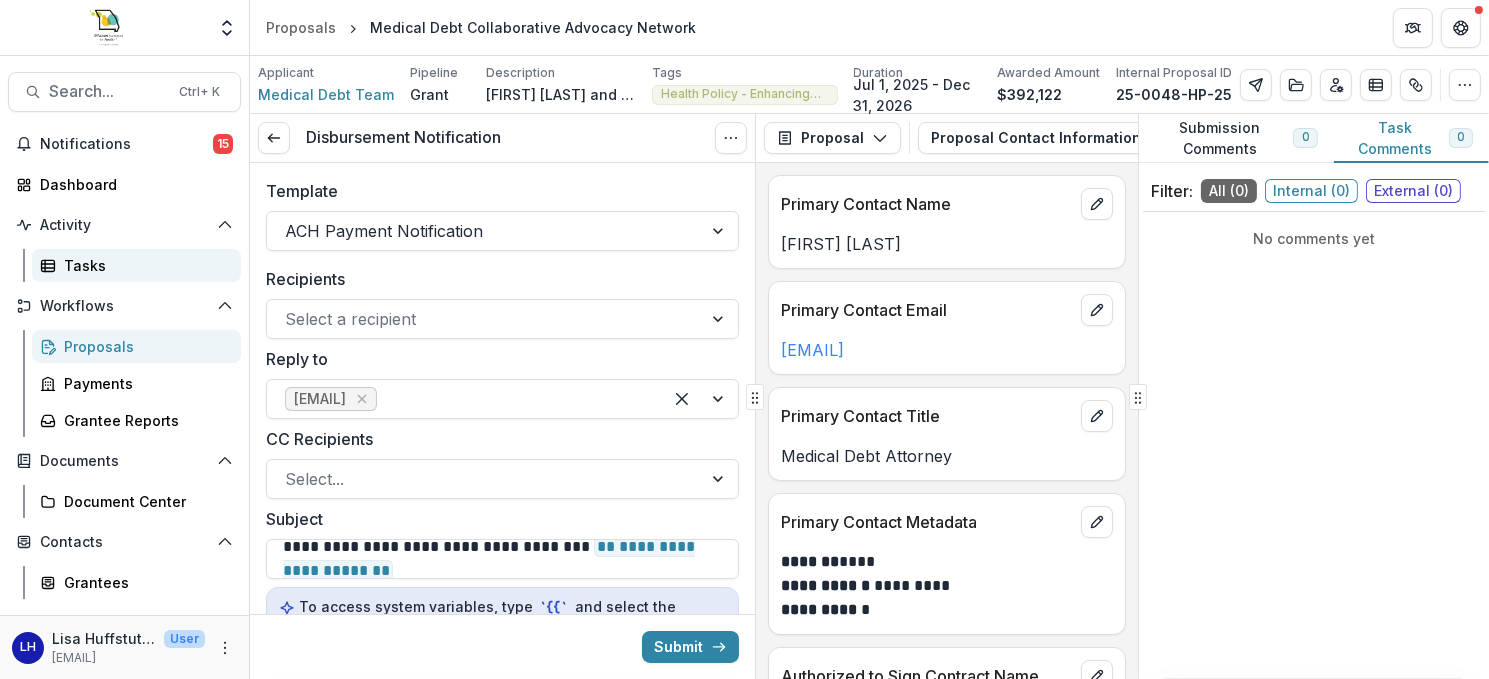 click on "Tasks" at bounding box center [144, 265] 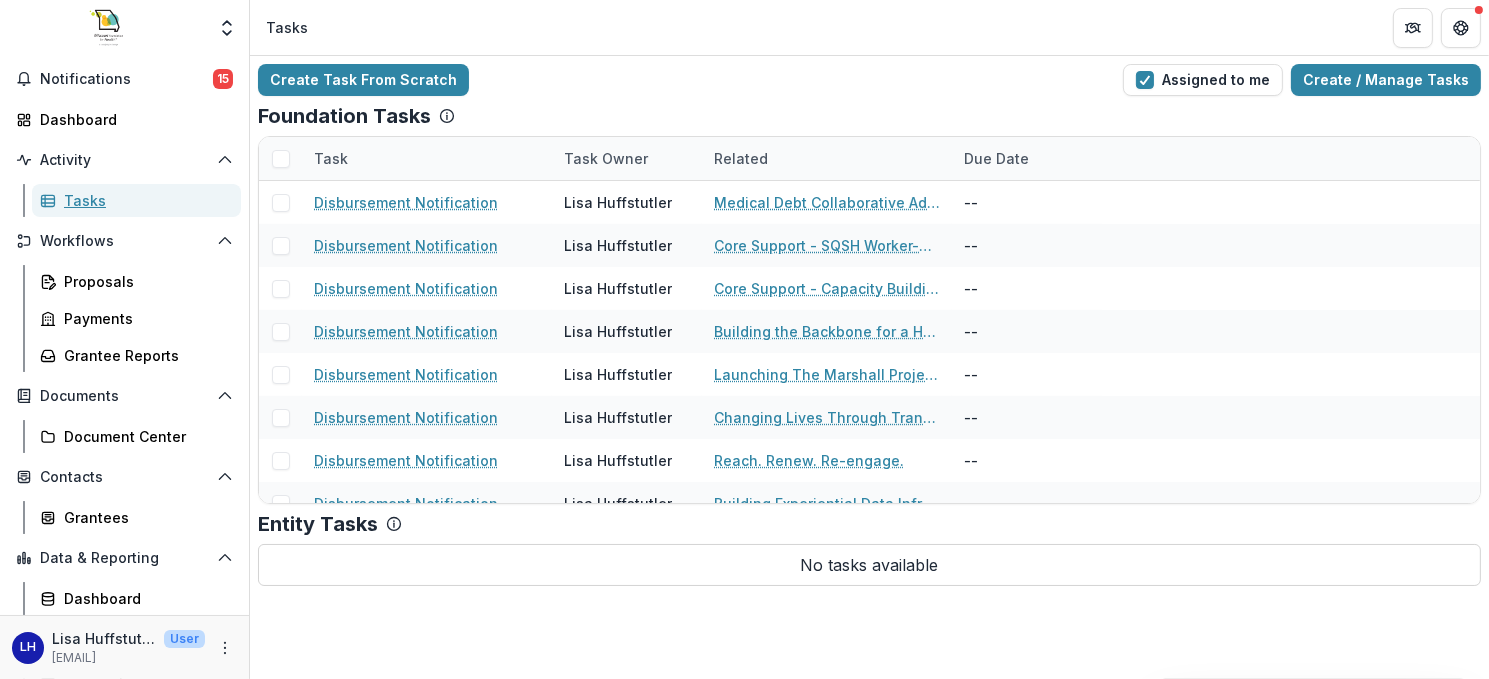 scroll, scrollTop: 137, scrollLeft: 0, axis: vertical 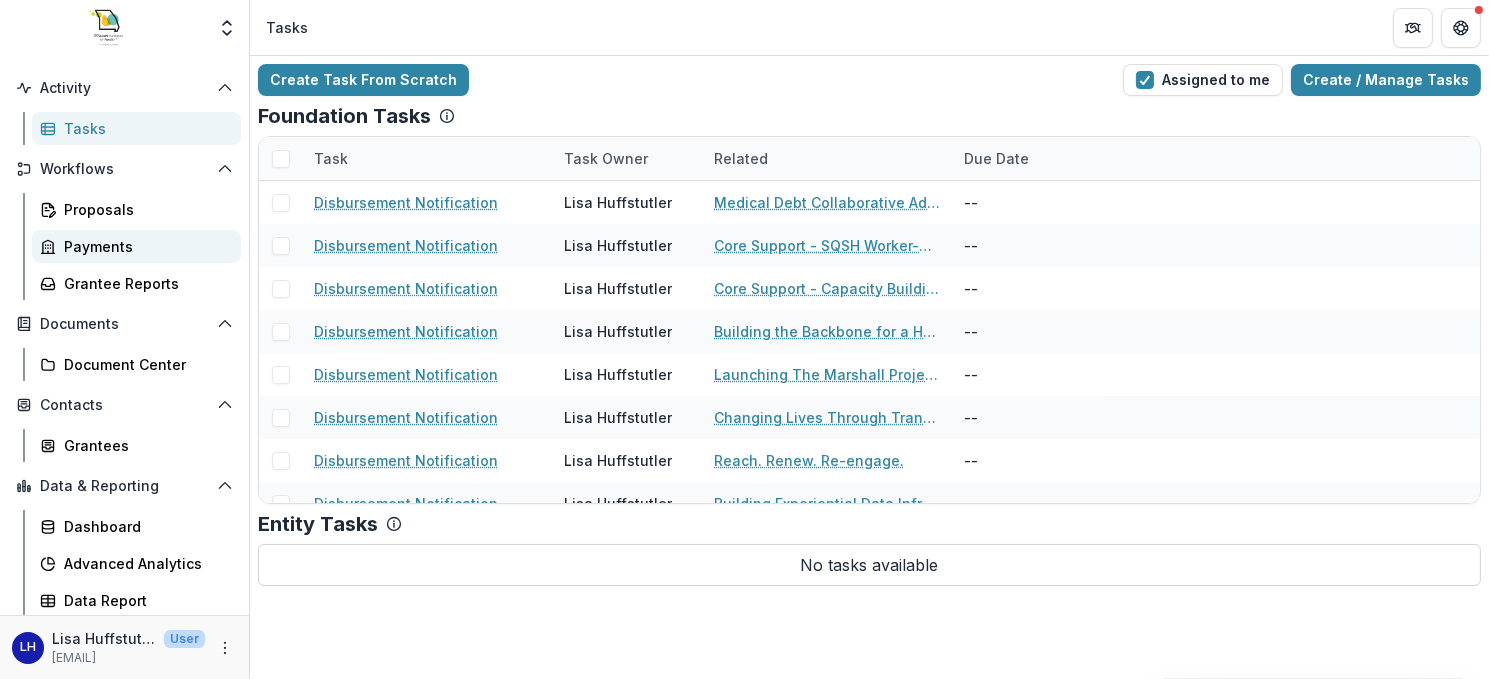 click on "Payments" at bounding box center (144, 246) 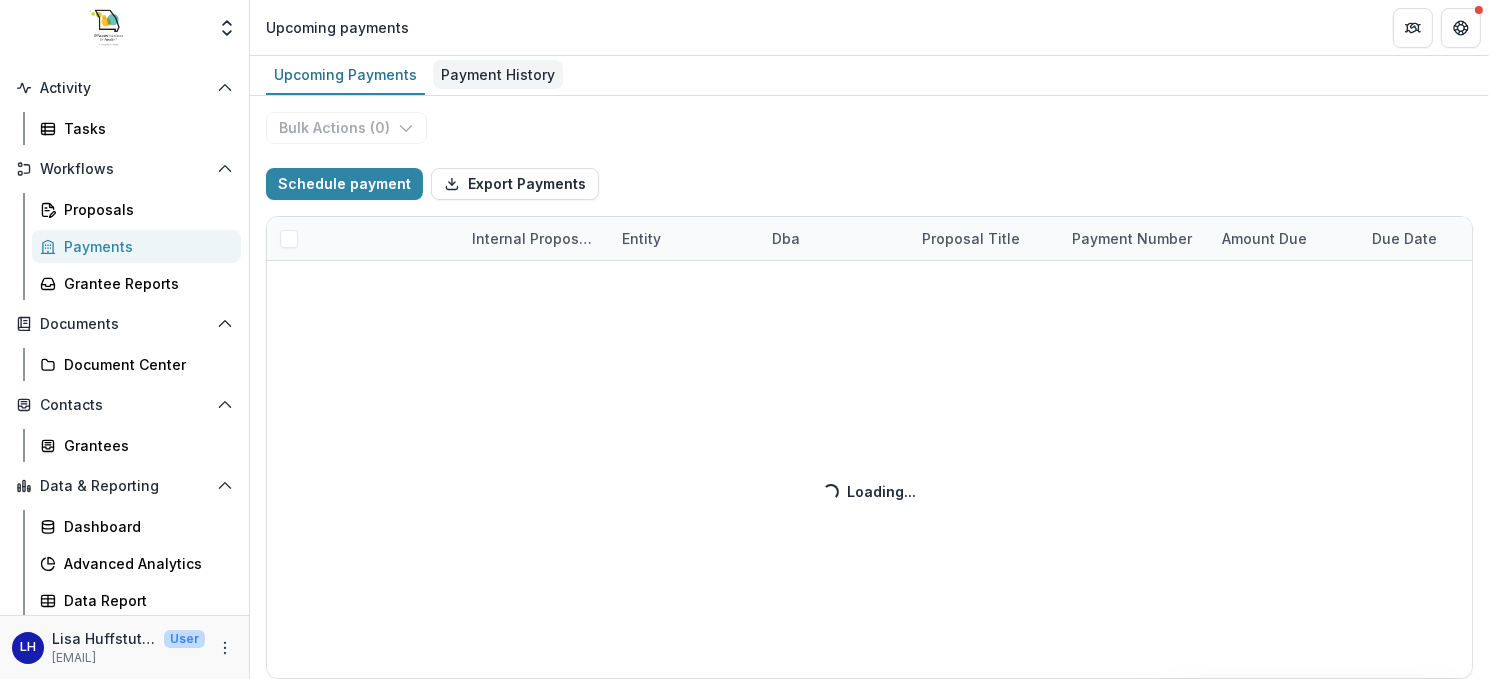 click on "Payment History" at bounding box center (498, 74) 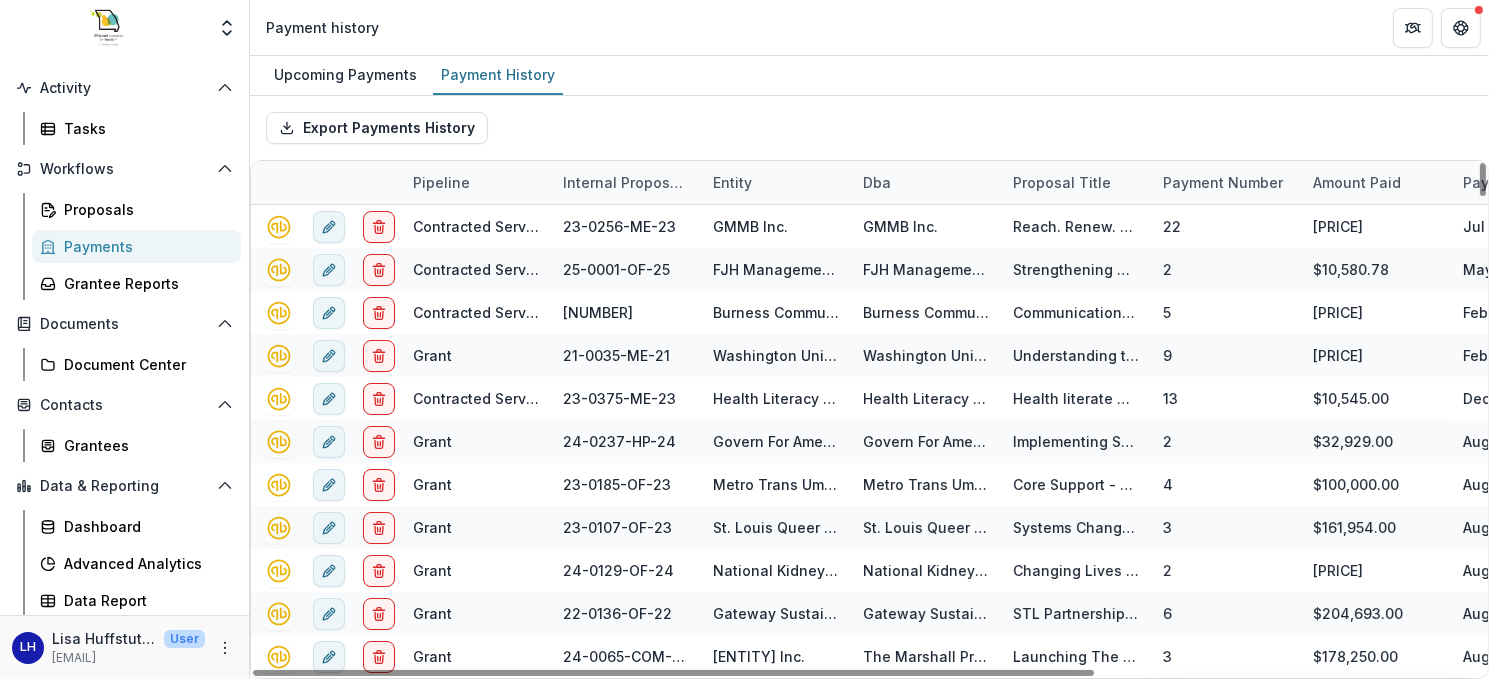 click on "Internal Proposal ID" at bounding box center (626, 182) 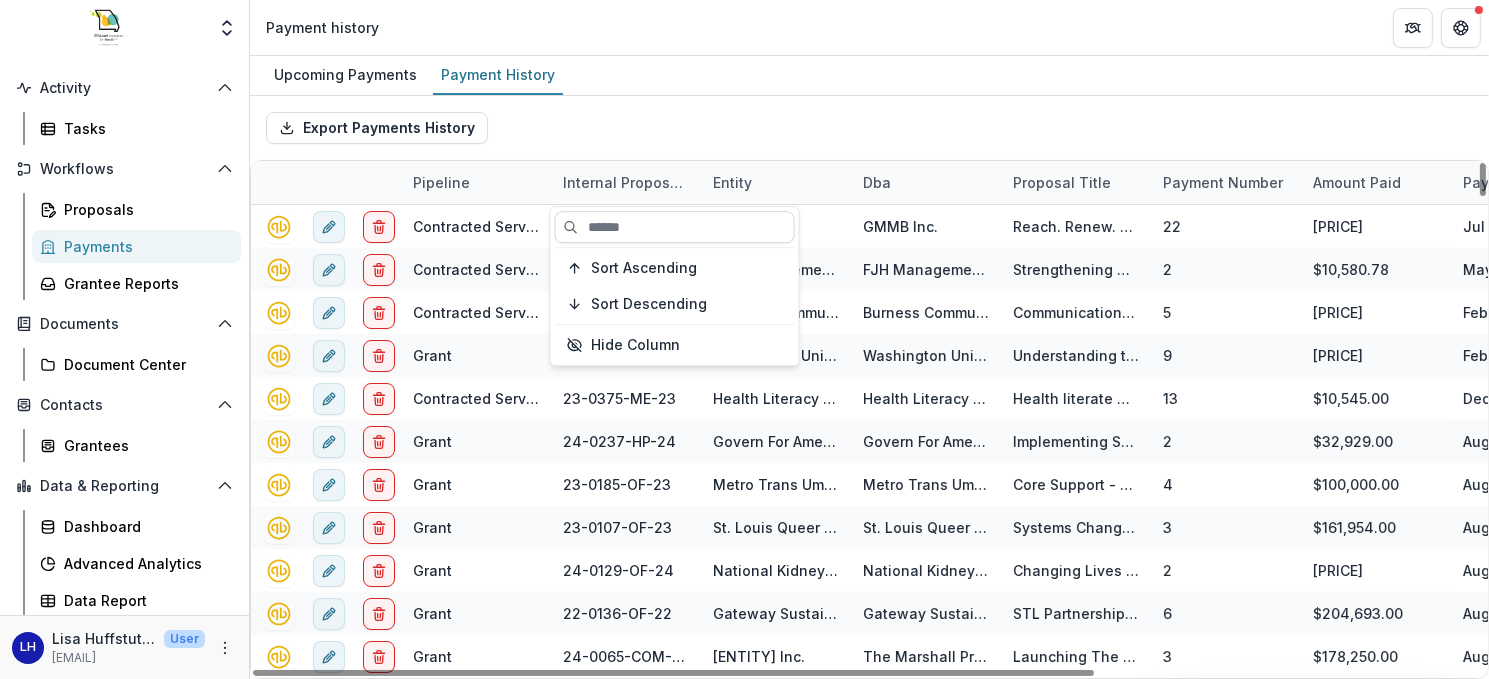 click at bounding box center (675, 227) 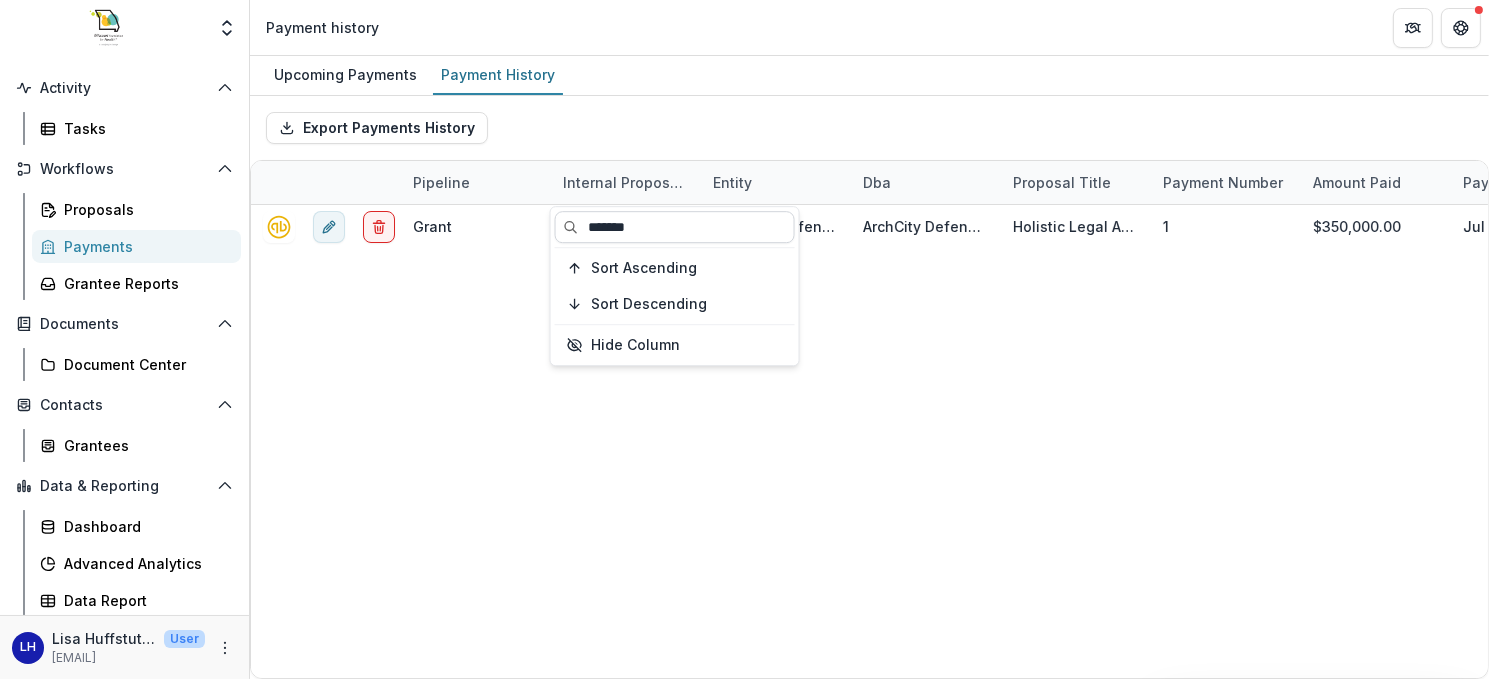 type on "*******" 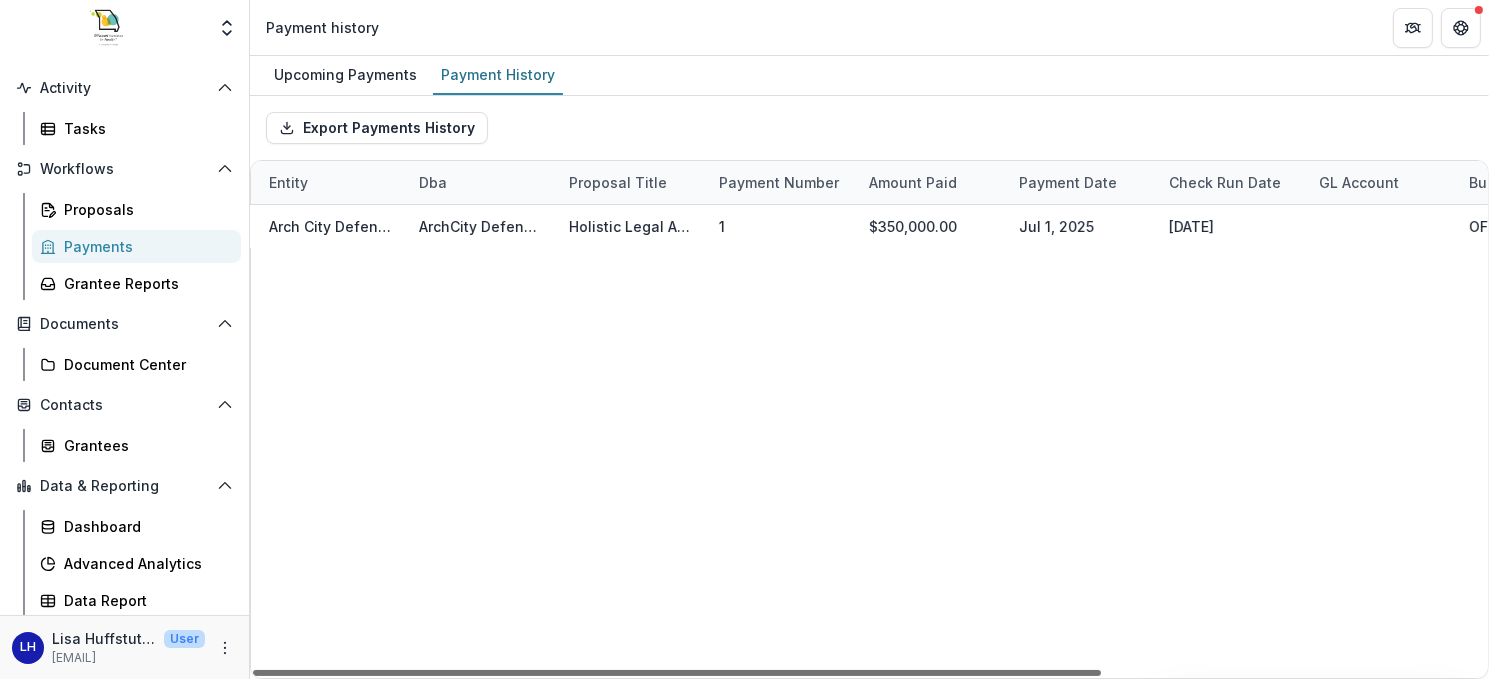 scroll, scrollTop: 0, scrollLeft: 562, axis: horizontal 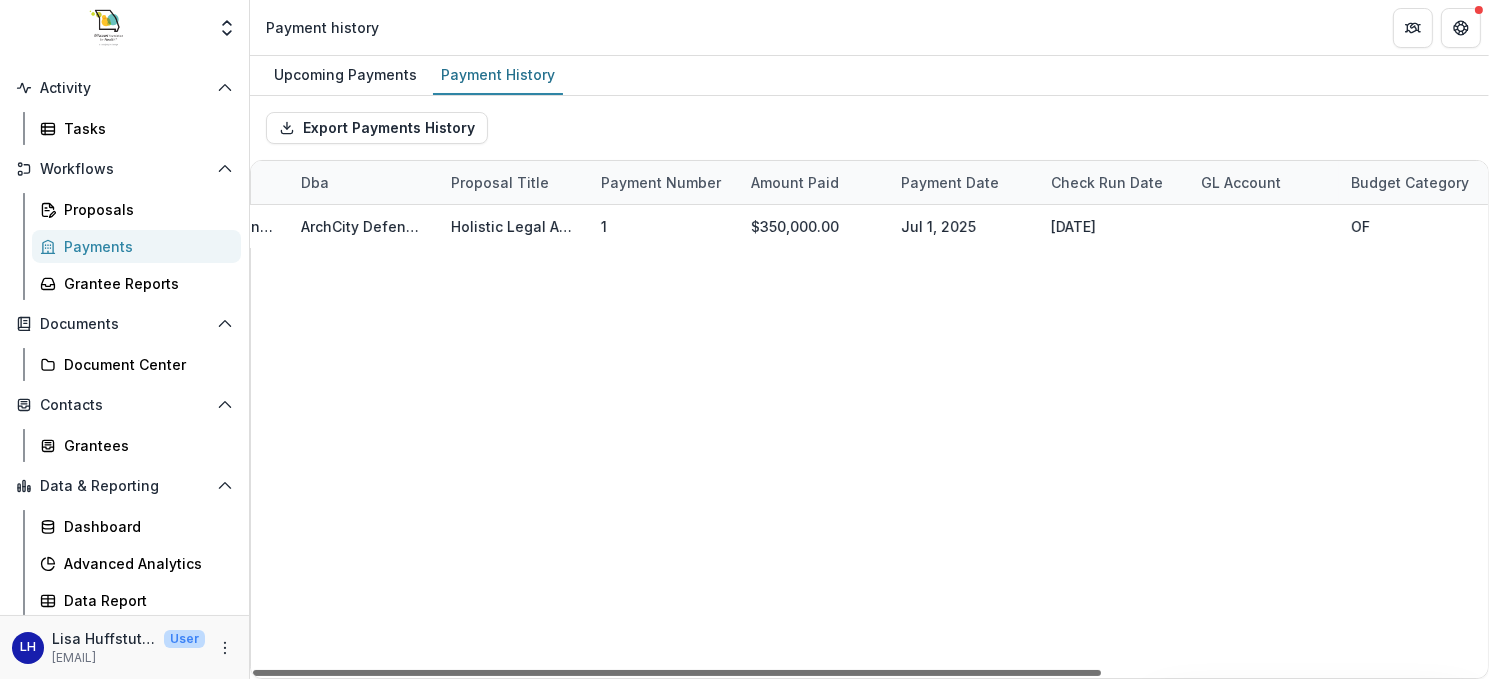 drag, startPoint x: 1092, startPoint y: 670, endPoint x: 1604, endPoint y: 639, distance: 512.9376 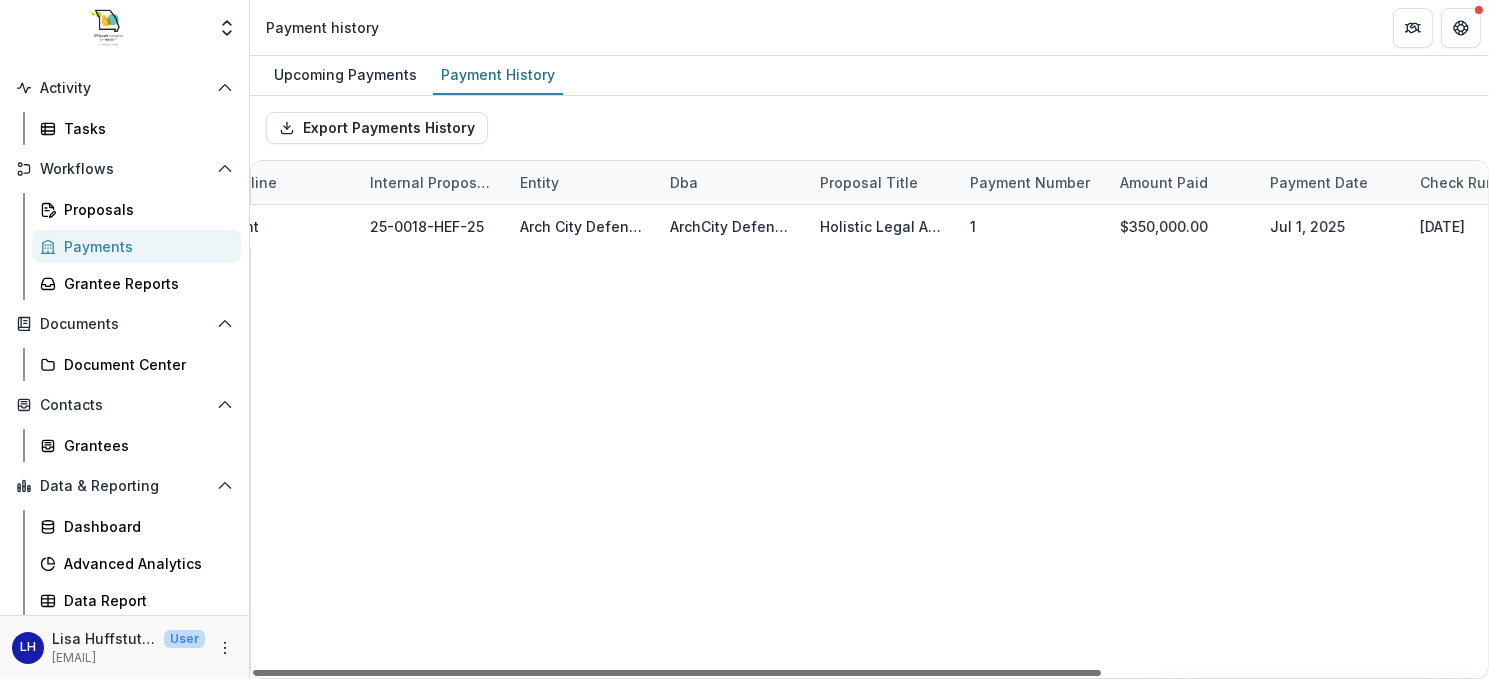 scroll, scrollTop: 0, scrollLeft: 0, axis: both 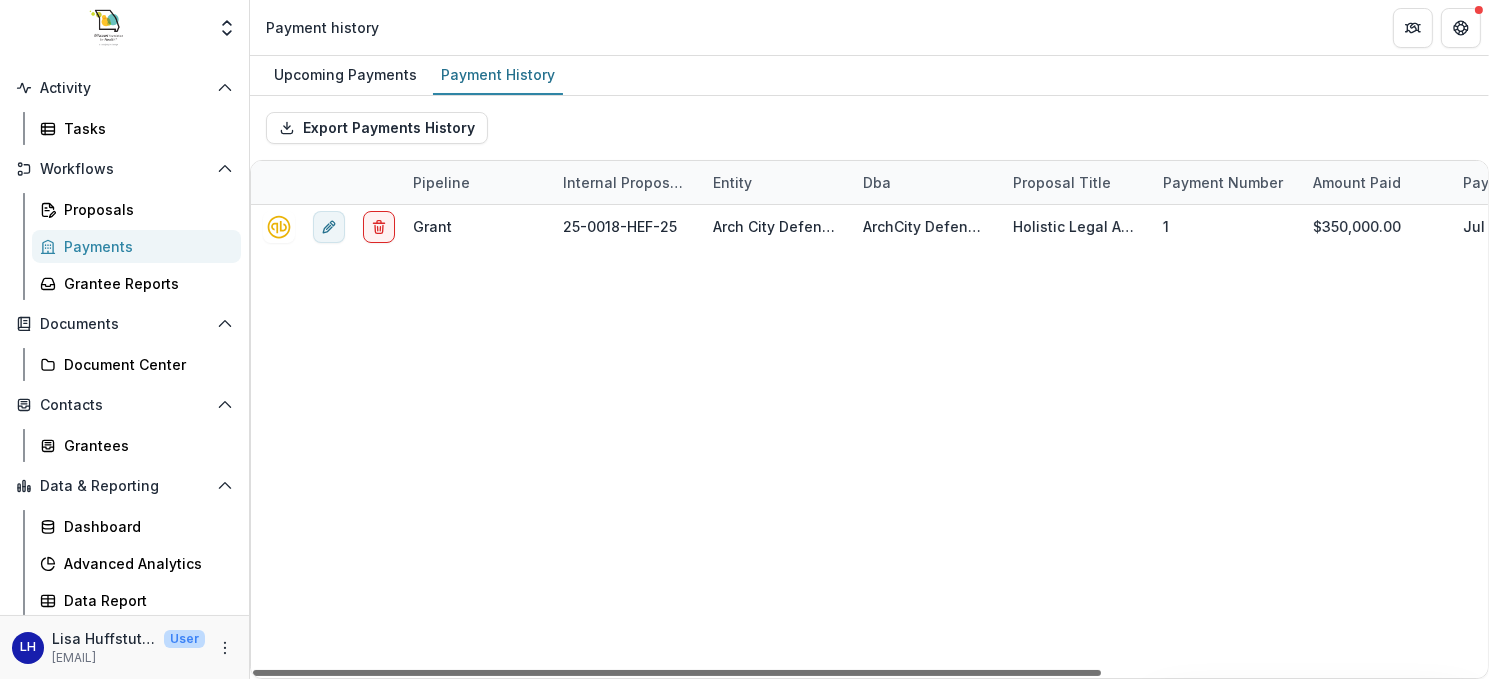 drag, startPoint x: 714, startPoint y: 674, endPoint x: 316, endPoint y: 630, distance: 400.42477 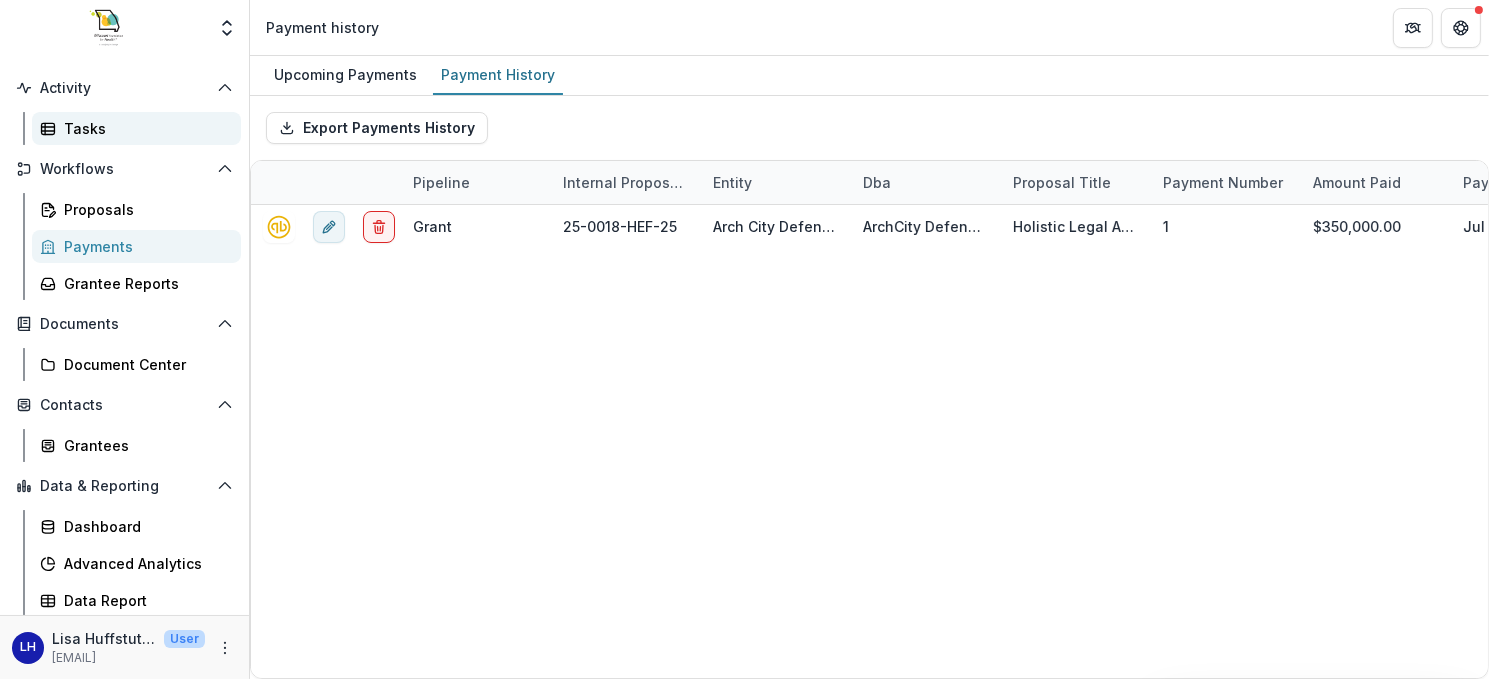 click on "Tasks" at bounding box center [144, 128] 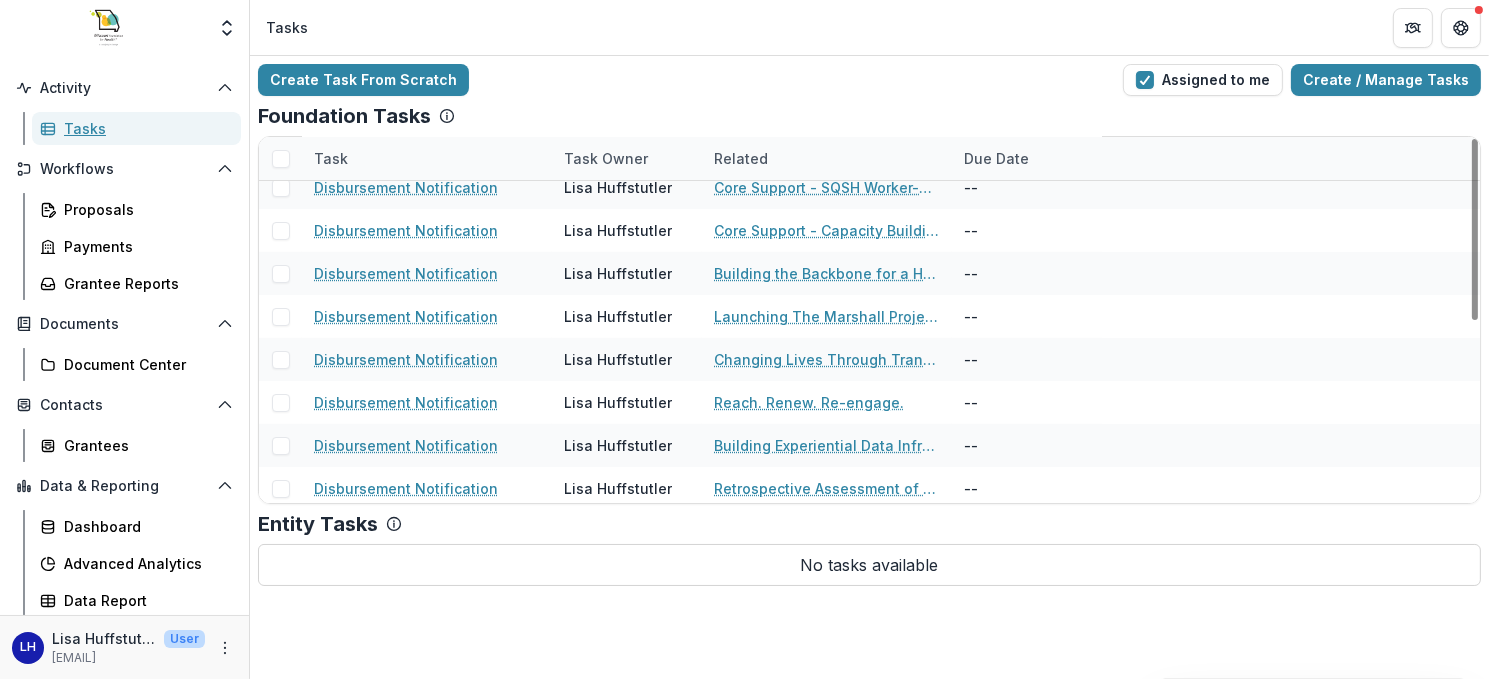scroll, scrollTop: 0, scrollLeft: 0, axis: both 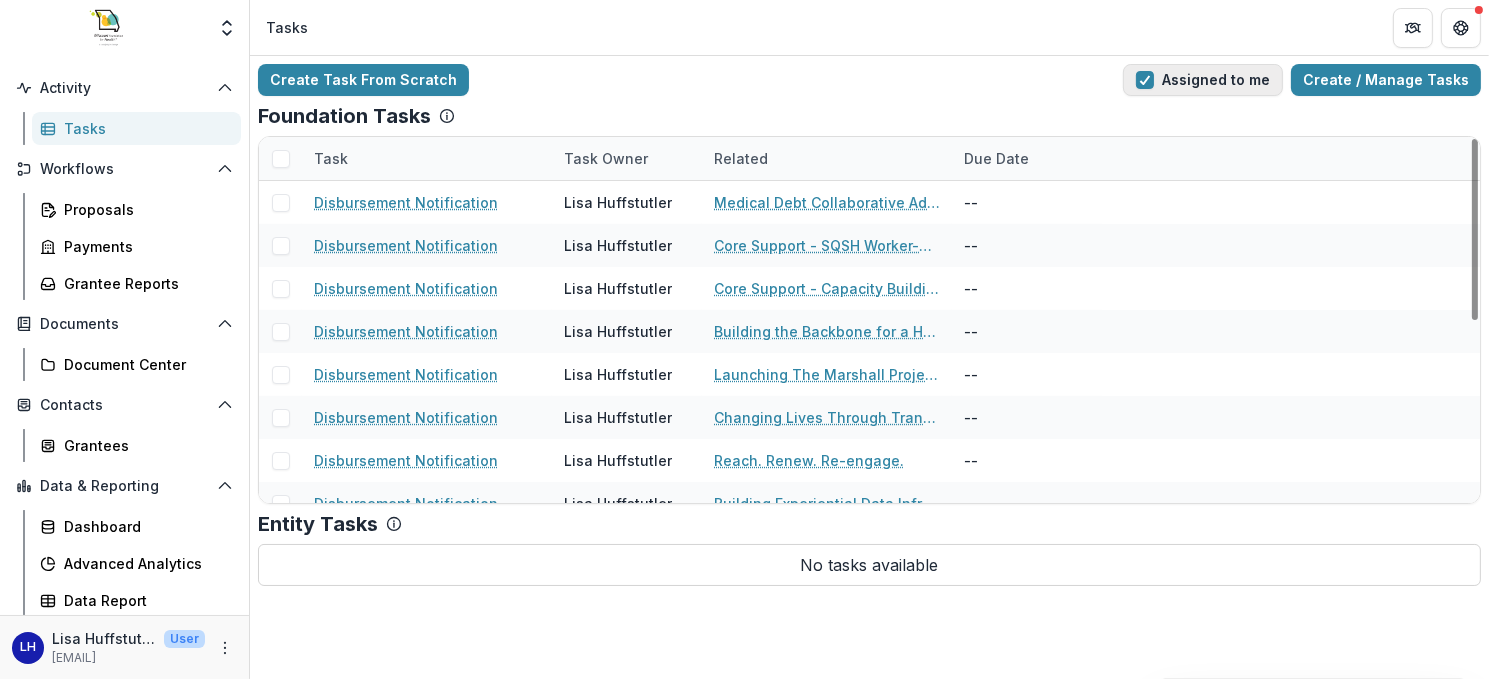 click at bounding box center (1145, 80) 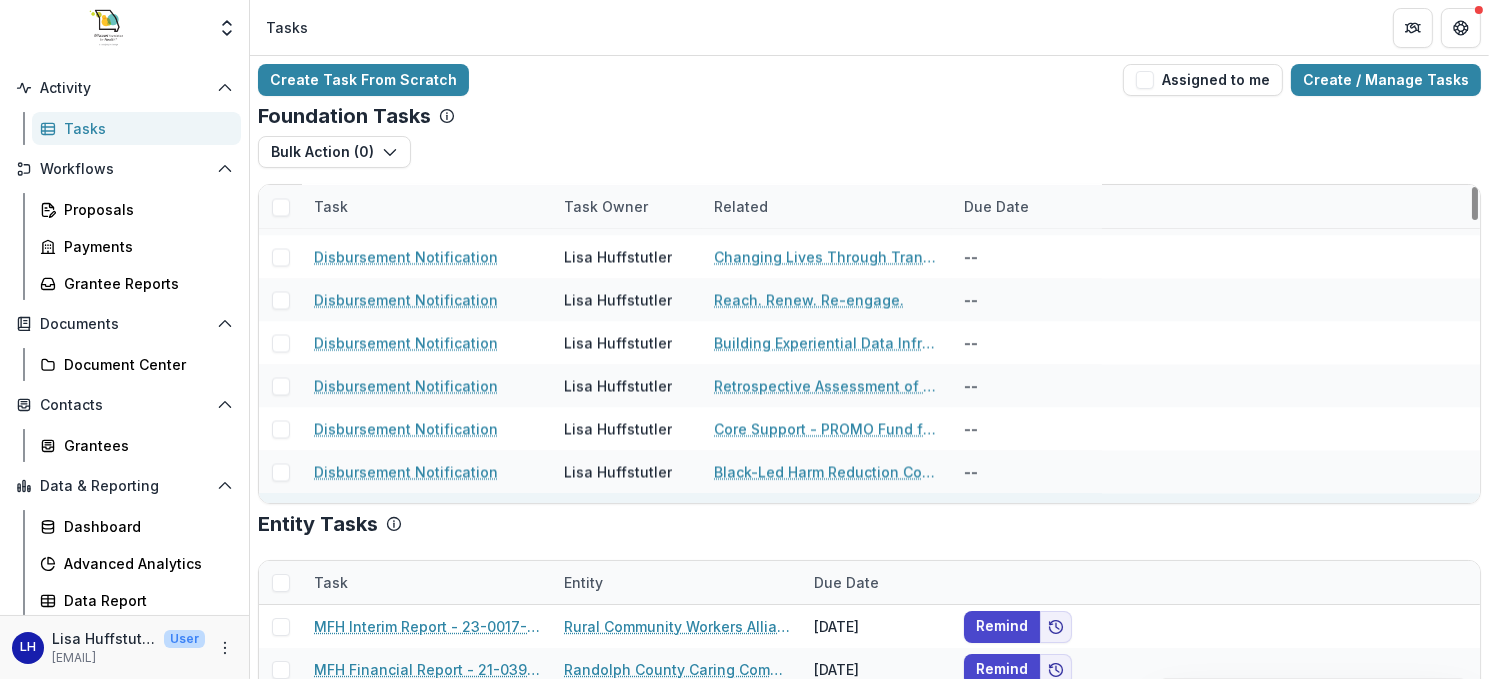 scroll, scrollTop: 5500, scrollLeft: 0, axis: vertical 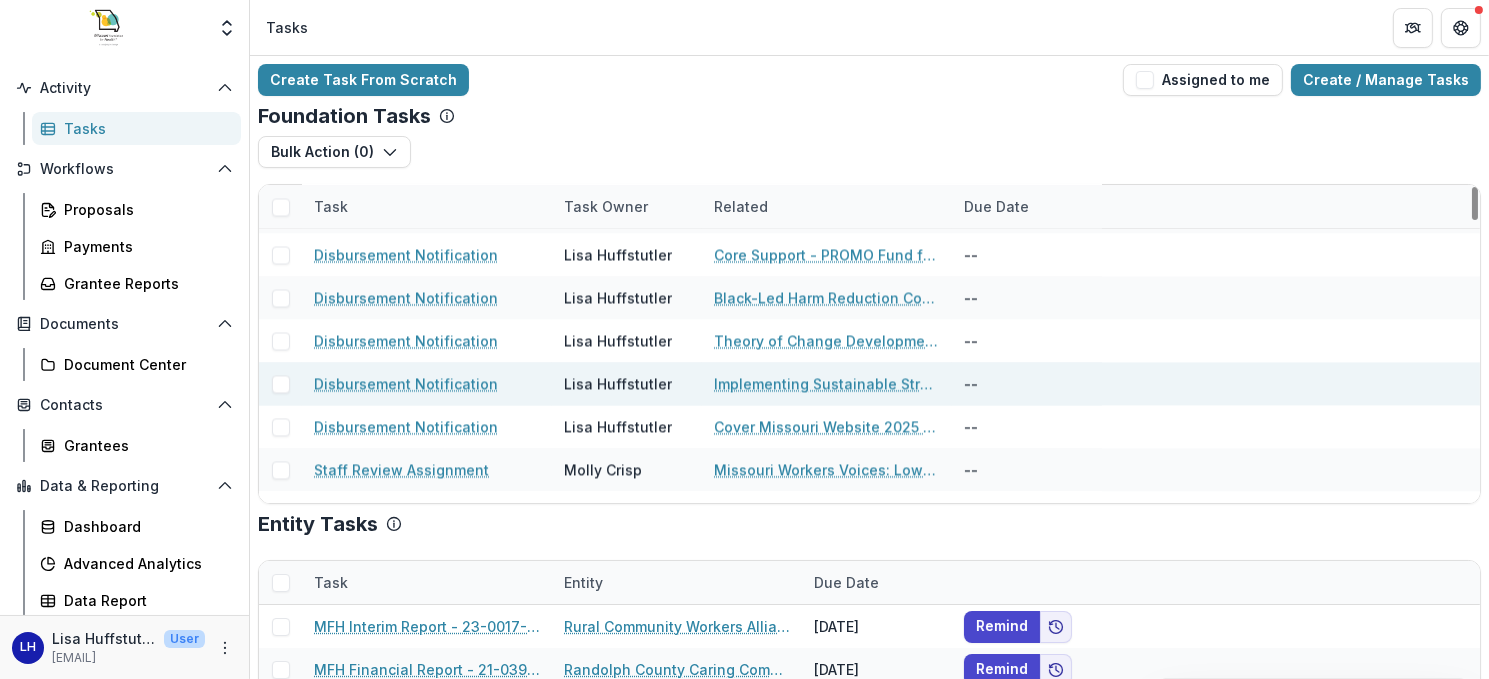 click on "Disbursement Notification" at bounding box center [406, 383] 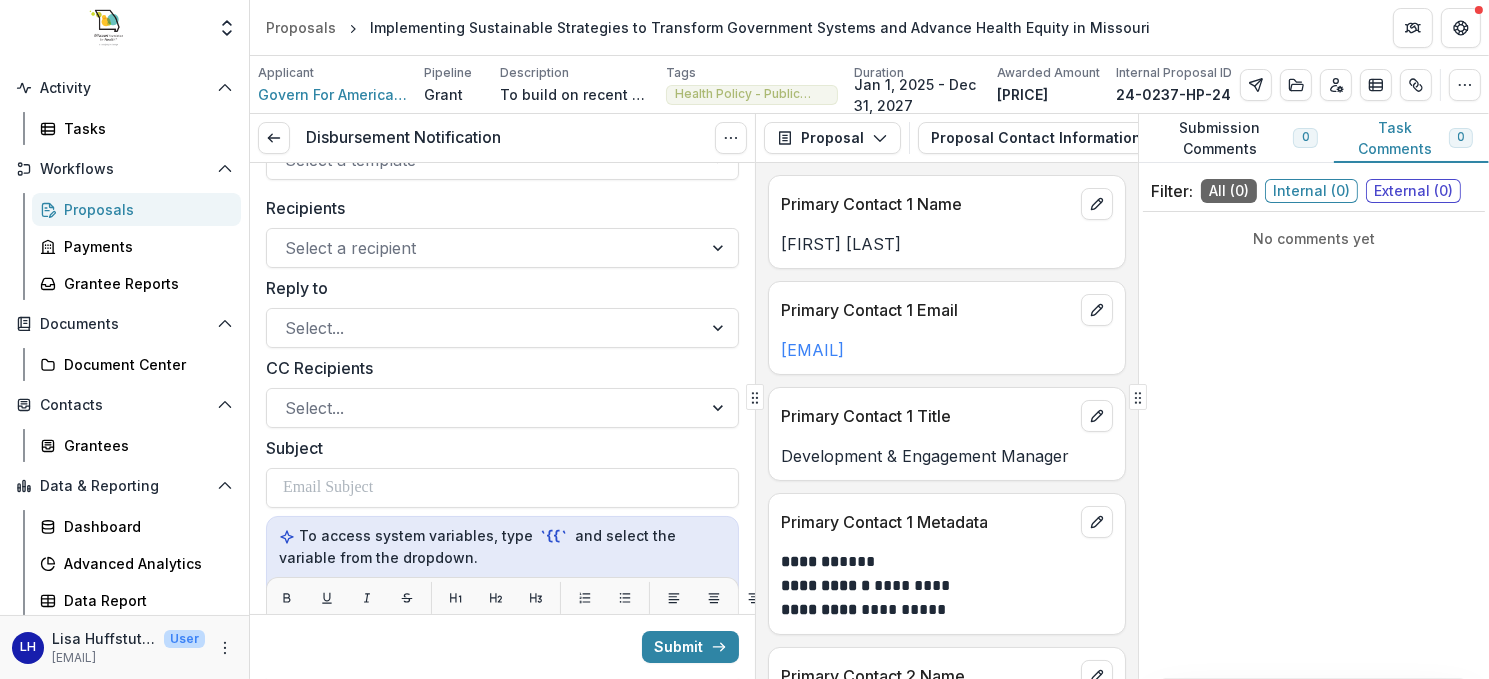 scroll, scrollTop: 100, scrollLeft: 0, axis: vertical 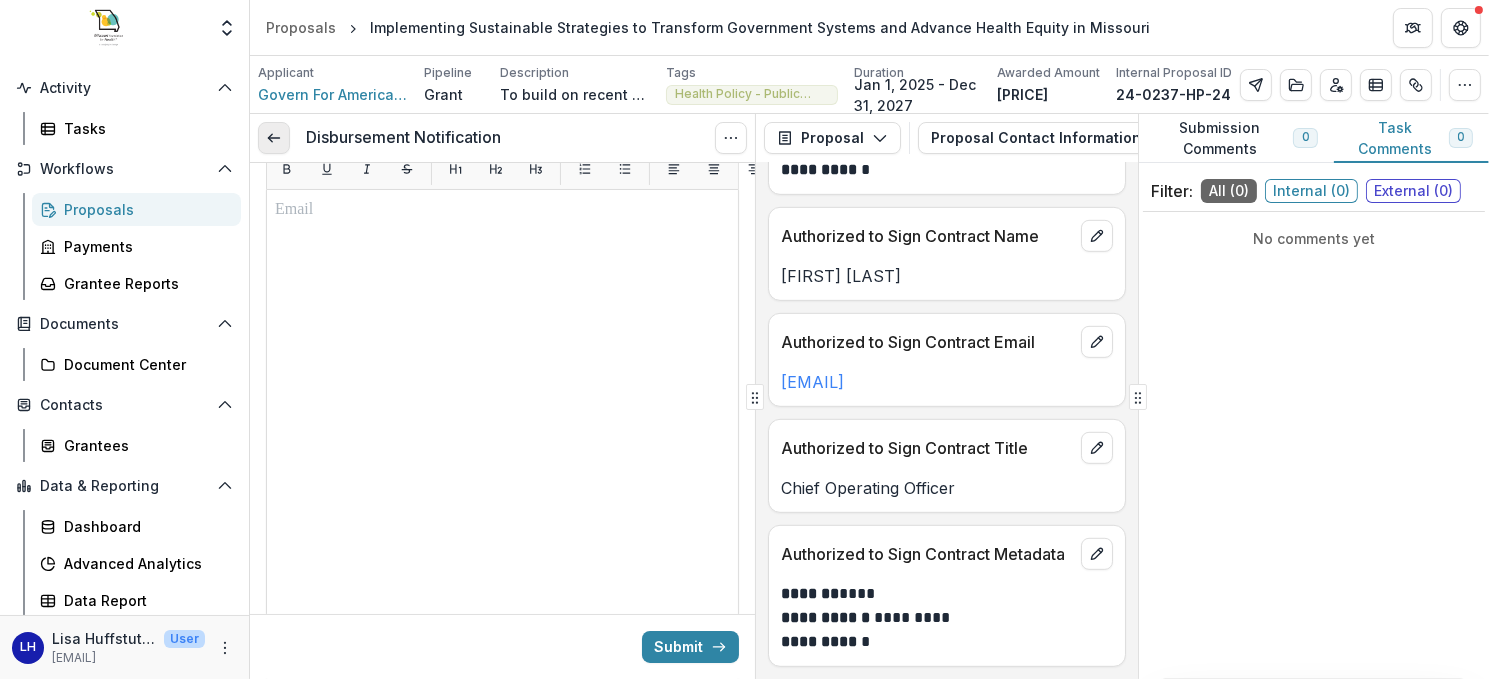 click 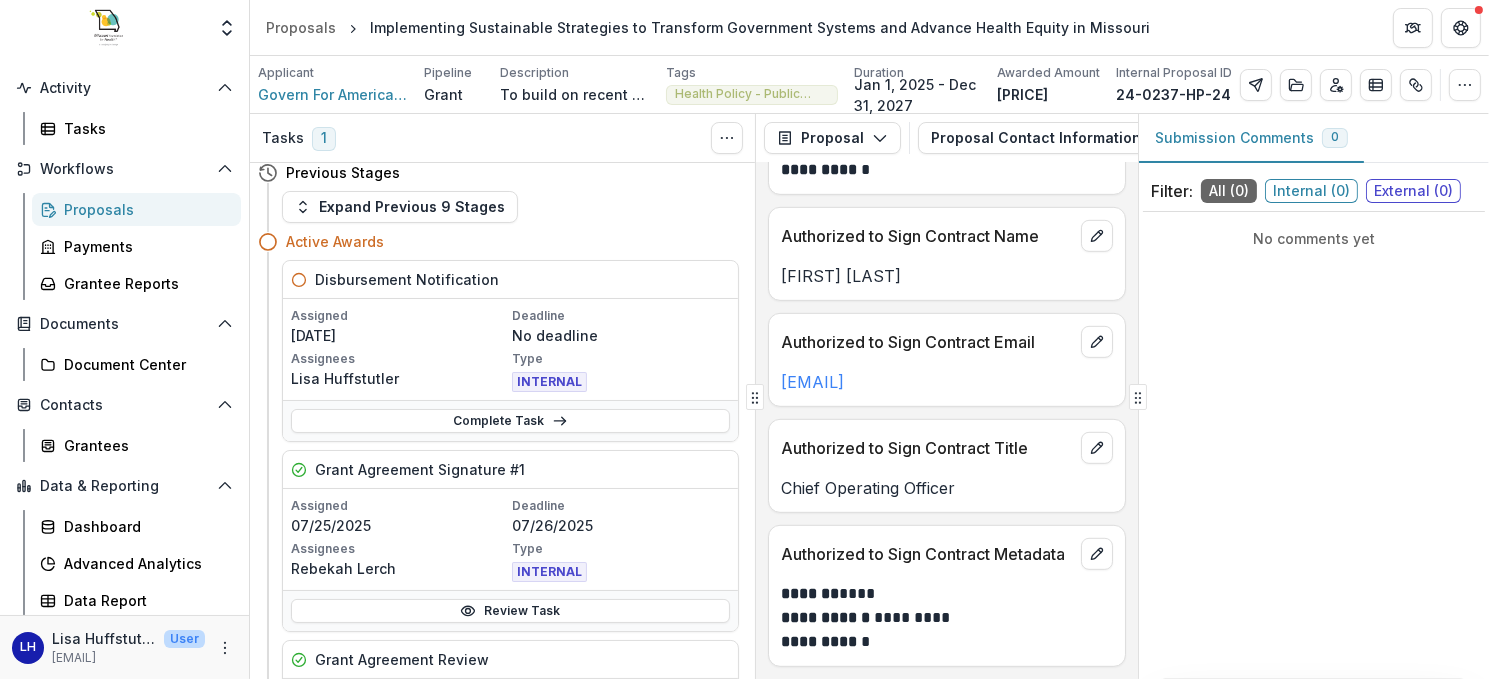 scroll, scrollTop: 0, scrollLeft: 0, axis: both 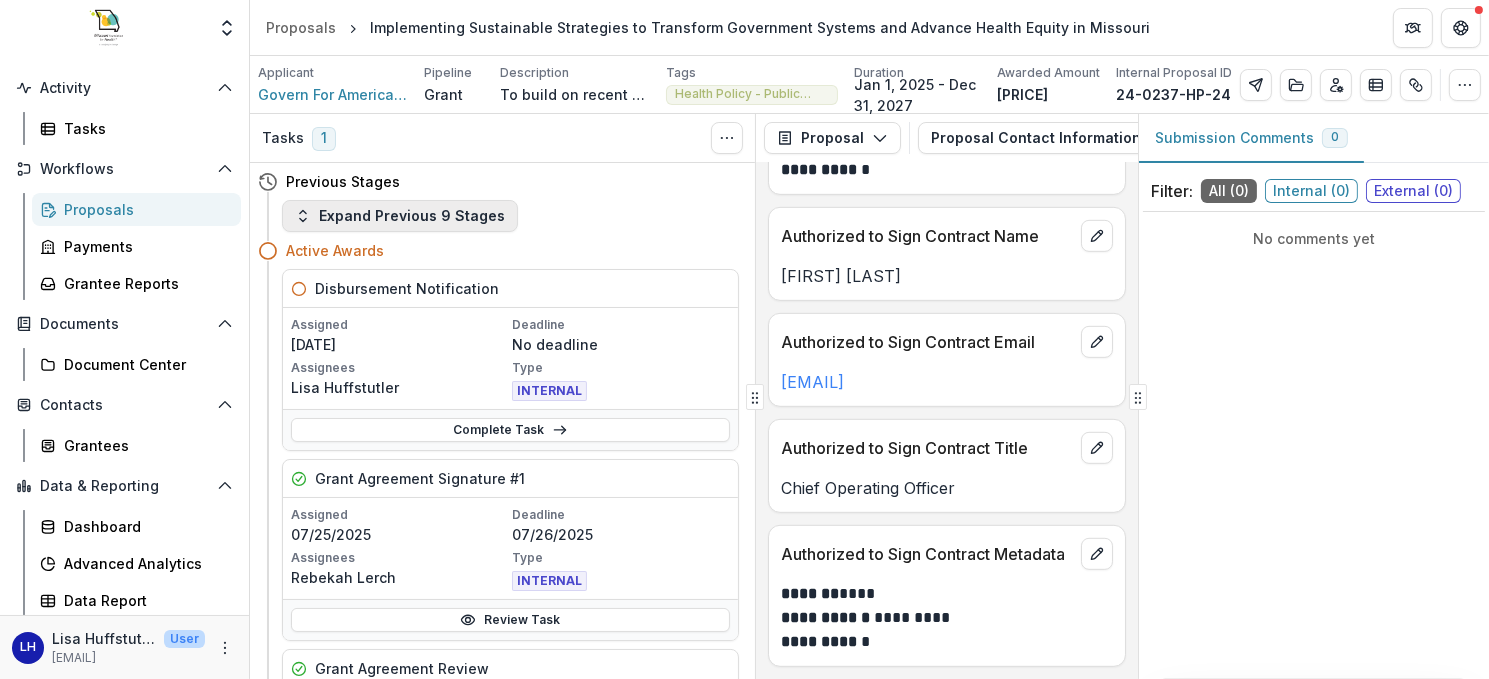 click on "Expand Previous 9 Stages" at bounding box center (400, 216) 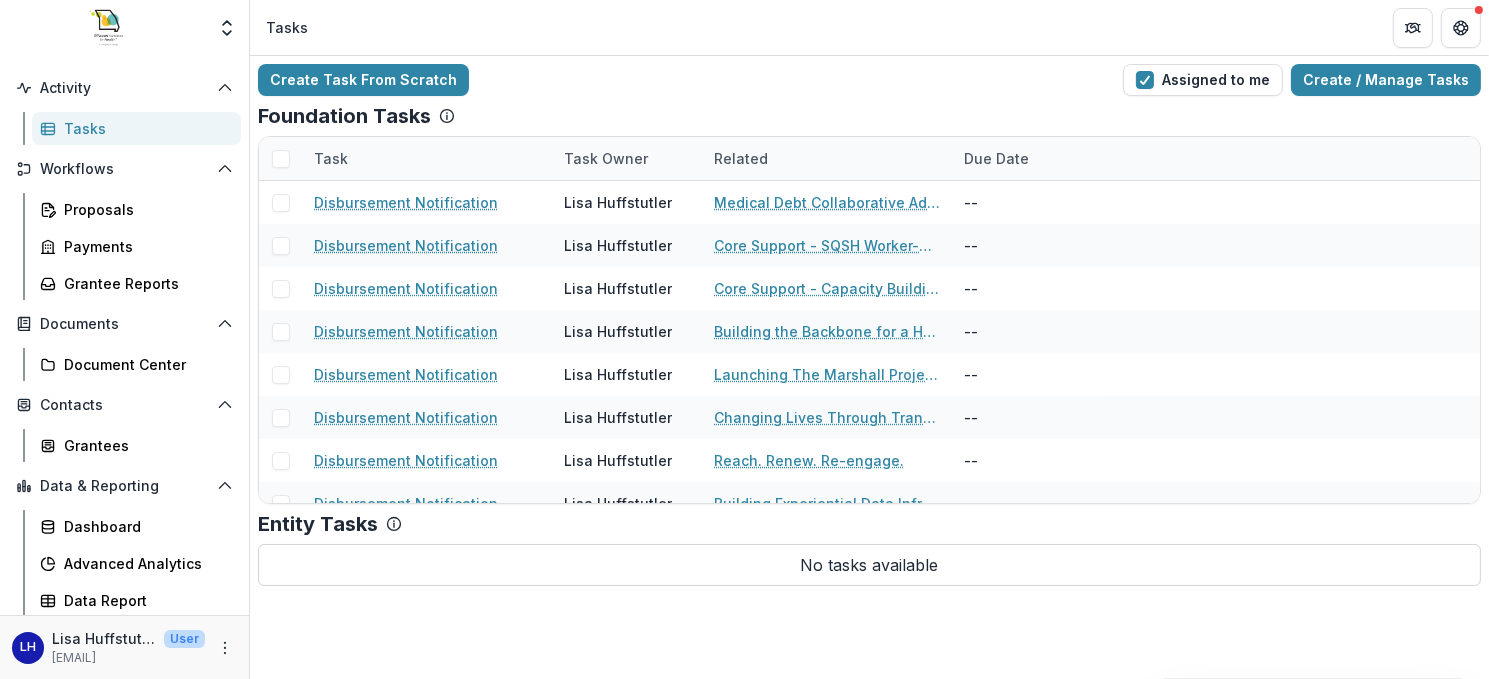 scroll, scrollTop: 0, scrollLeft: 0, axis: both 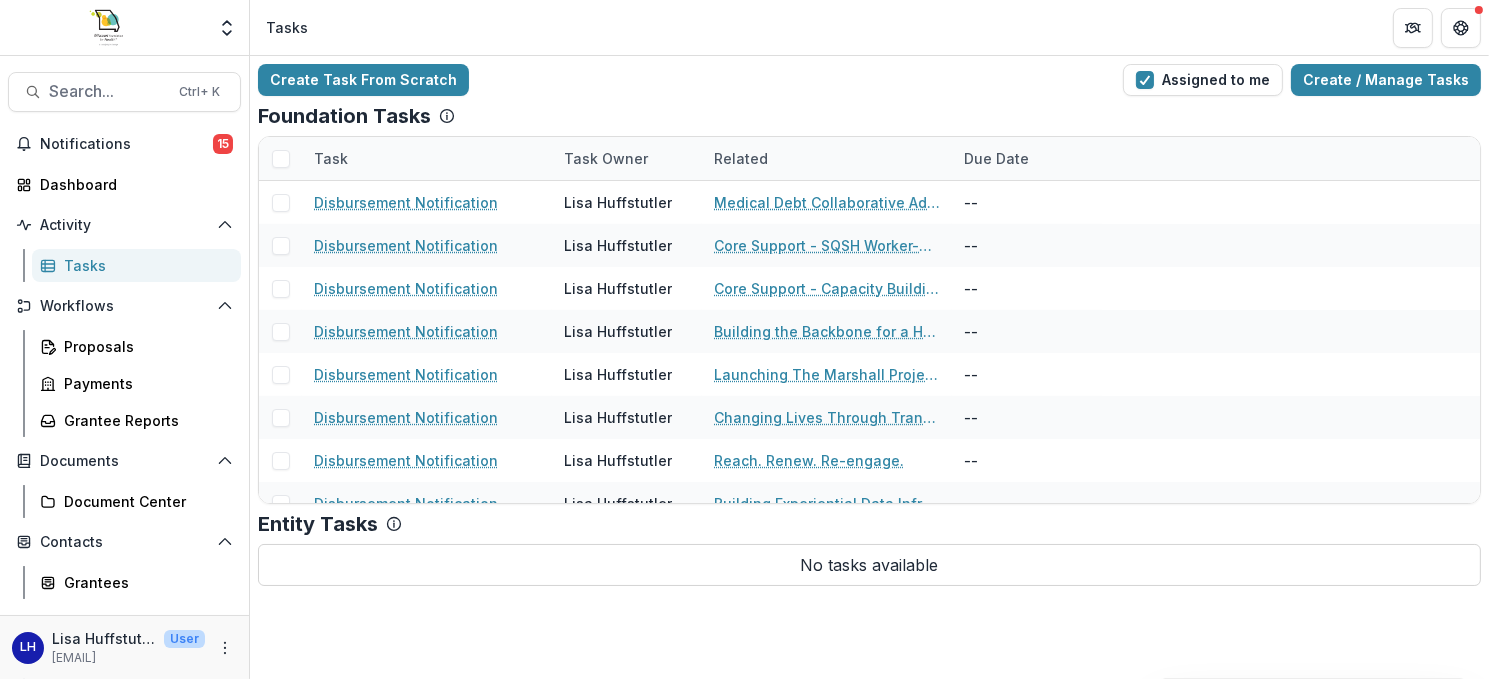 click on "Tasks" at bounding box center (144, 265) 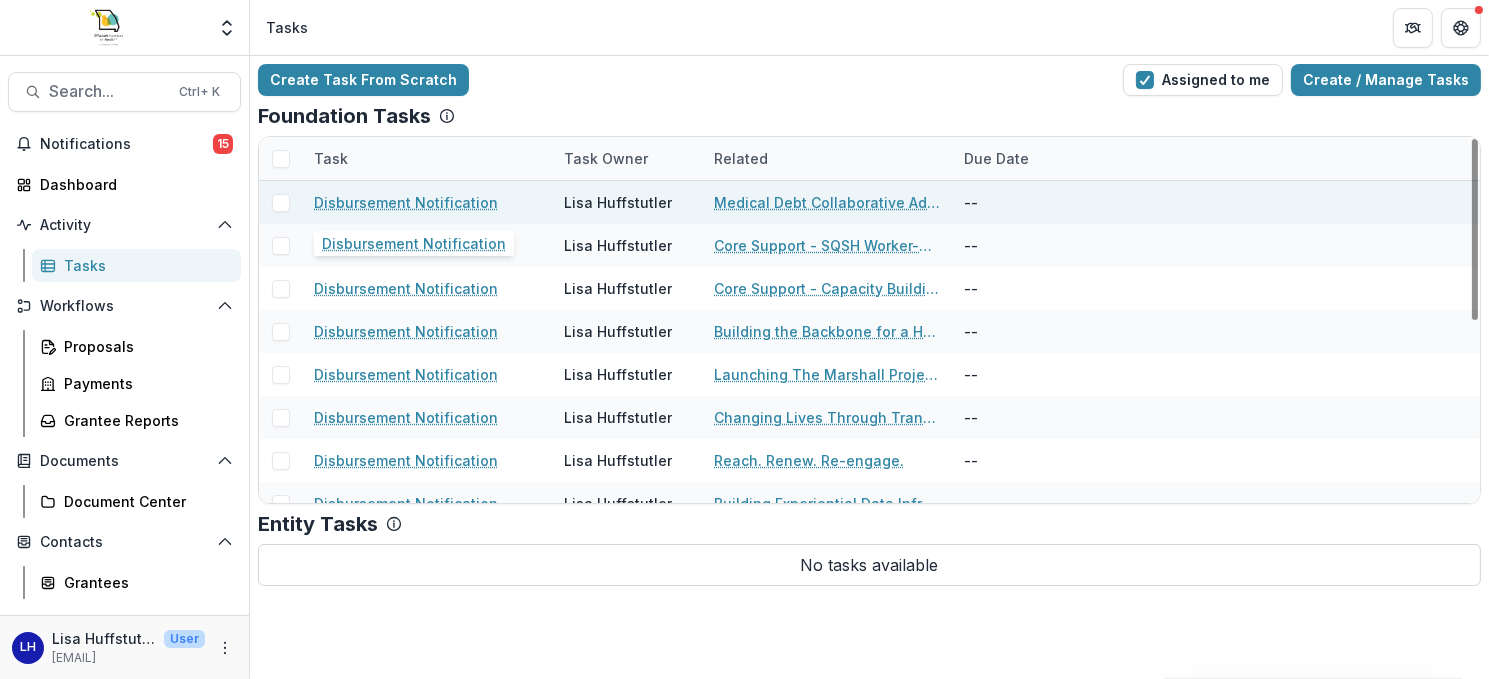 click on "Disbursement Notification" at bounding box center (406, 202) 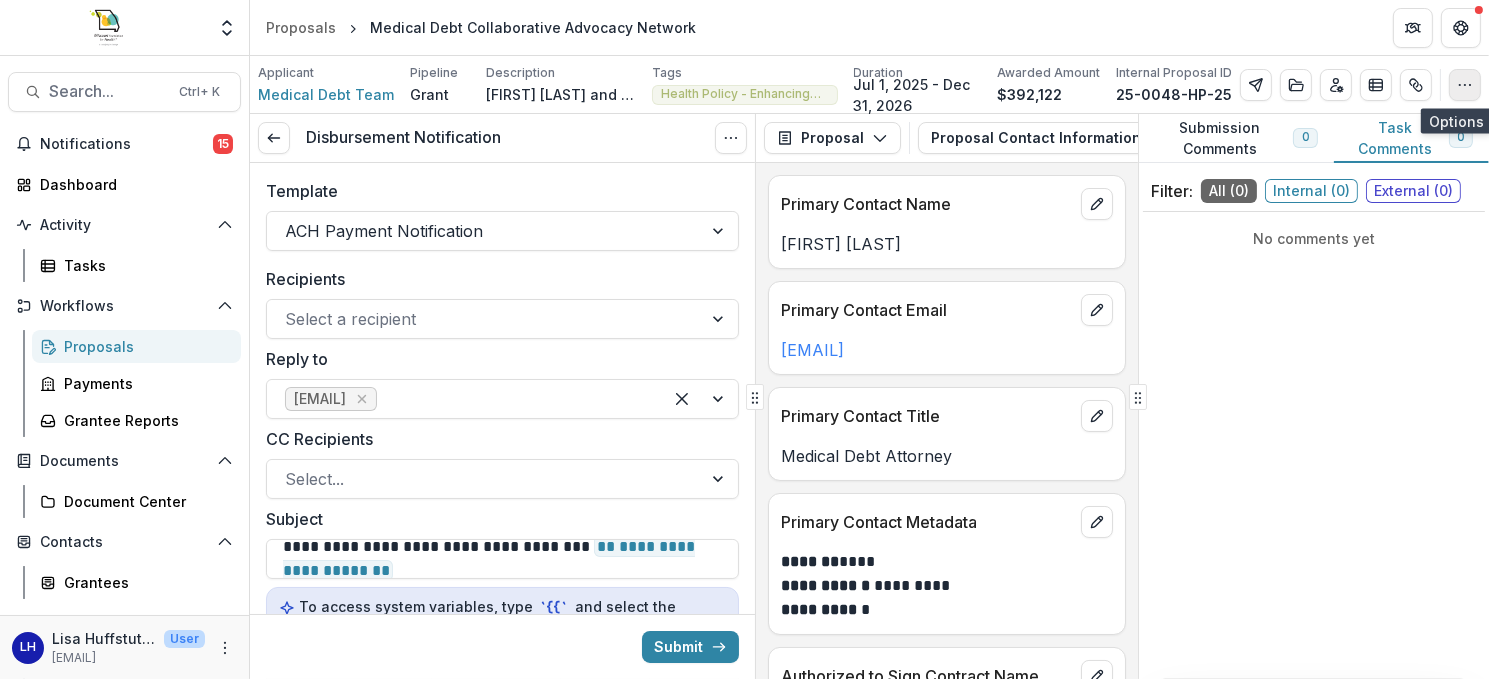 click 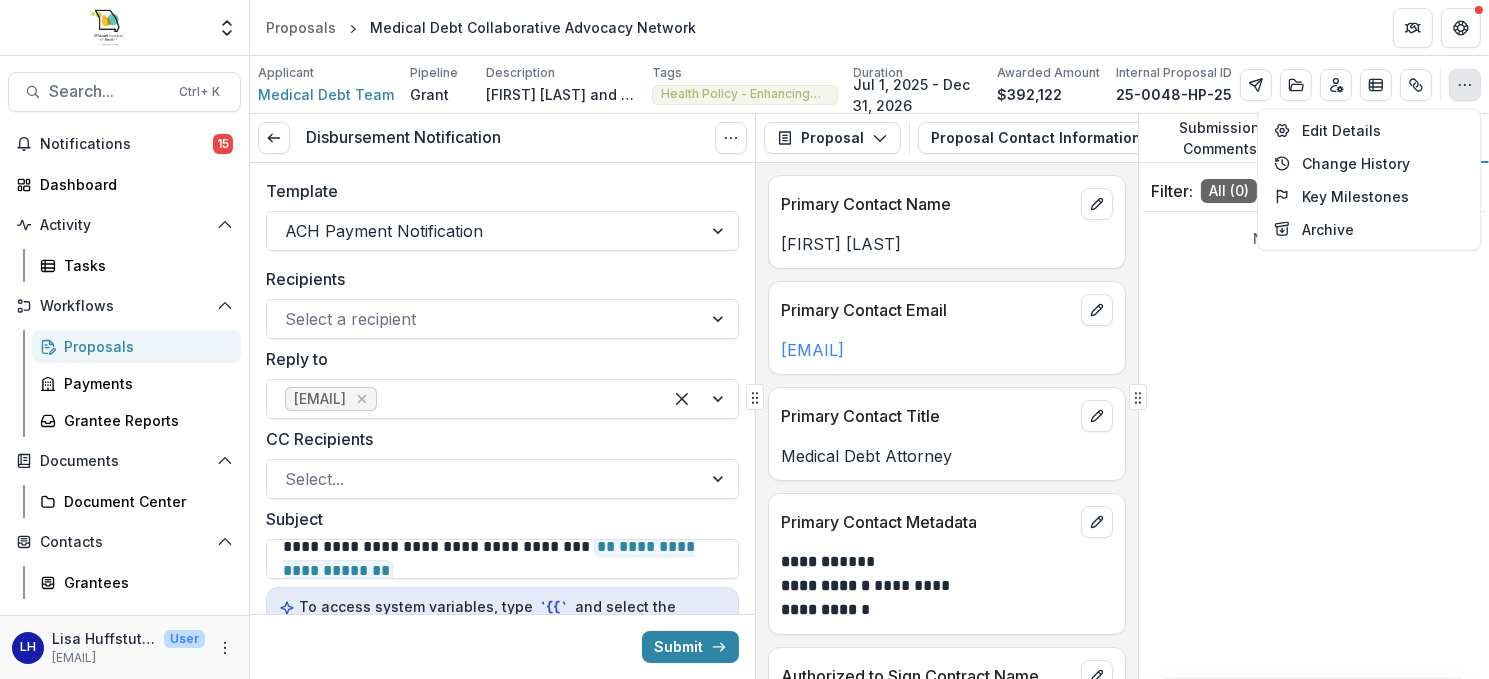 click on "No comments yet" at bounding box center [1314, 449] 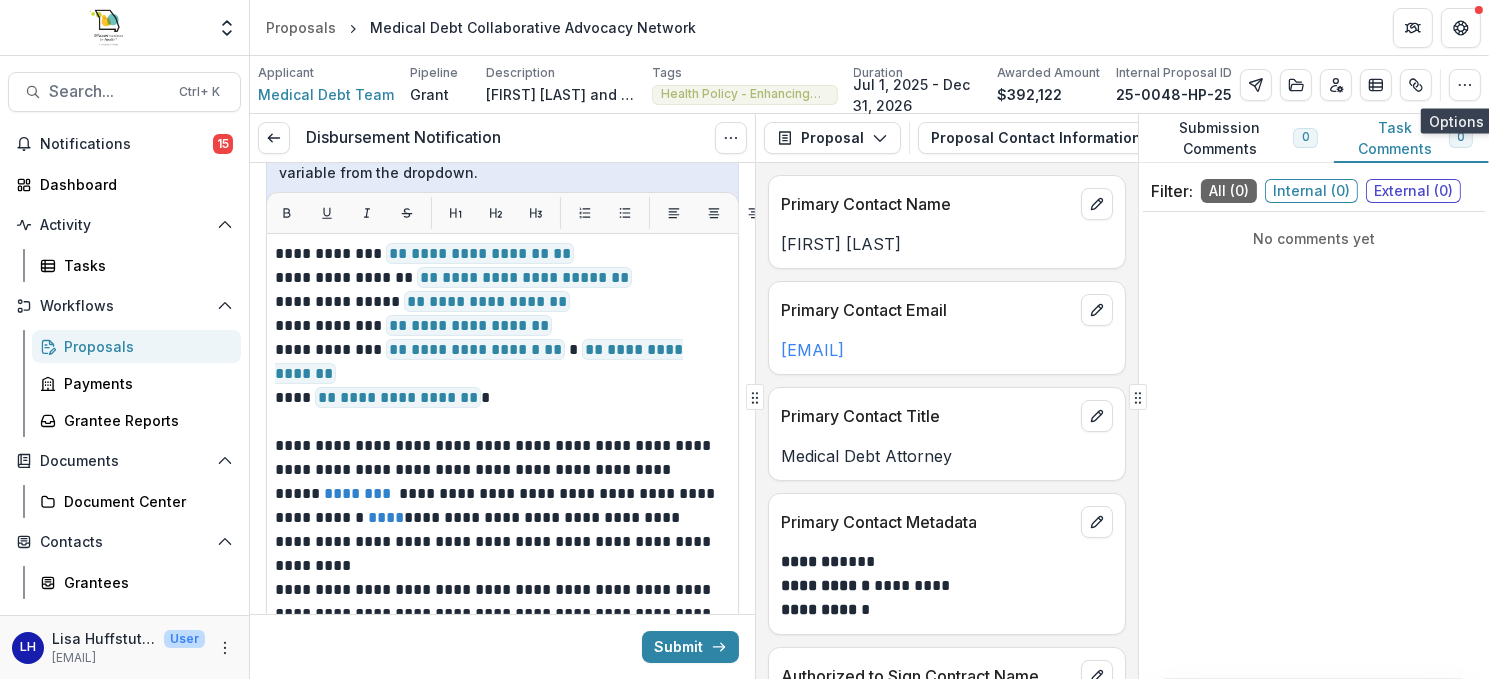 scroll, scrollTop: 600, scrollLeft: 0, axis: vertical 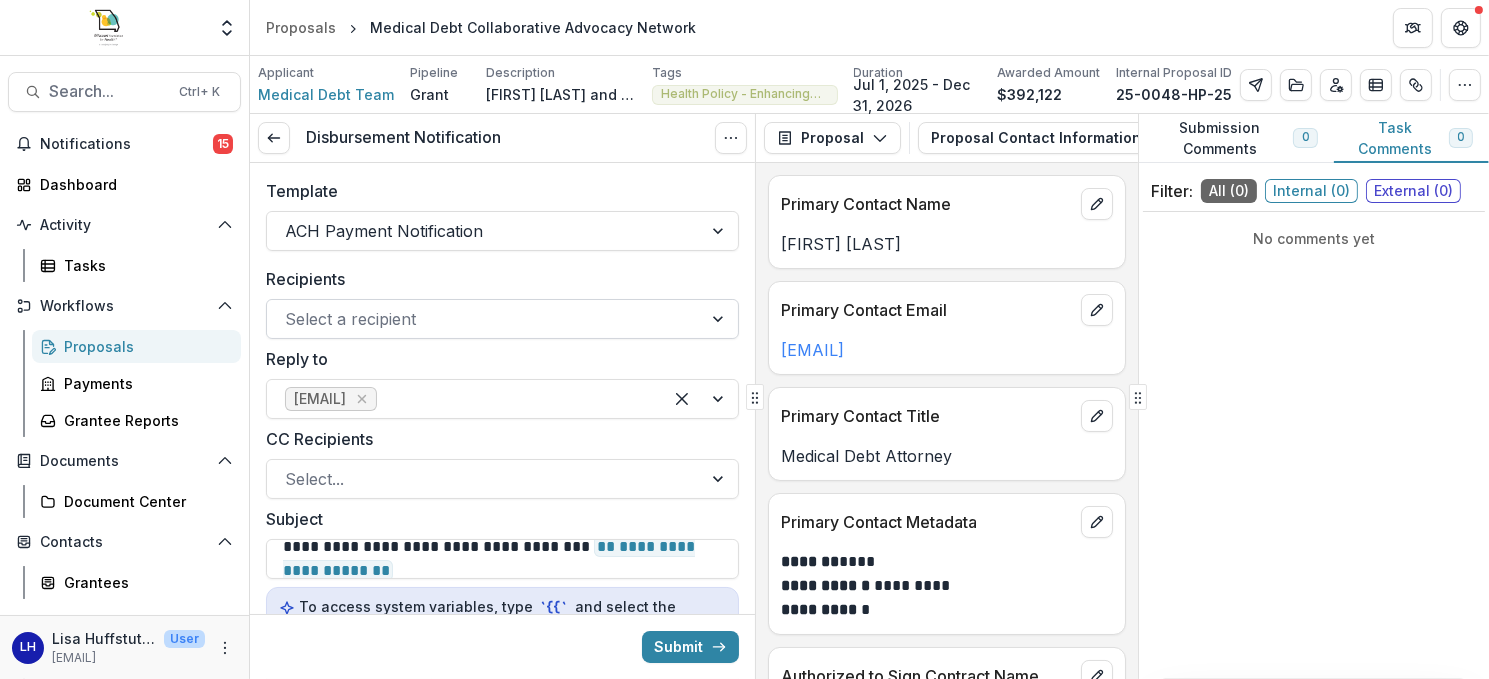 click at bounding box center [484, 319] 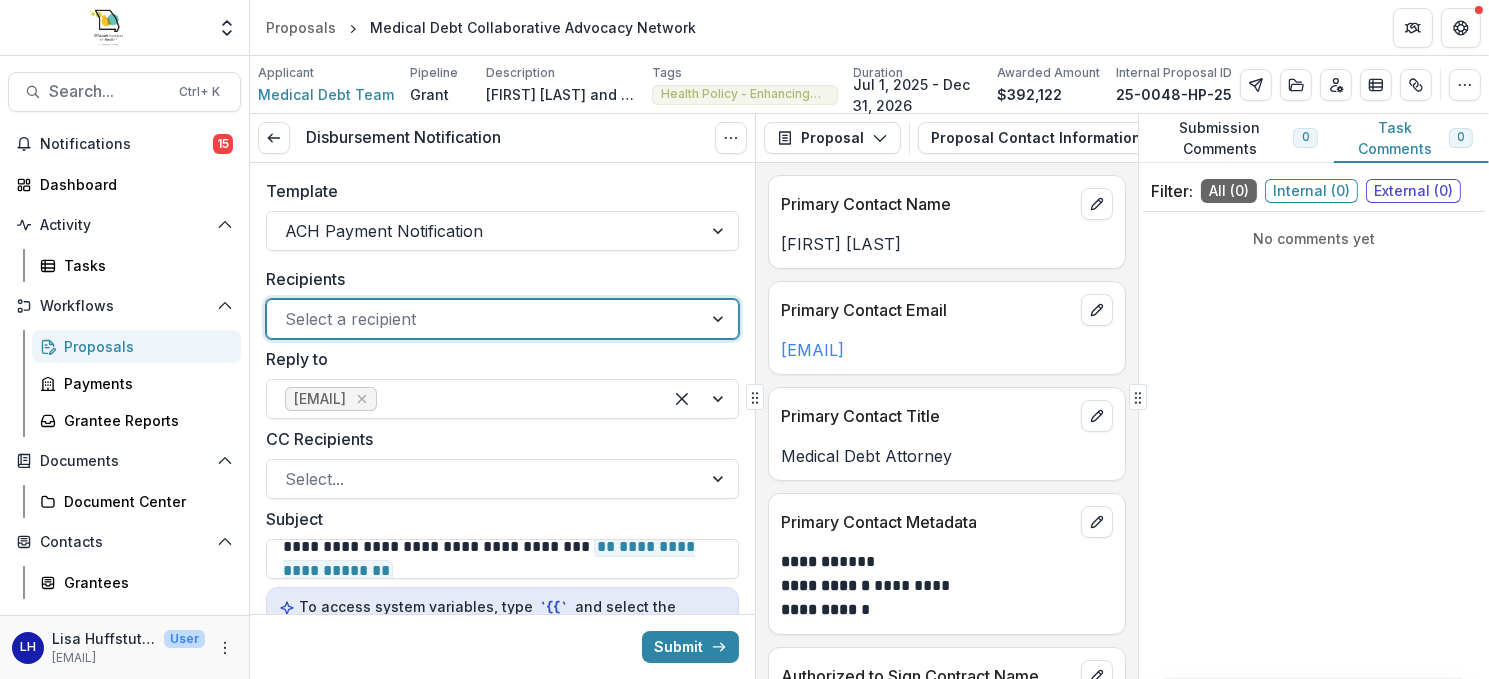 click at bounding box center (484, 319) 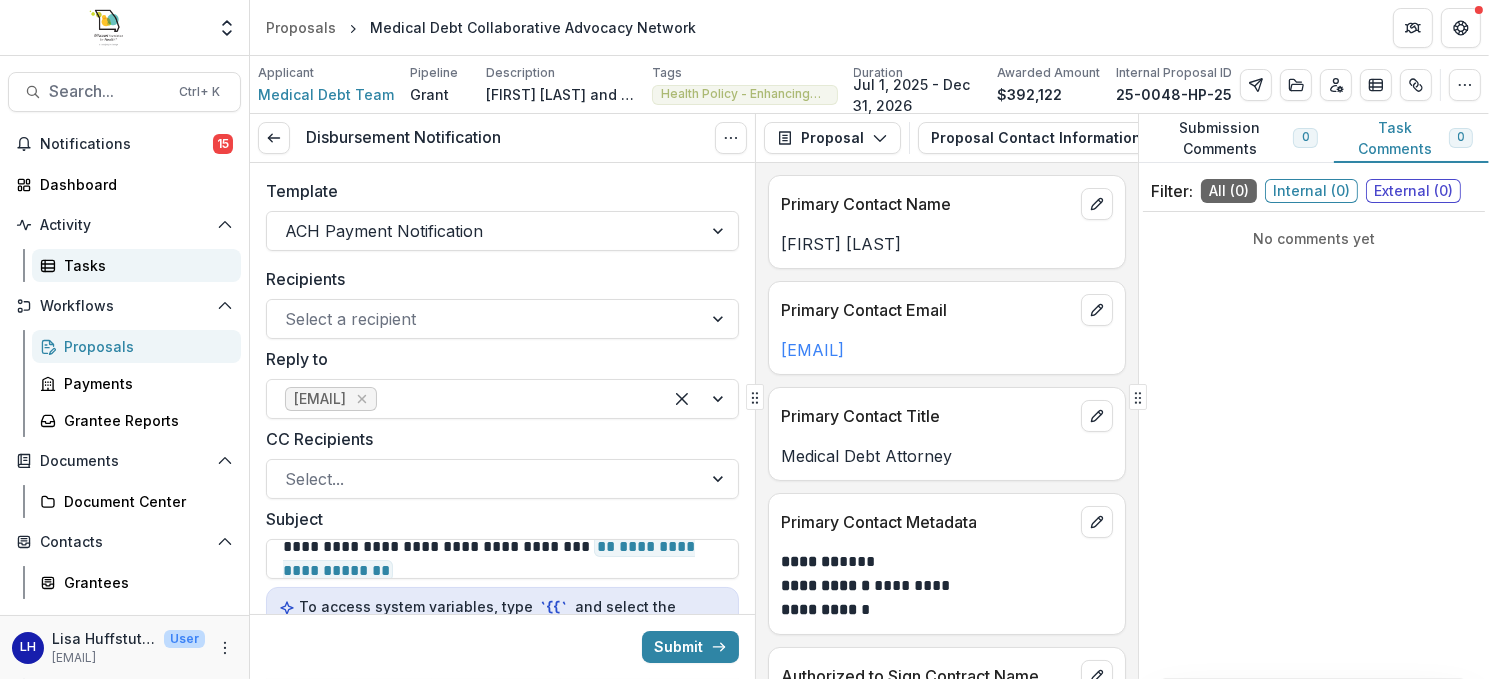 click on "Tasks" at bounding box center [144, 265] 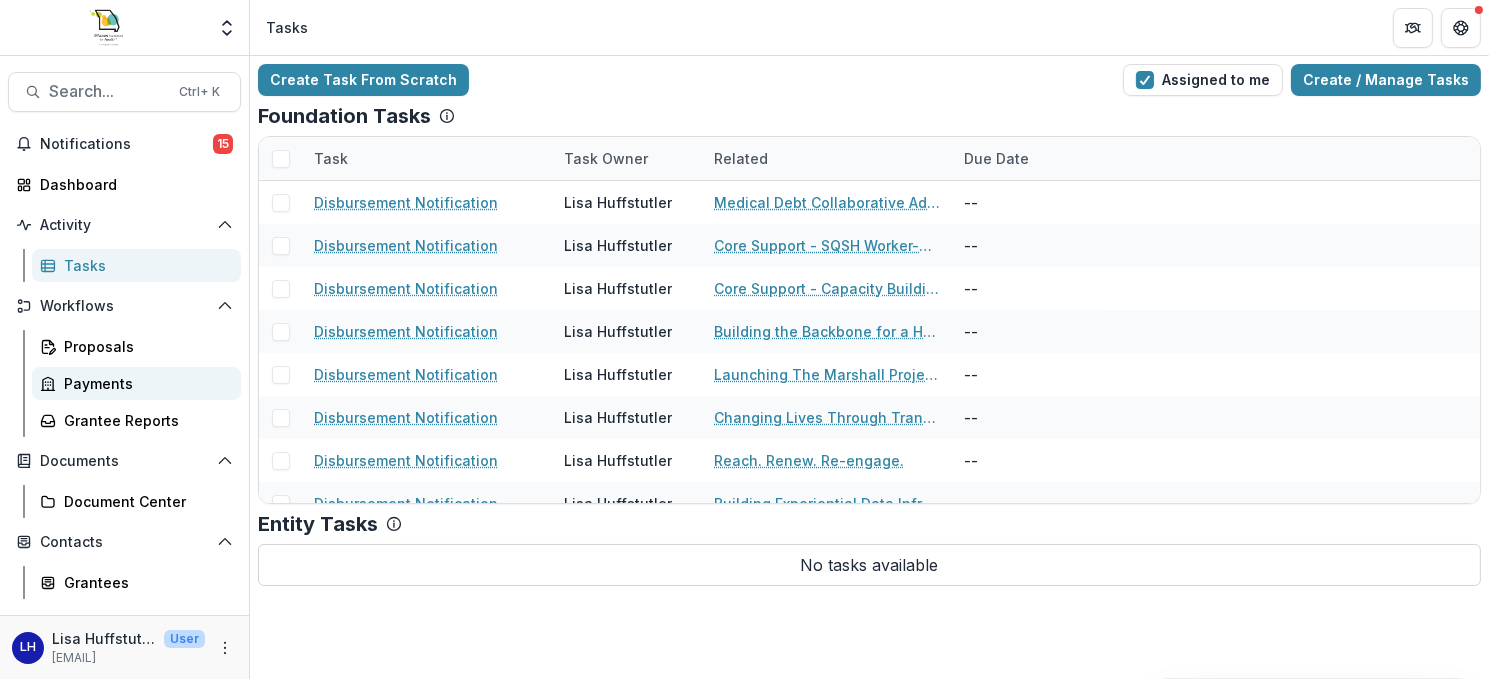 click on "Payments" at bounding box center [144, 383] 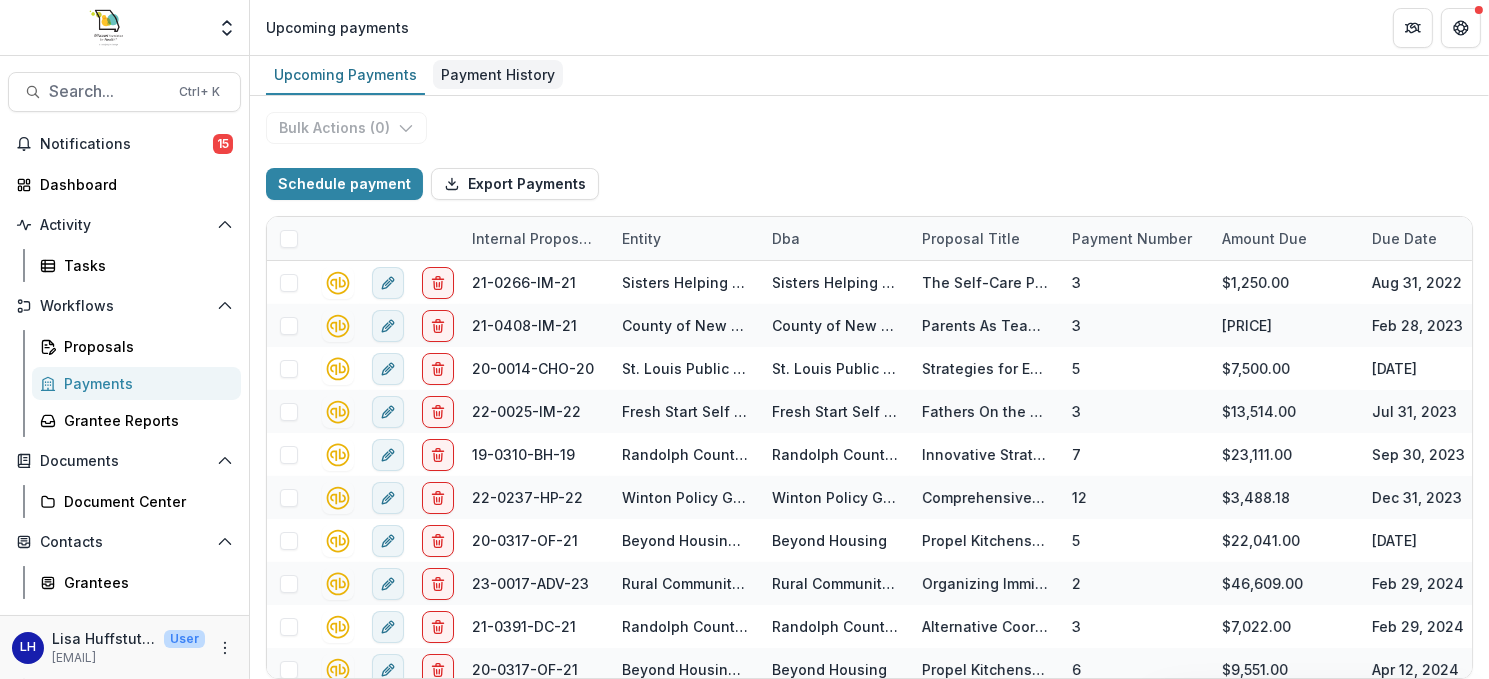 click on "Payment History" at bounding box center (498, 74) 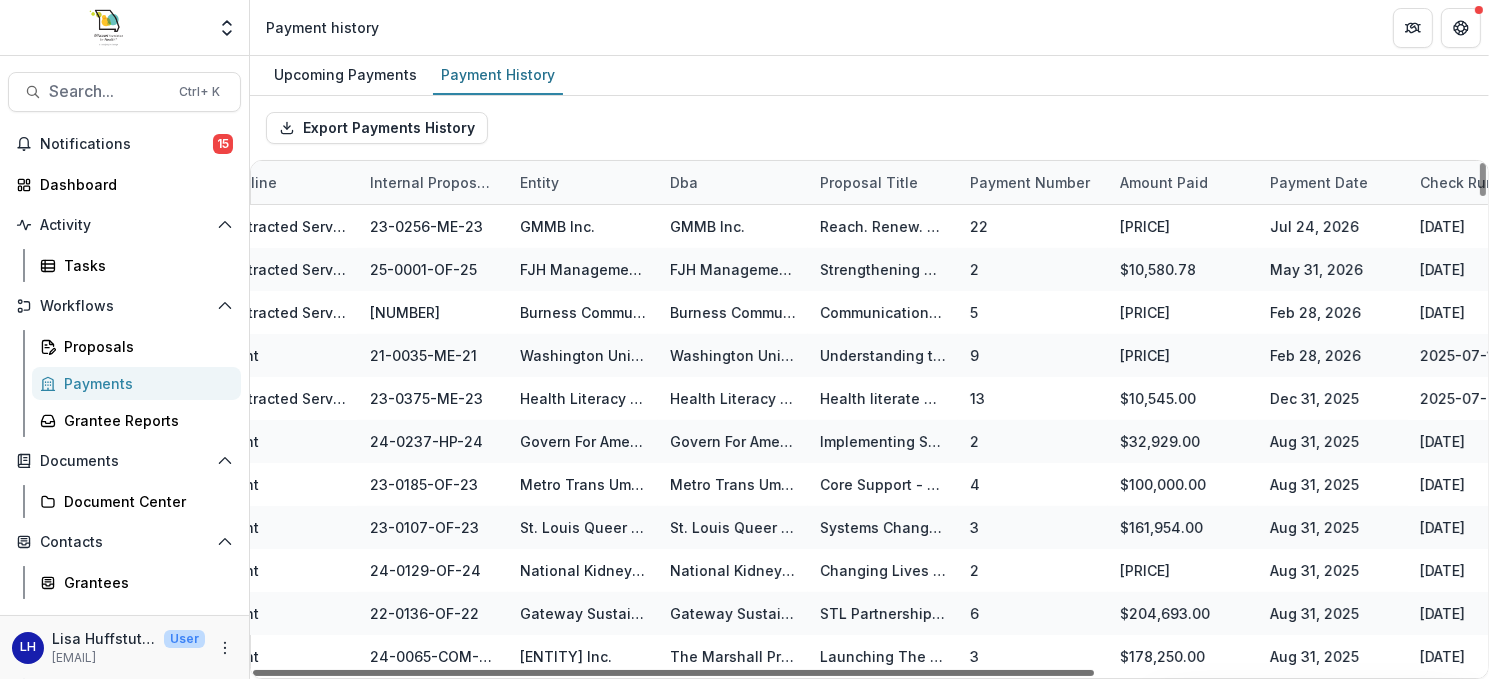scroll, scrollTop: 0, scrollLeft: 194, axis: horizontal 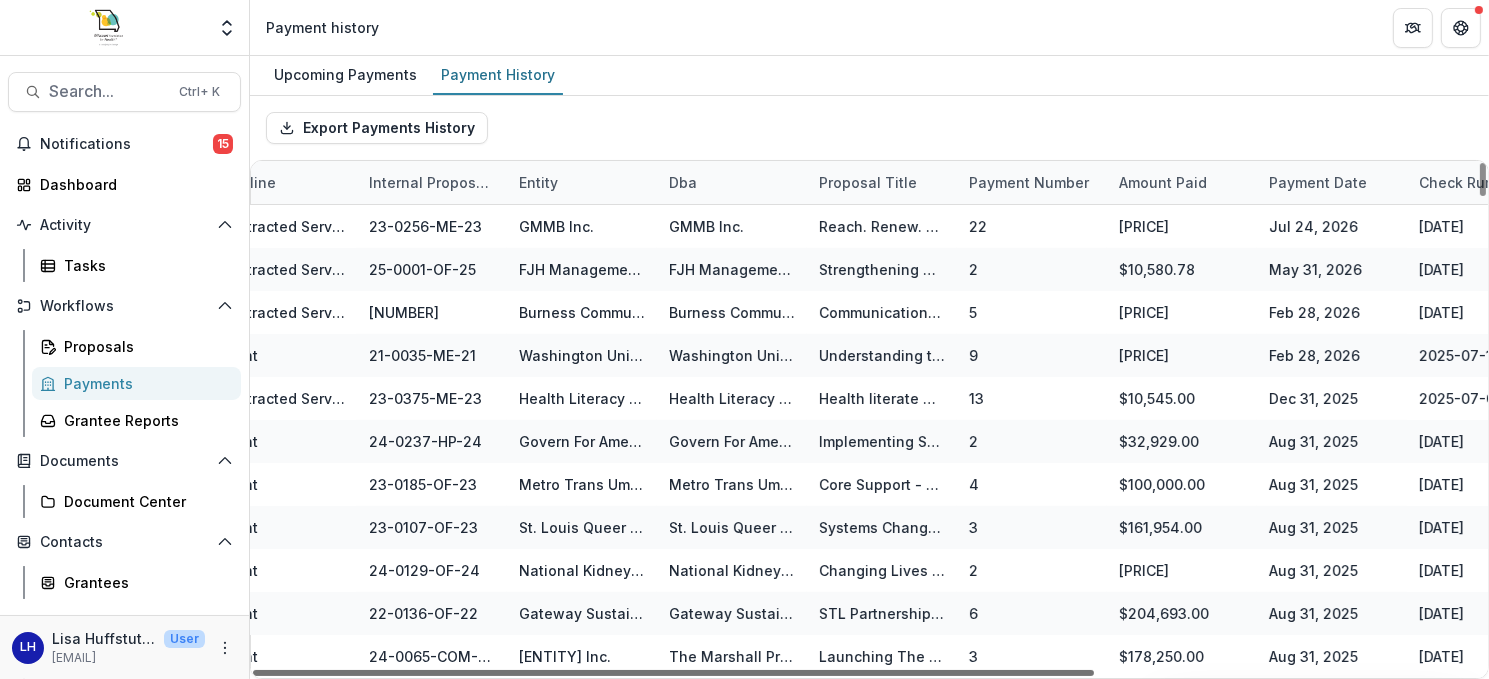 drag, startPoint x: 914, startPoint y: 672, endPoint x: 1047, endPoint y: 715, distance: 139.7784 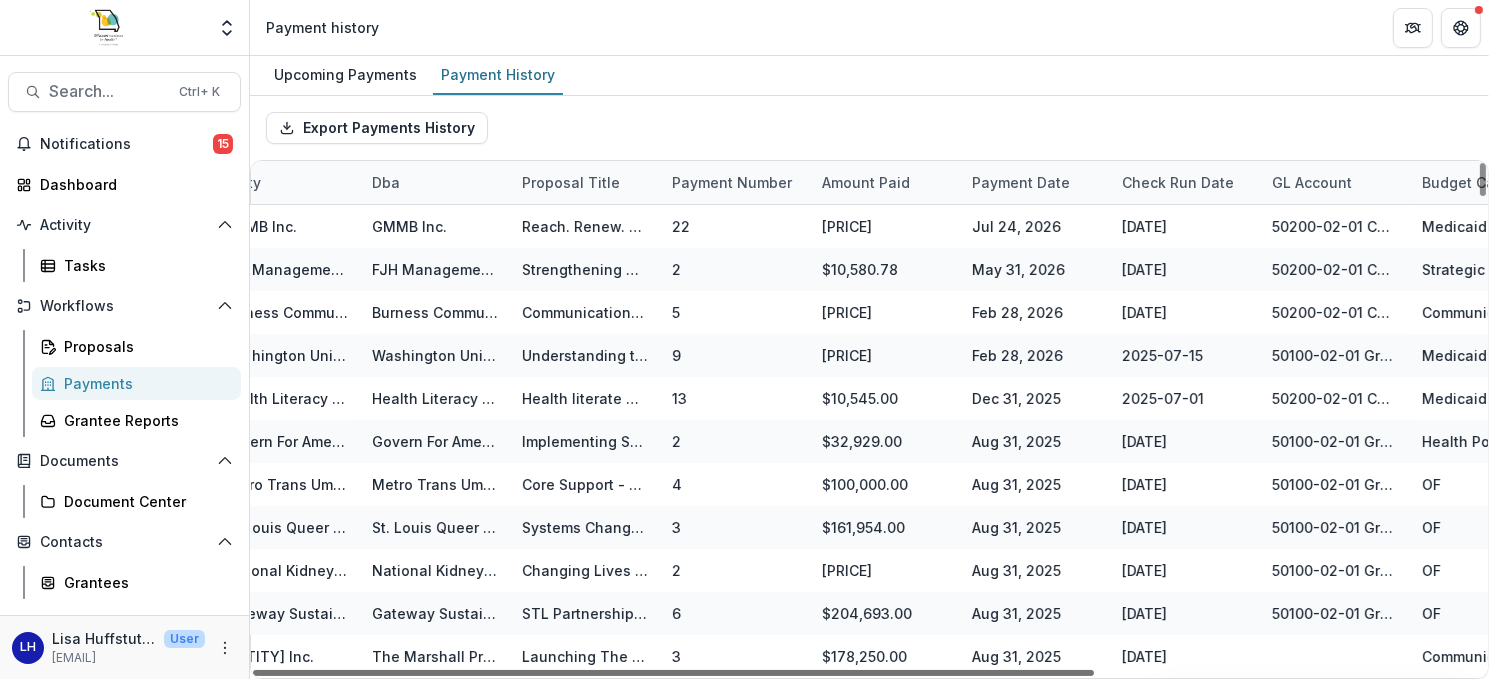 scroll, scrollTop: 0, scrollLeft: 562, axis: horizontal 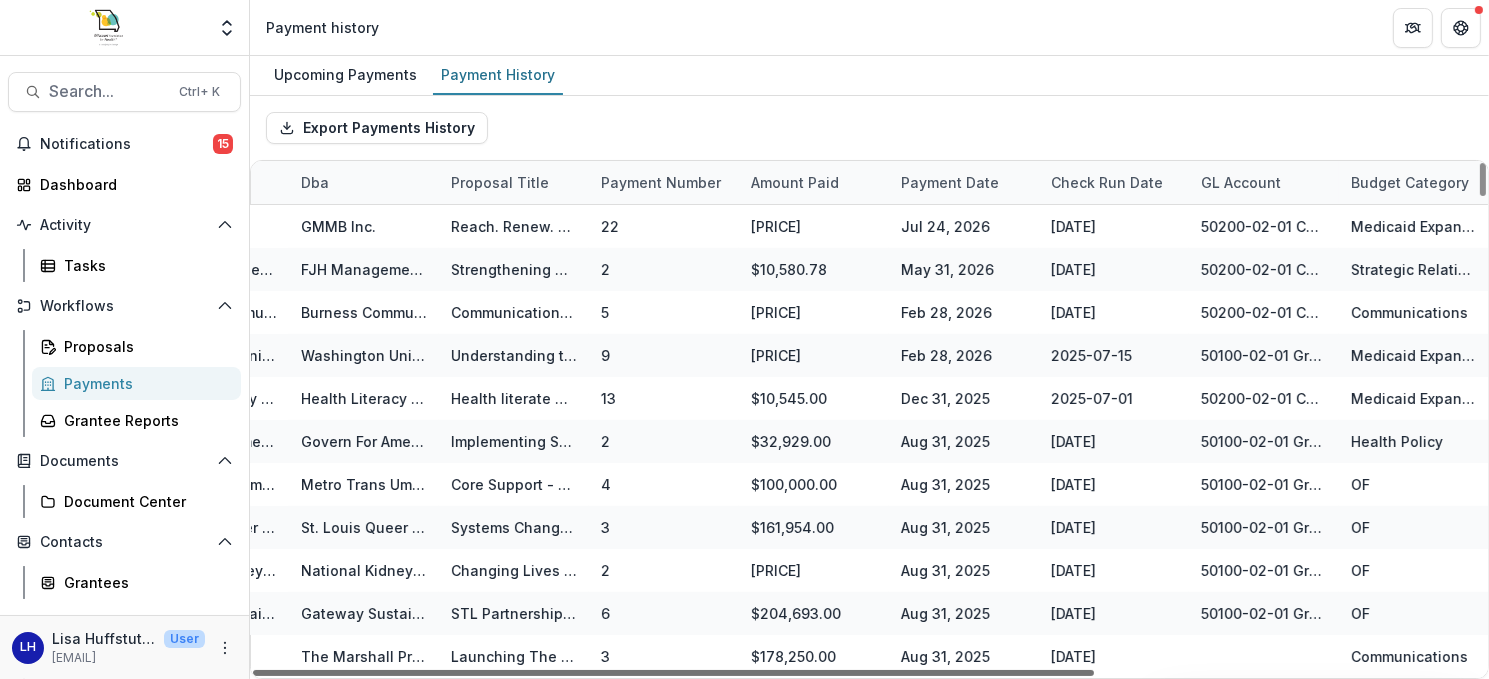 drag, startPoint x: 1020, startPoint y: 673, endPoint x: 1296, endPoint y: 665, distance: 276.1159 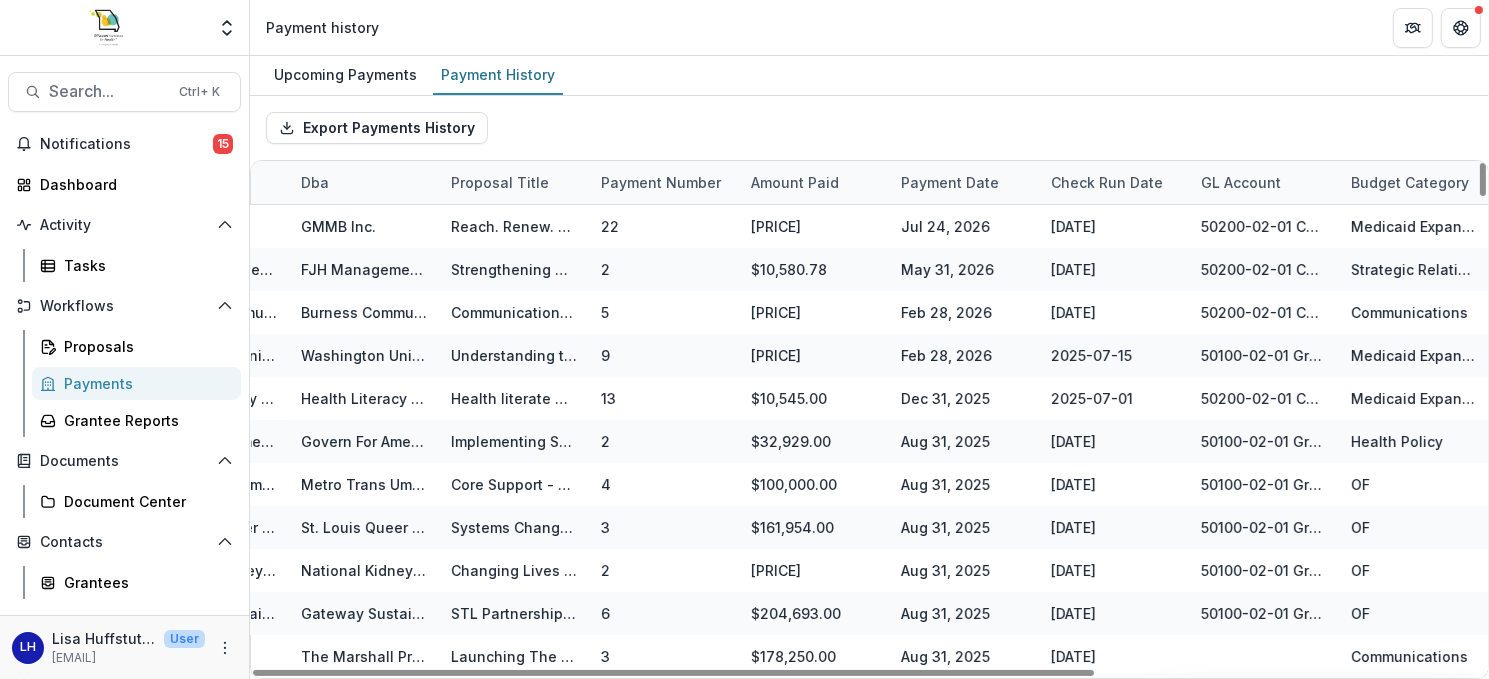 click on "Check Run Date" at bounding box center (1107, 182) 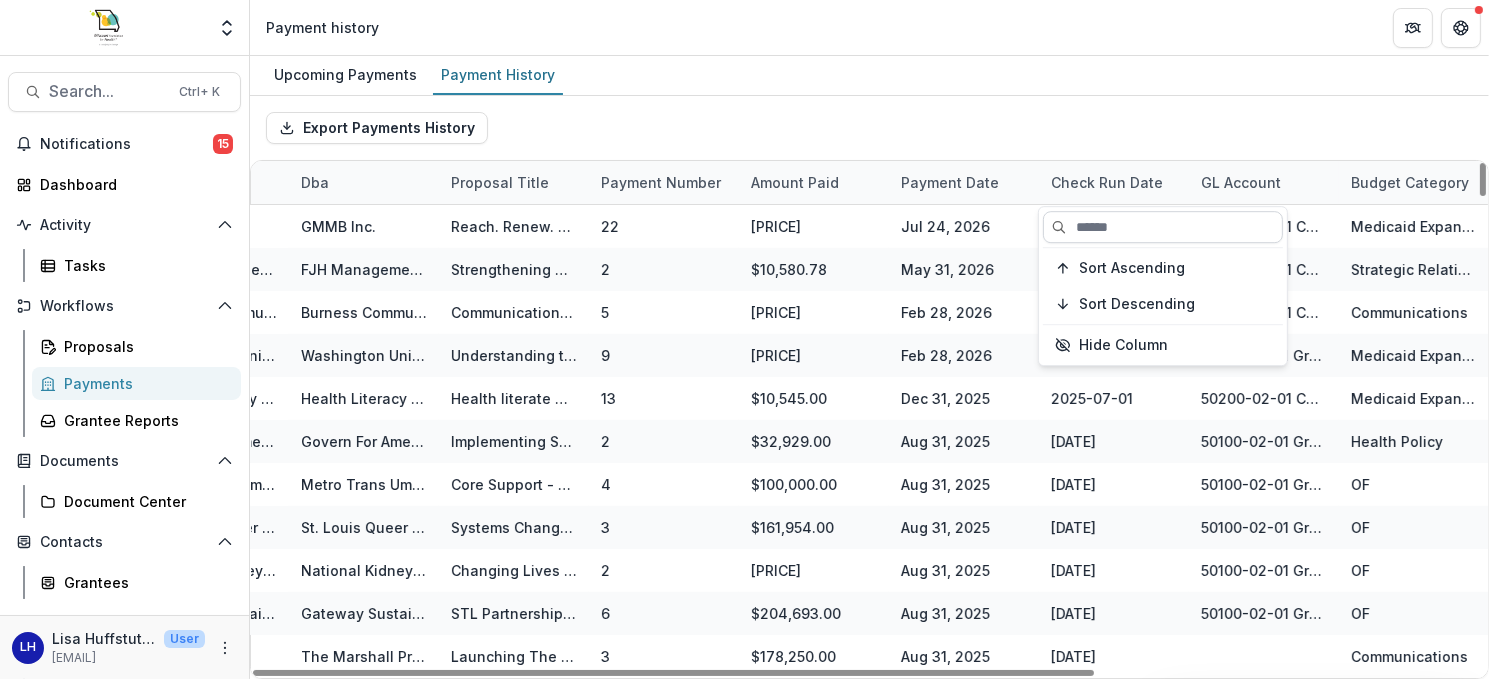 click at bounding box center [1163, 227] 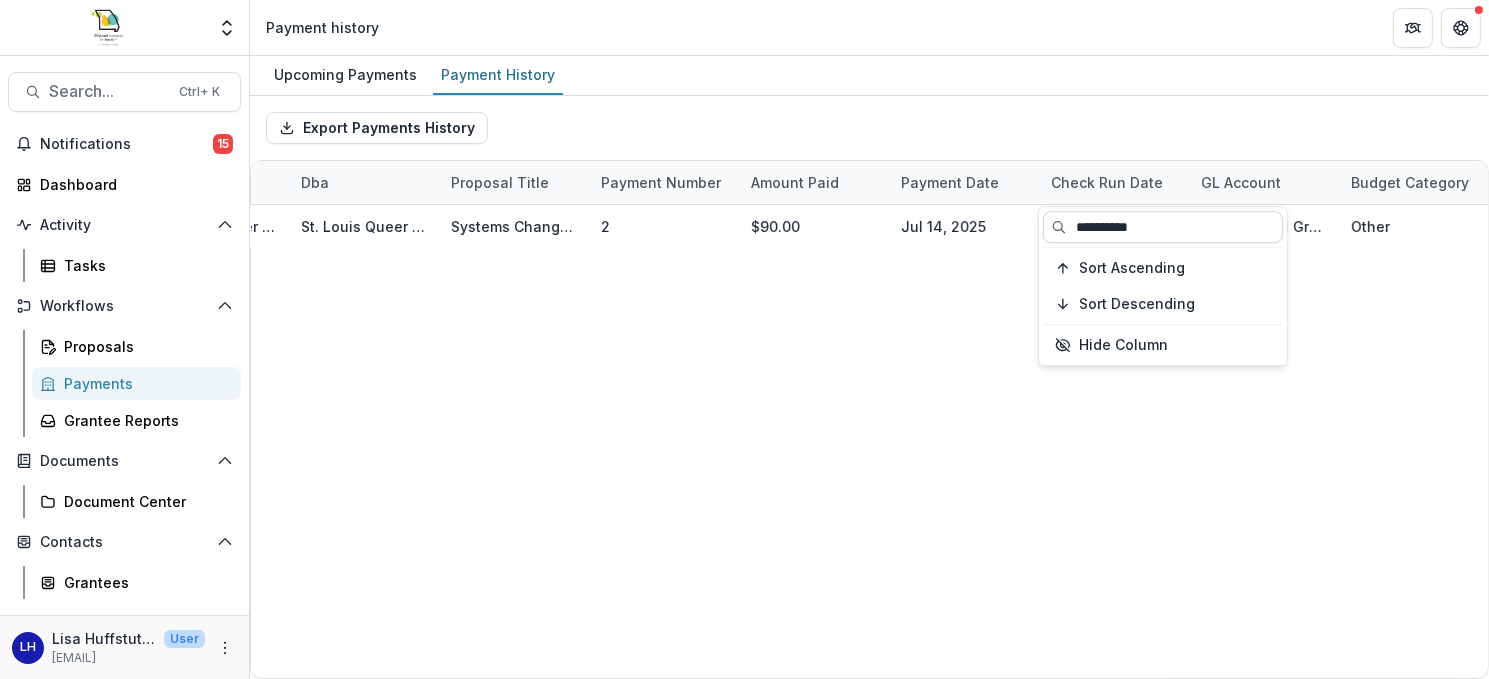 type on "**********" 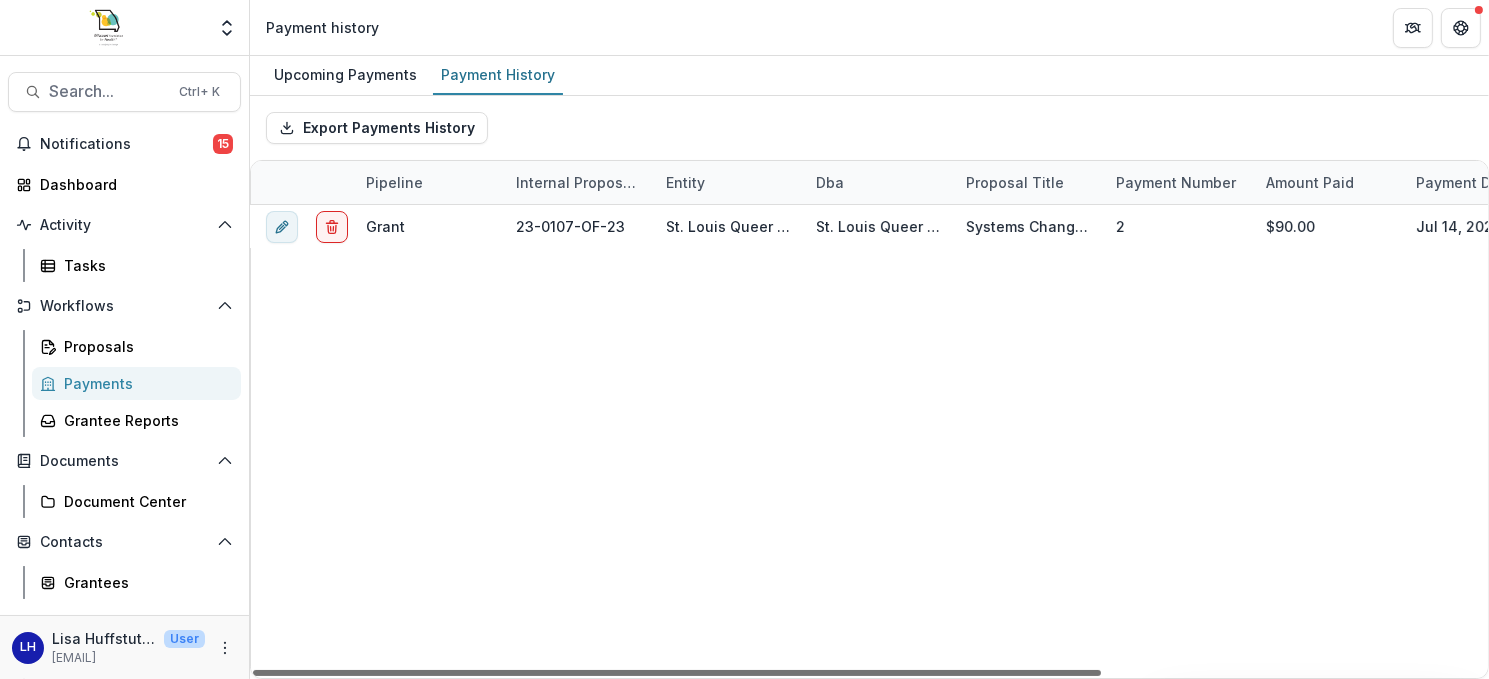 scroll, scrollTop: 0, scrollLeft: 0, axis: both 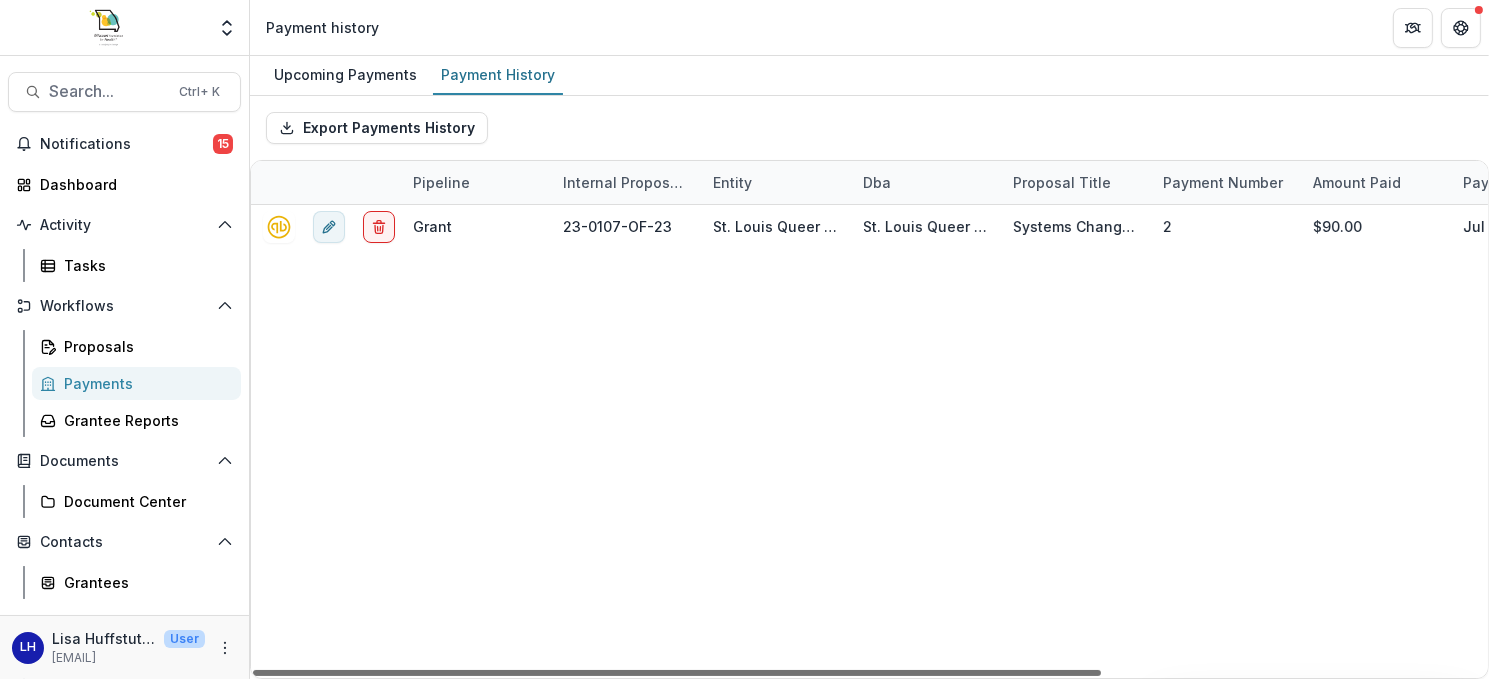 drag, startPoint x: 724, startPoint y: 673, endPoint x: 280, endPoint y: 654, distance: 444.40634 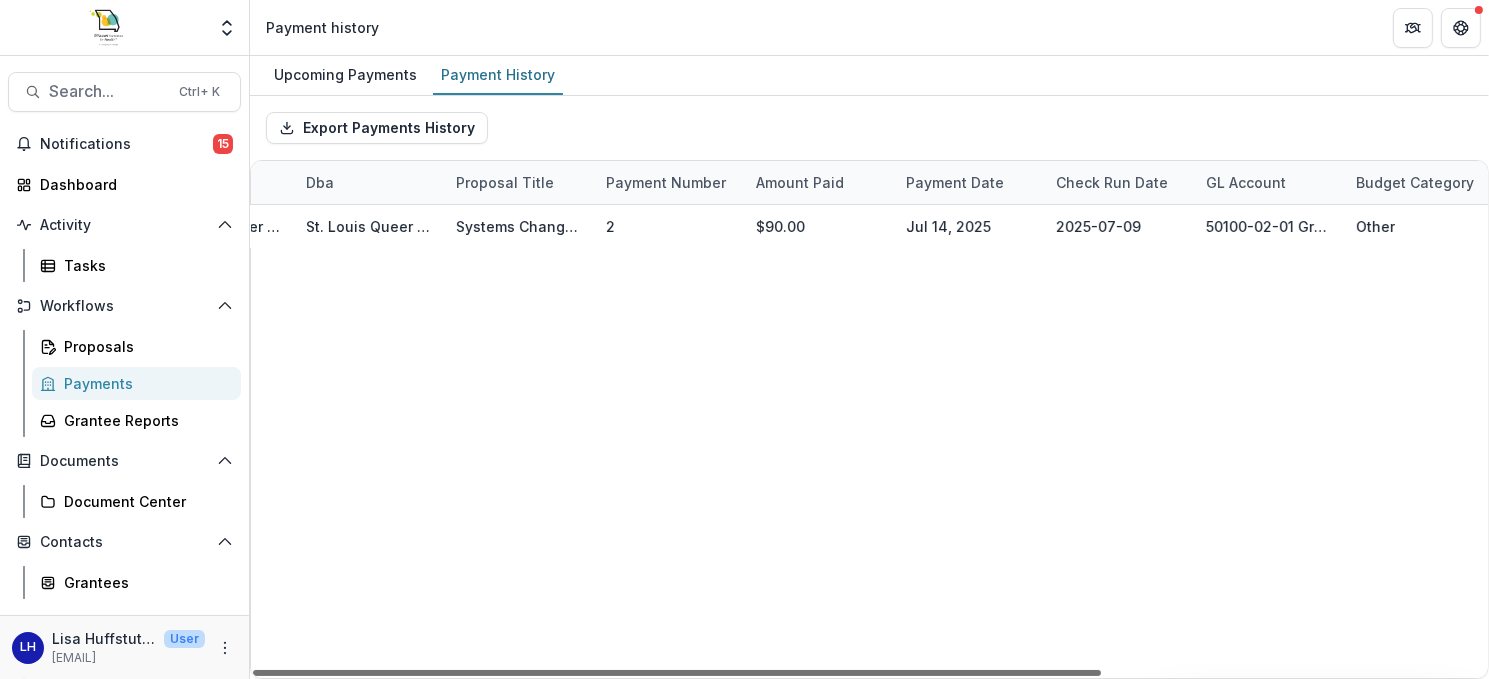 scroll, scrollTop: 0, scrollLeft: 562, axis: horizontal 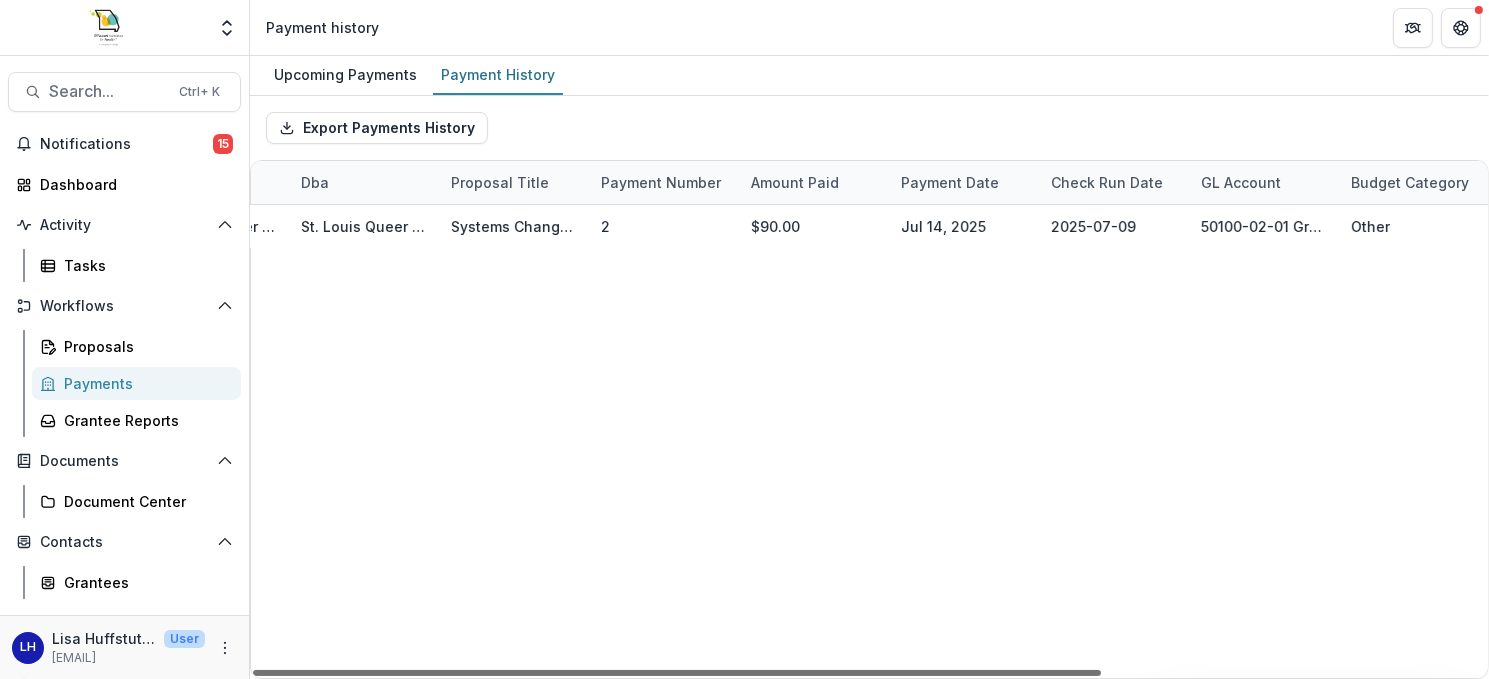 drag, startPoint x: 844, startPoint y: 674, endPoint x: 1348, endPoint y: 659, distance: 504.22318 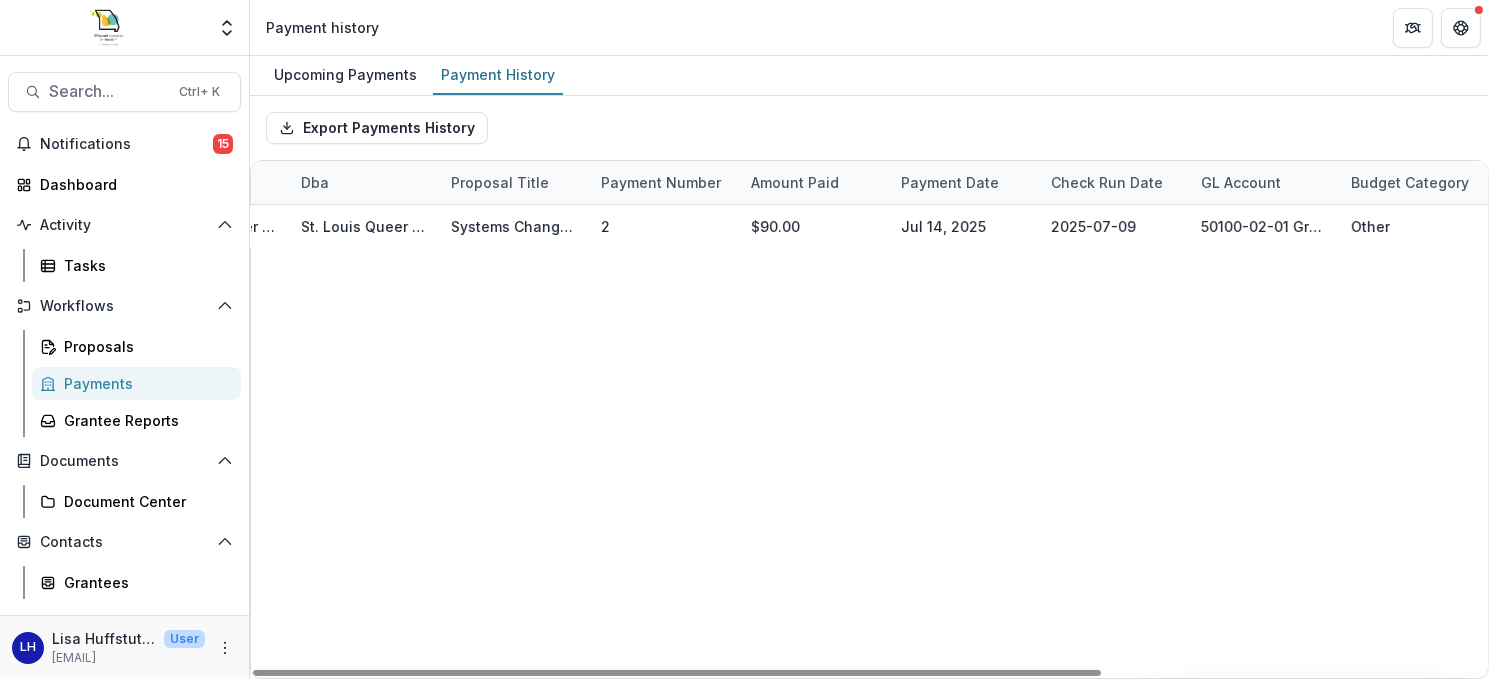 click on "Check Run Date" at bounding box center [1107, 182] 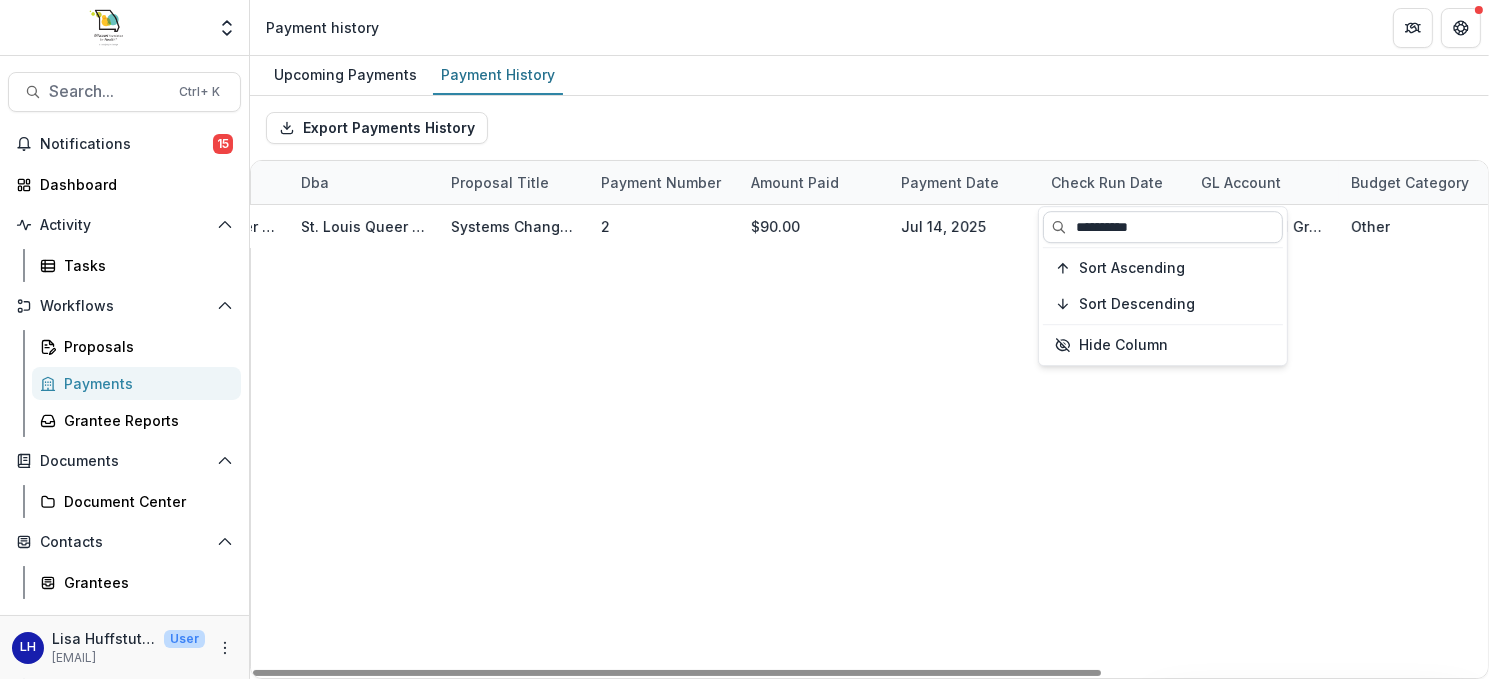click on "**********" at bounding box center (1163, 227) 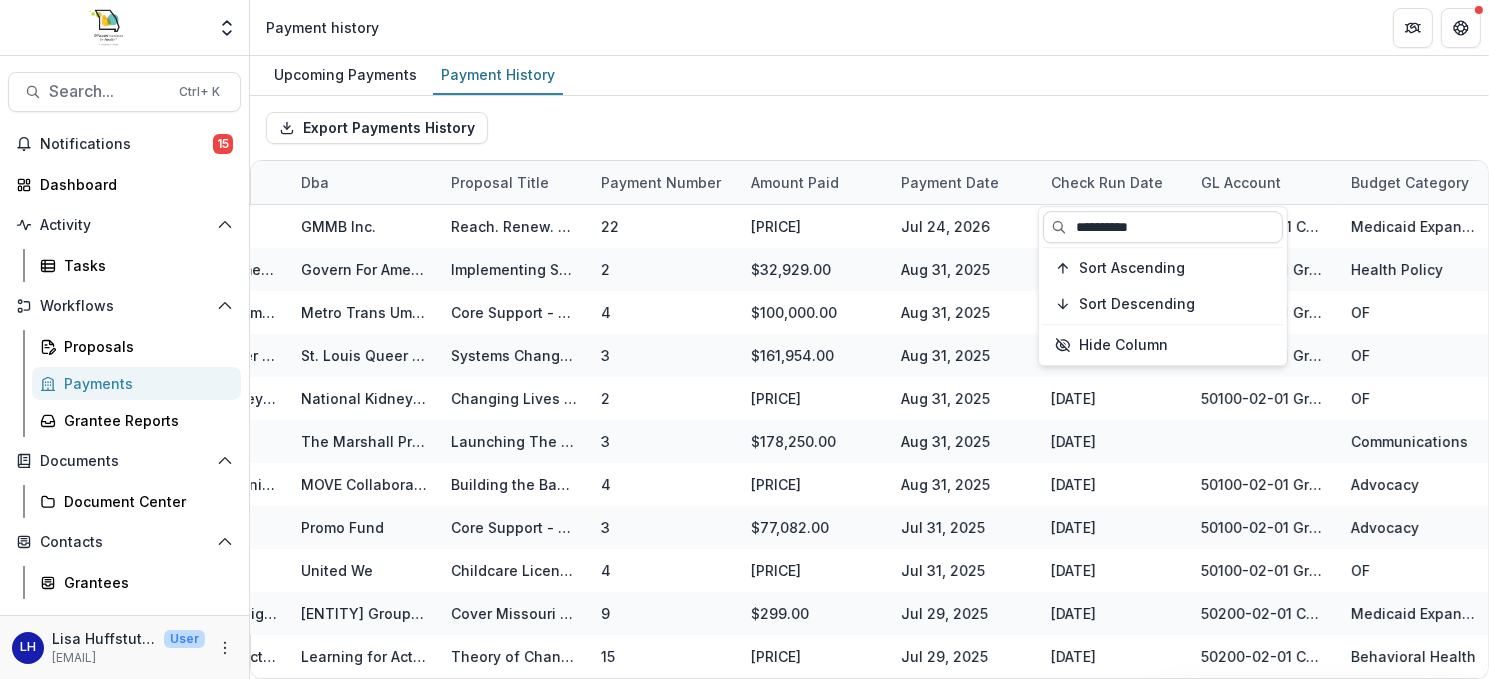 type on "**********" 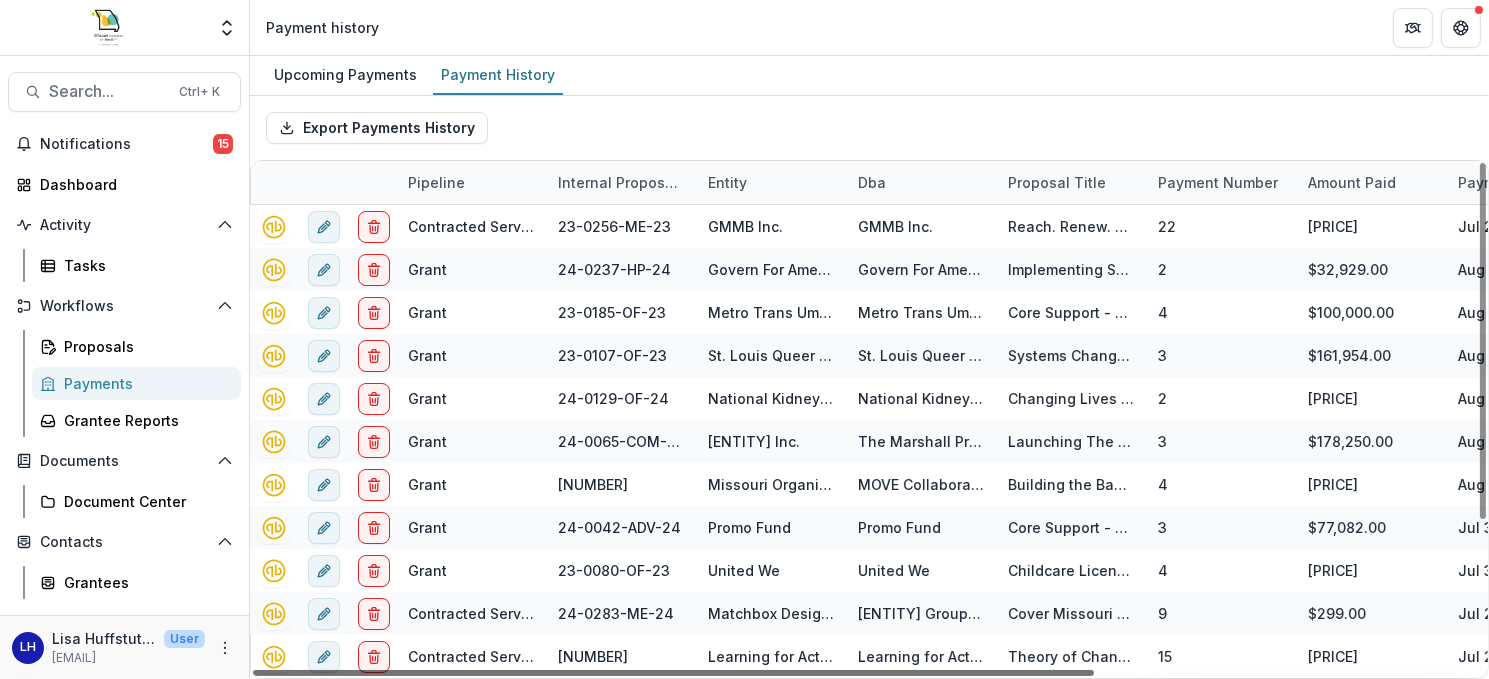 scroll, scrollTop: 0, scrollLeft: 0, axis: both 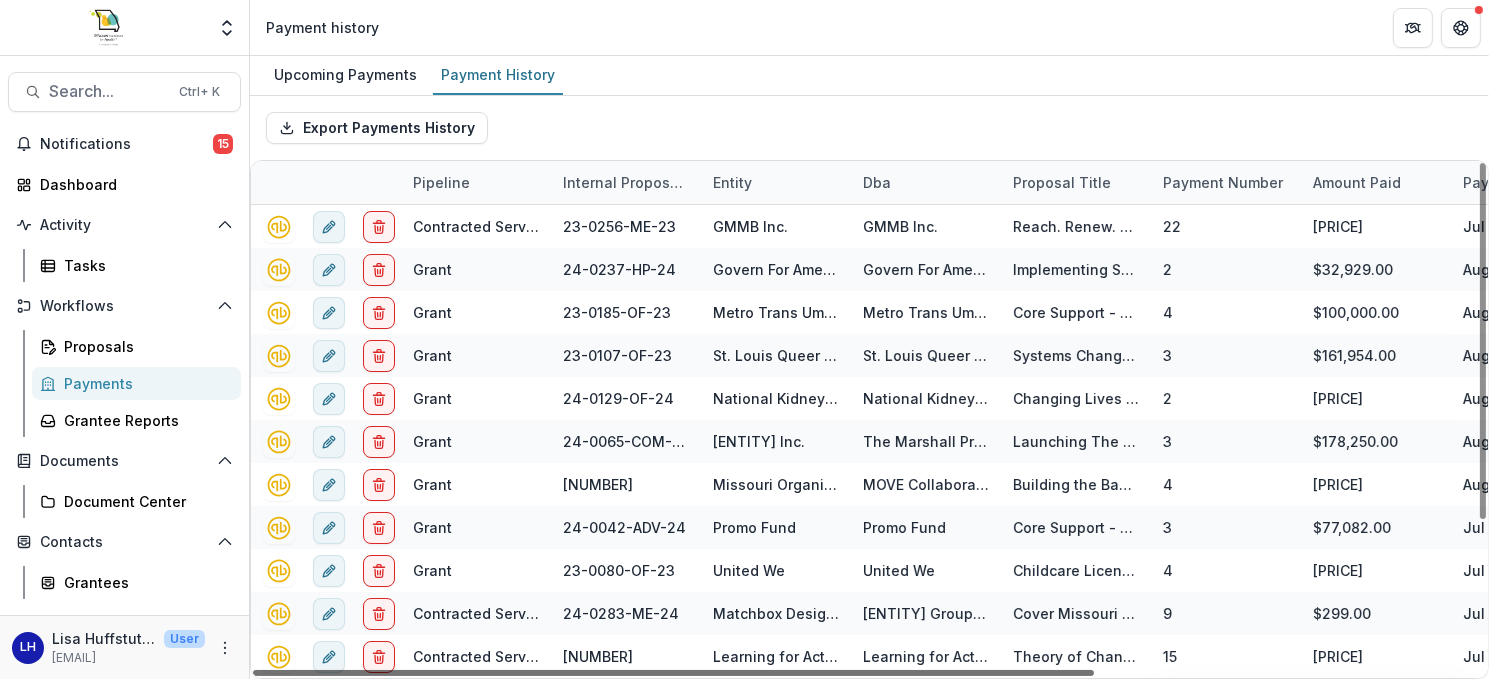 drag, startPoint x: 679, startPoint y: 675, endPoint x: 260, endPoint y: 669, distance: 419.04297 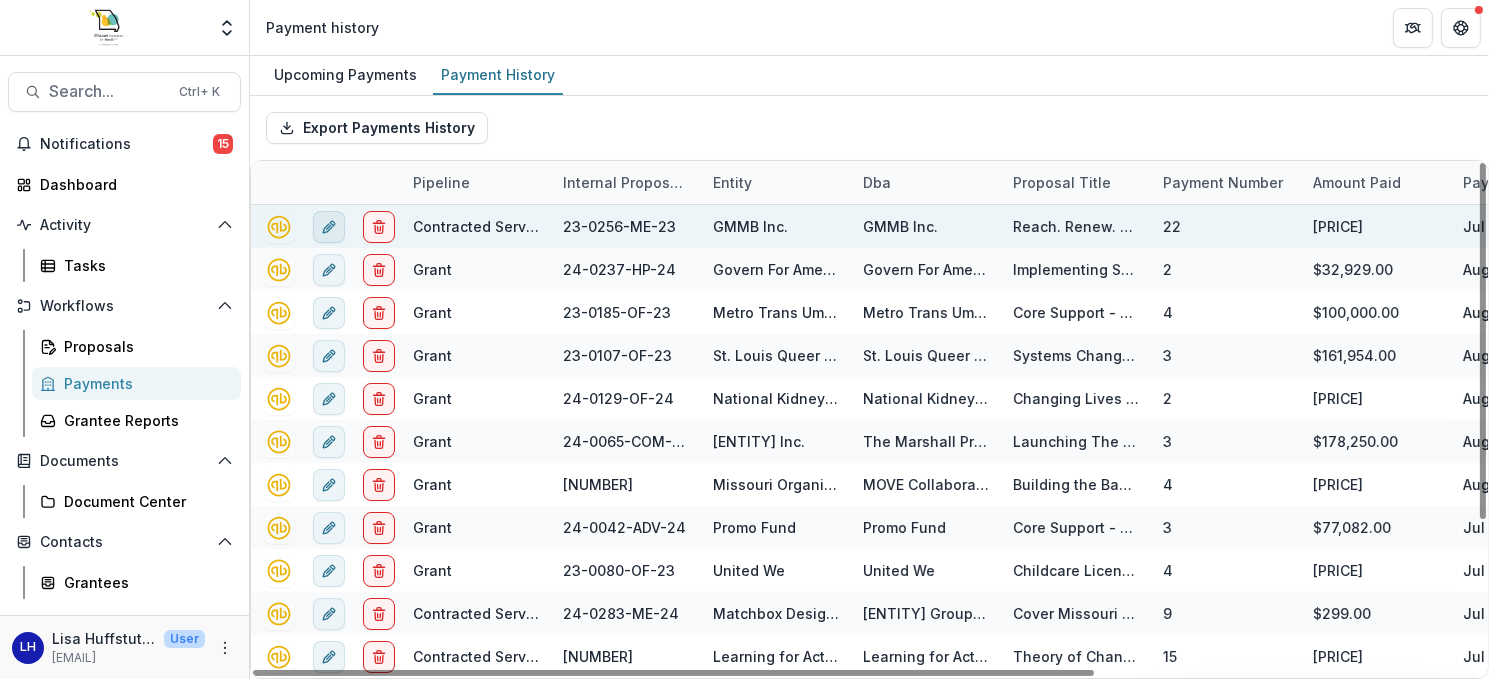 click 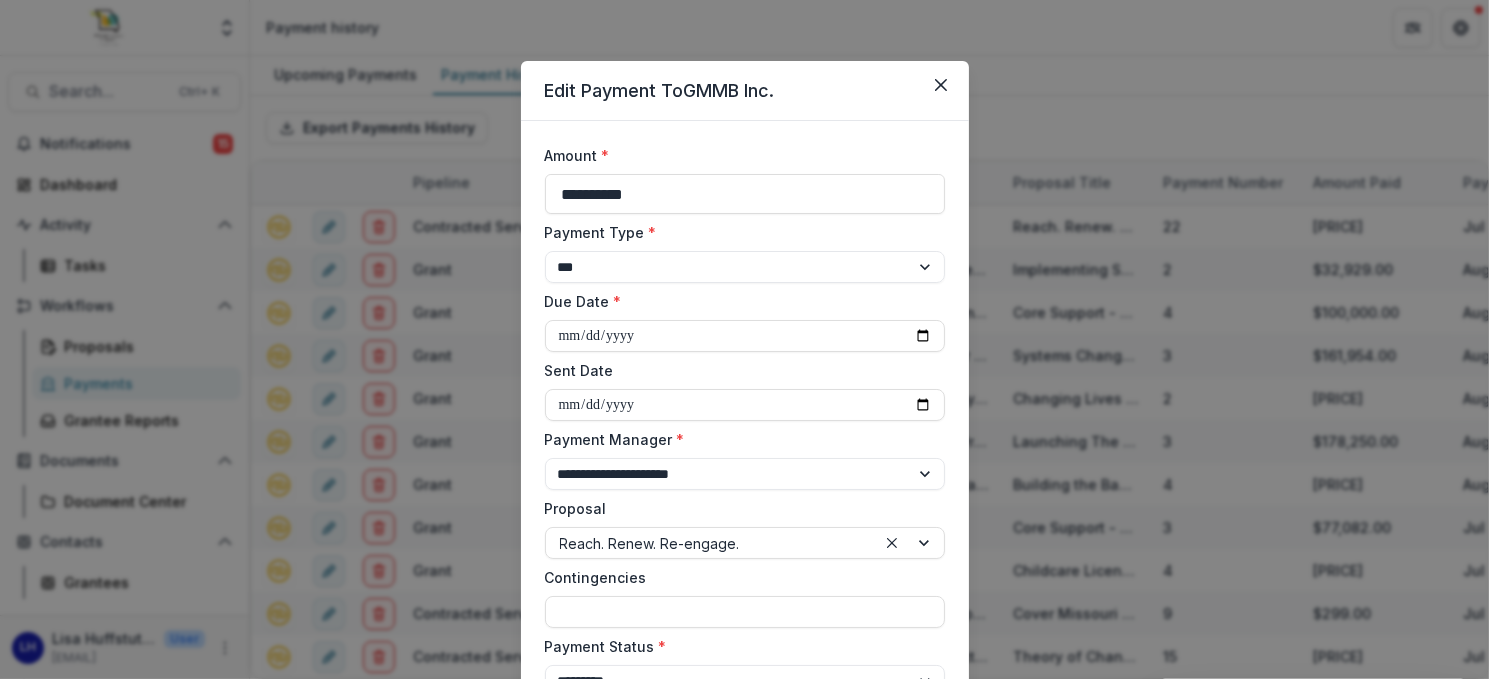 scroll, scrollTop: 0, scrollLeft: 0, axis: both 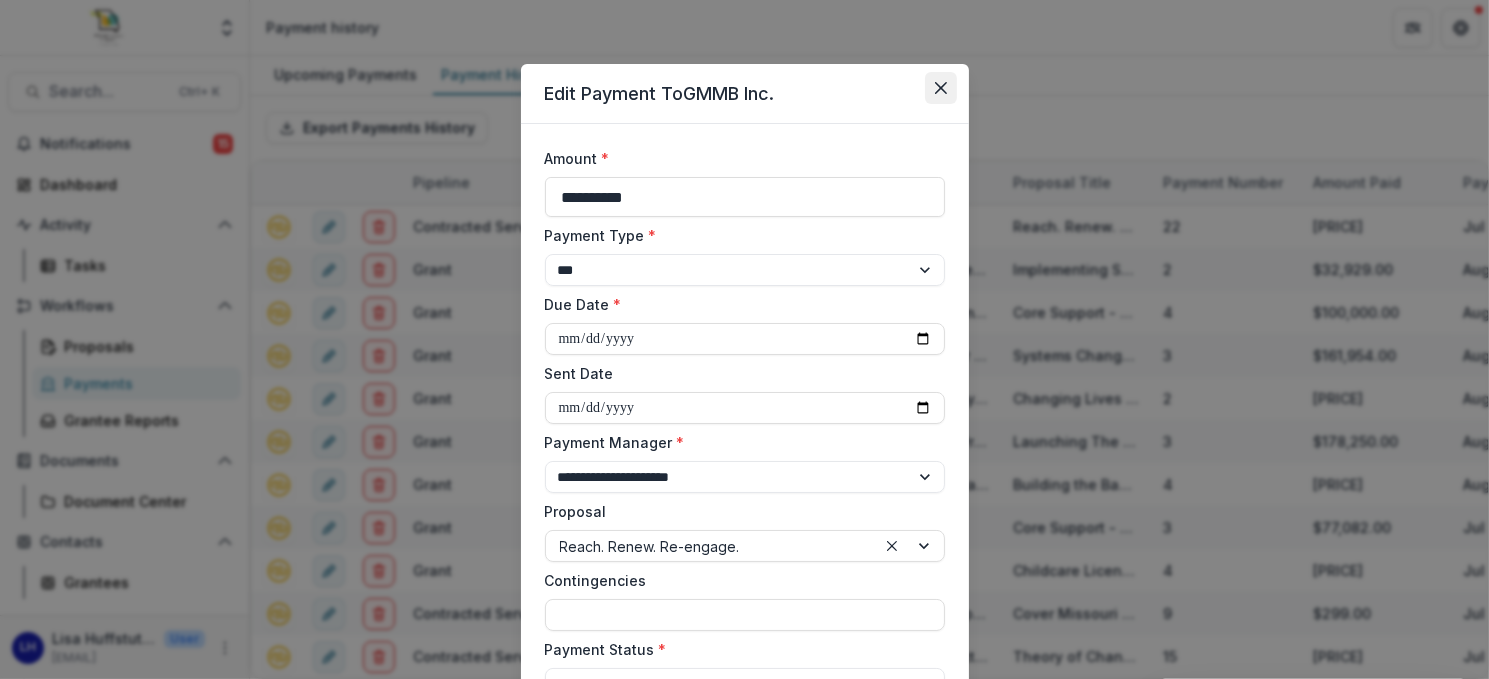 click 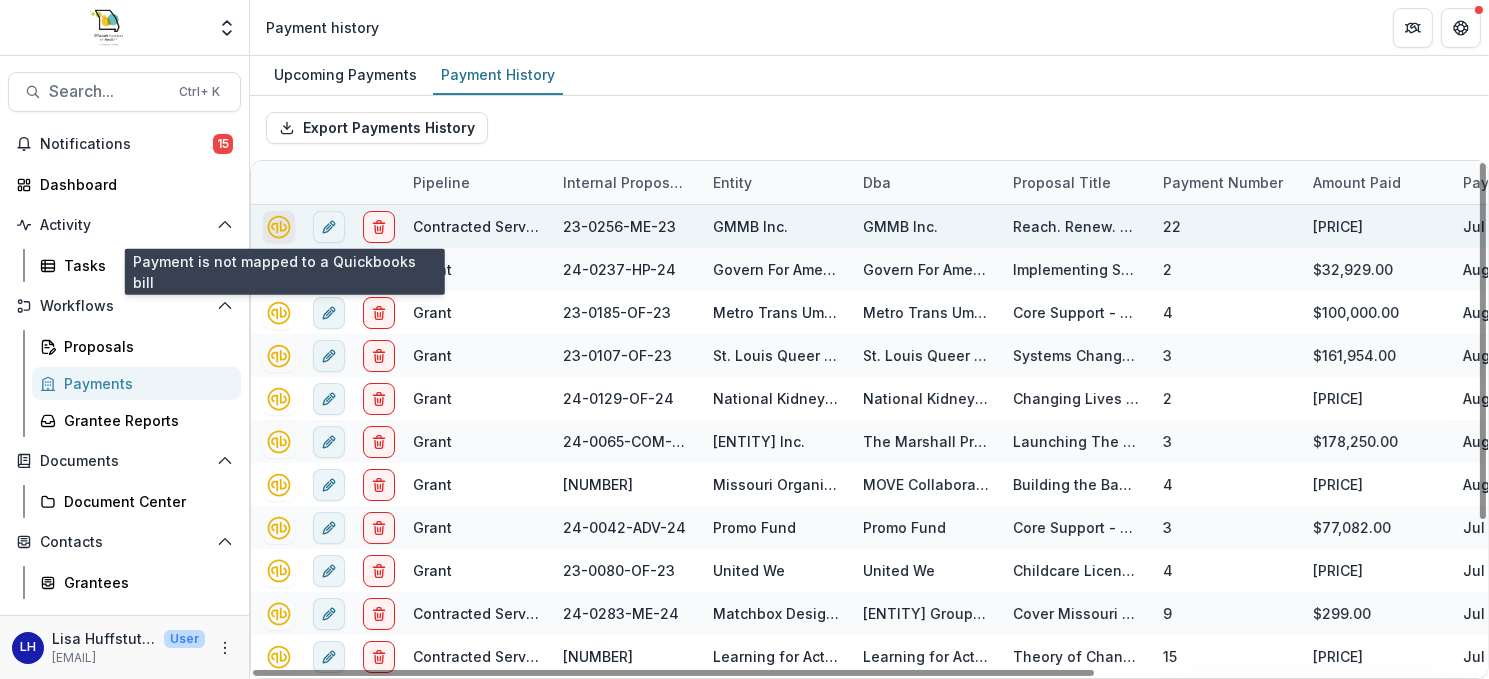 click 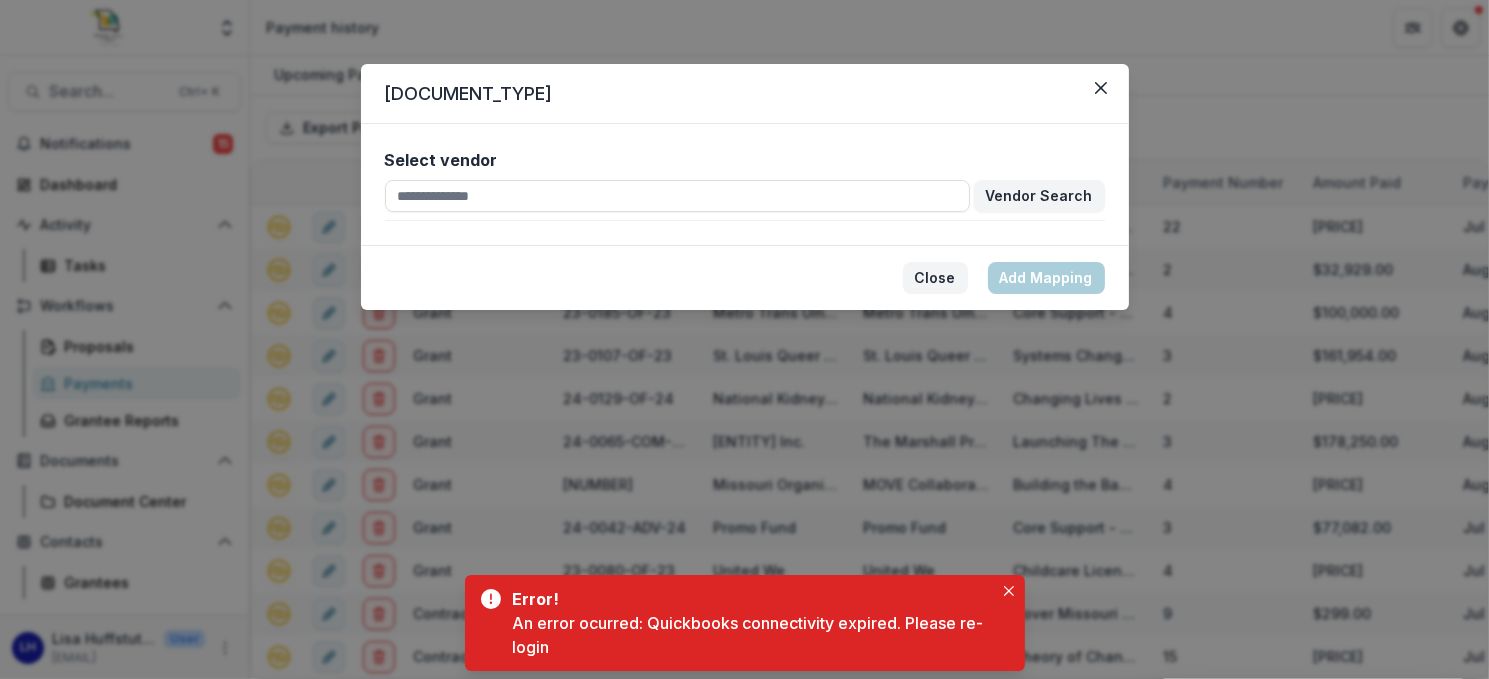 click on "Close" at bounding box center (935, 278) 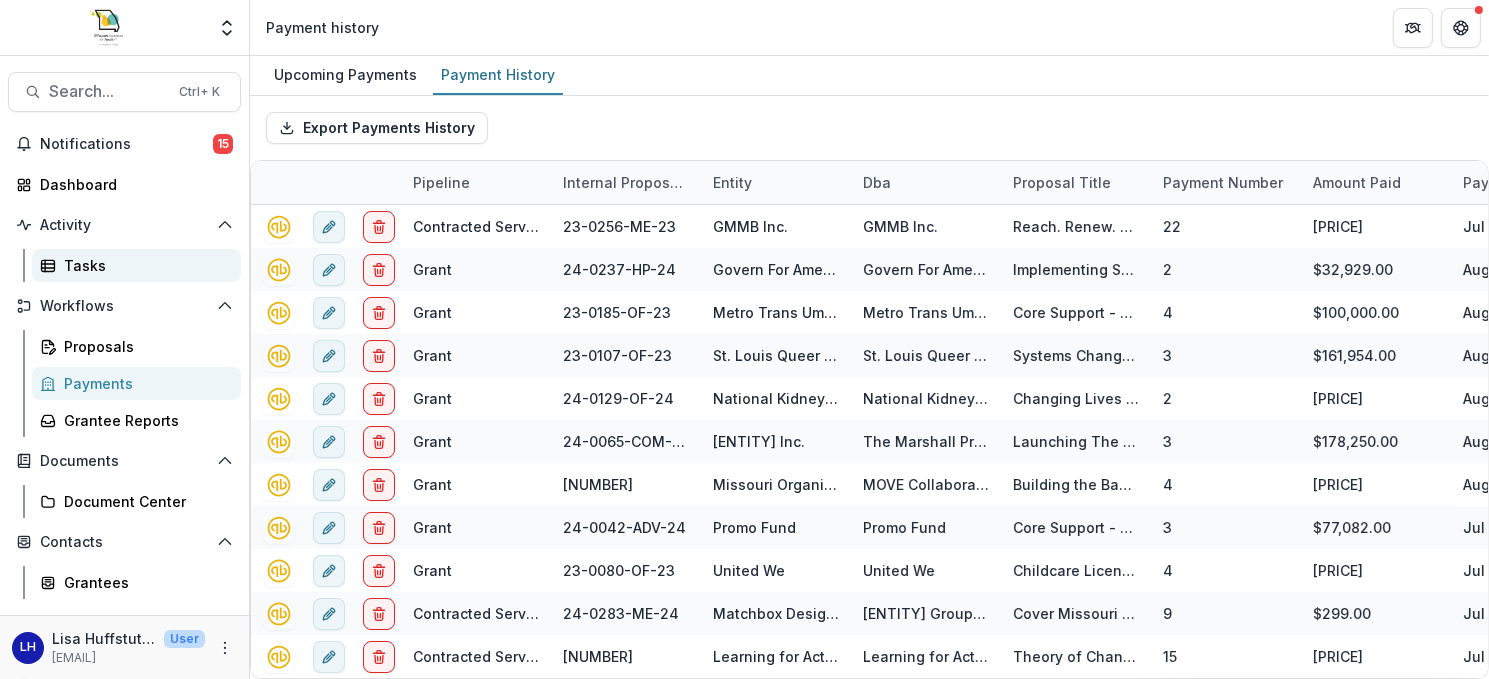 click on "Tasks" at bounding box center [144, 265] 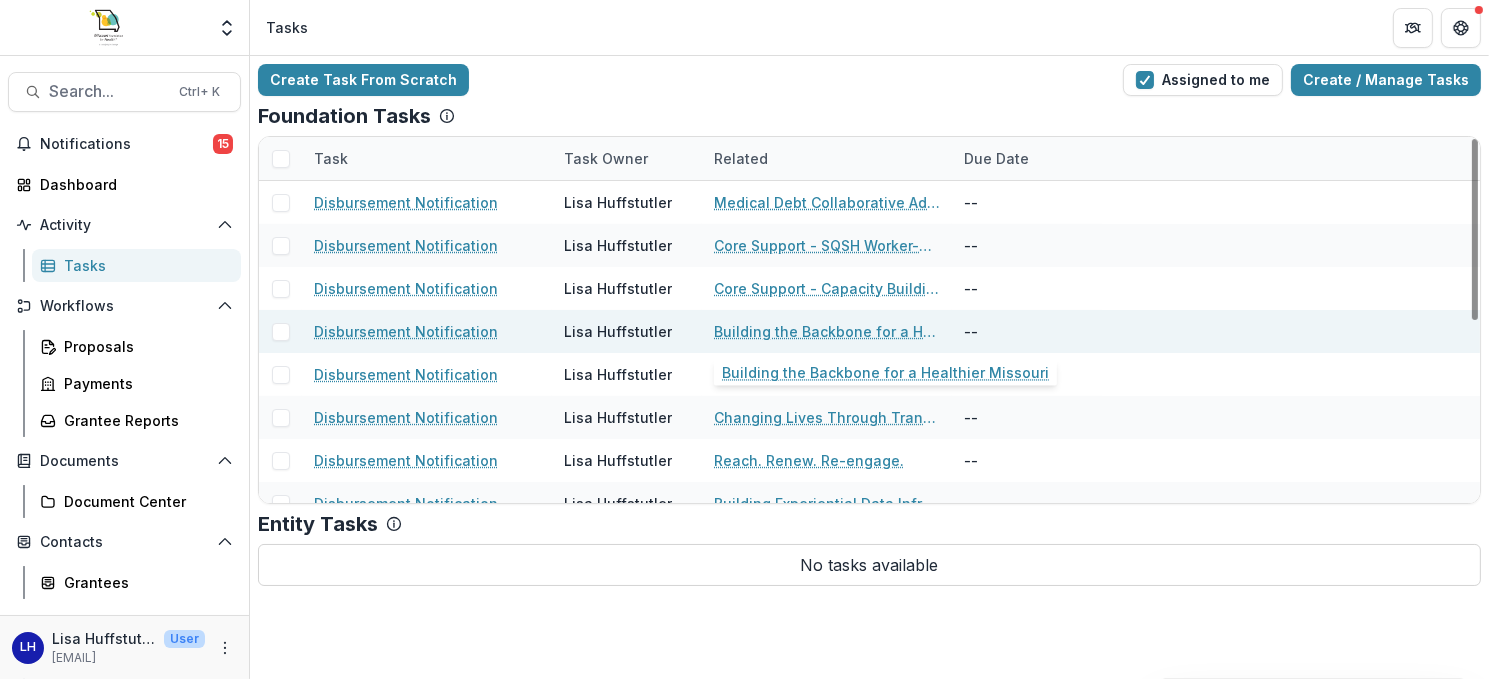 click on "Building the Backbone for a Healthier Missouri" at bounding box center [827, 331] 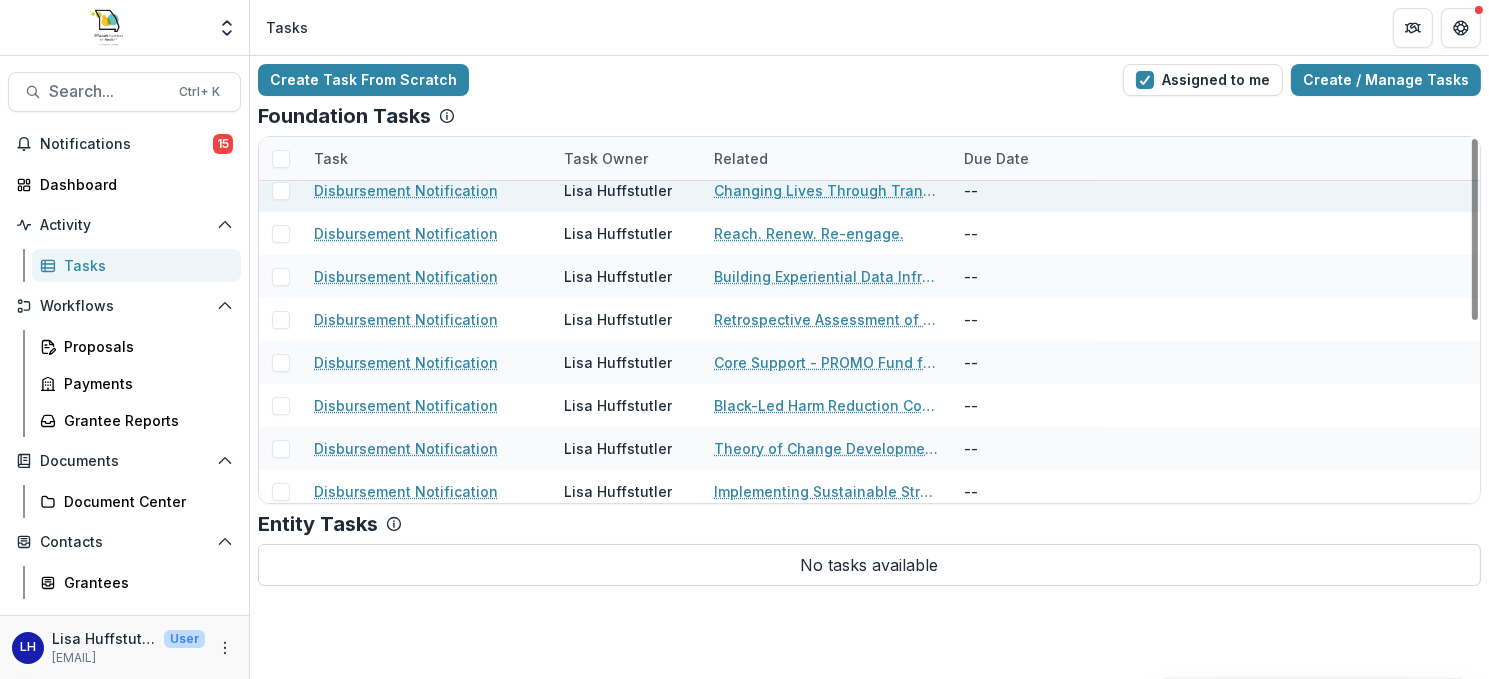 scroll, scrollTop: 0, scrollLeft: 0, axis: both 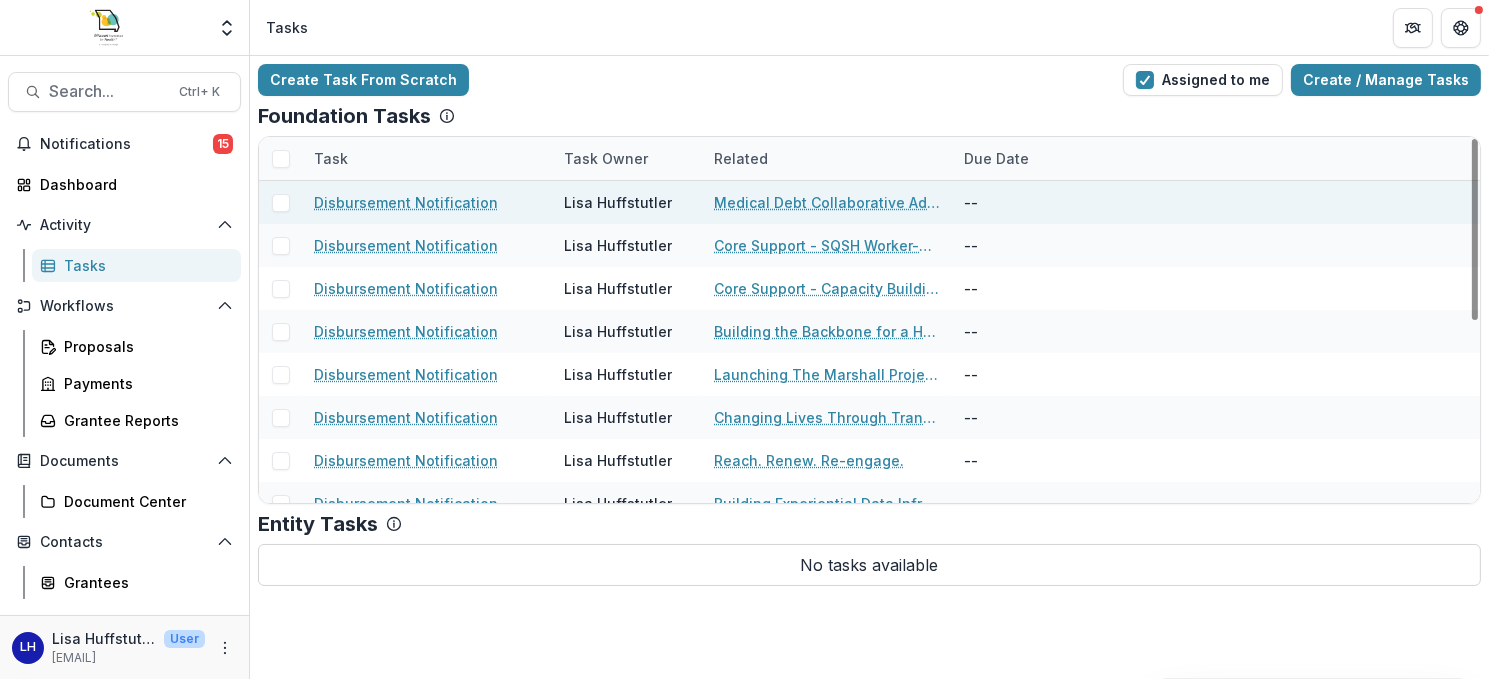 click at bounding box center (281, 203) 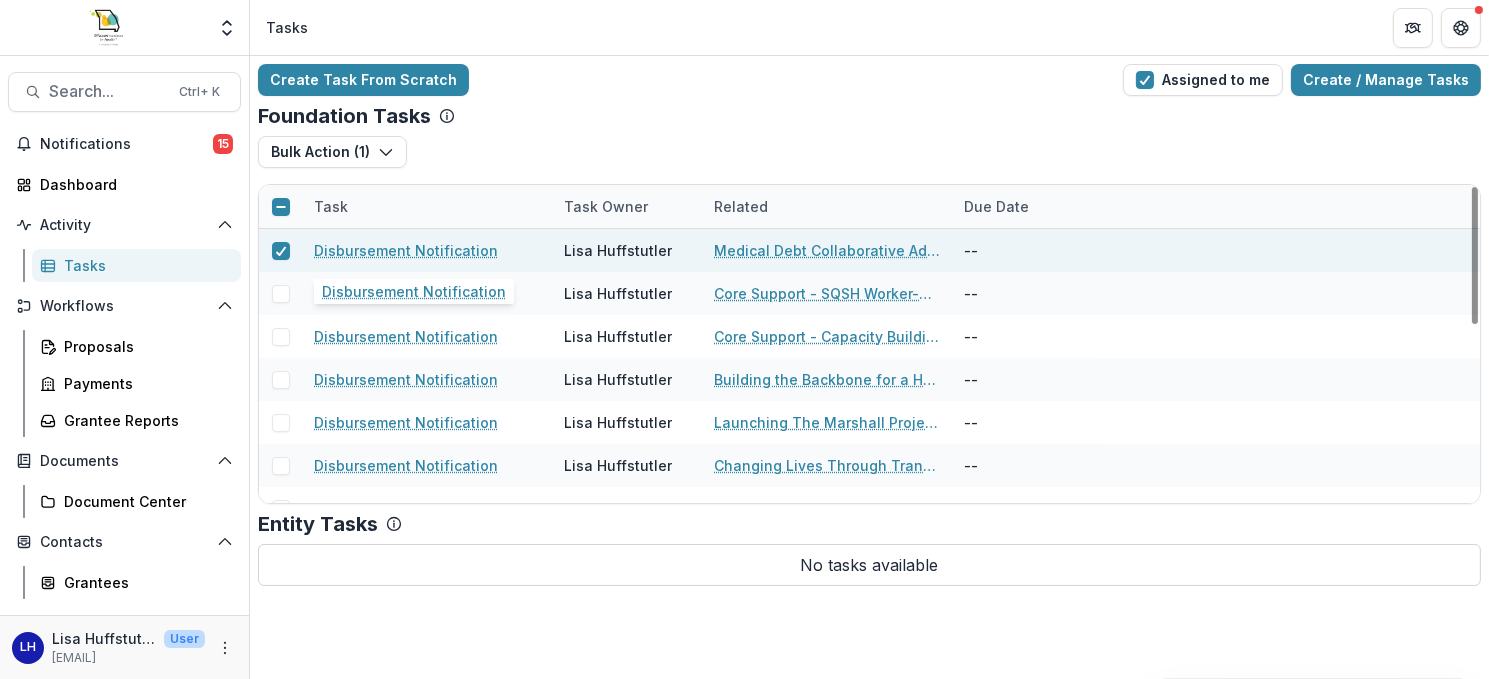 click on "Disbursement Notification" at bounding box center (406, 250) 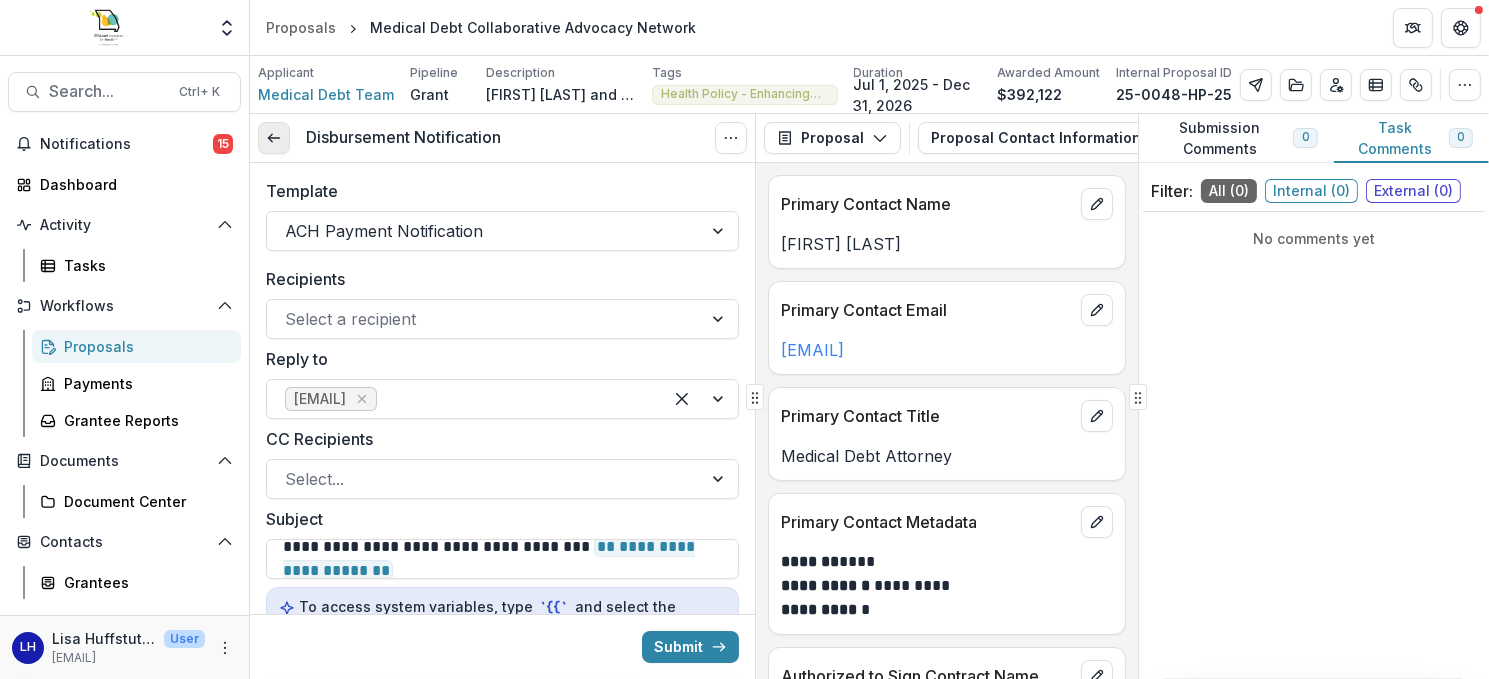 drag, startPoint x: 280, startPoint y: 136, endPoint x: 262, endPoint y: 134, distance: 18.110771 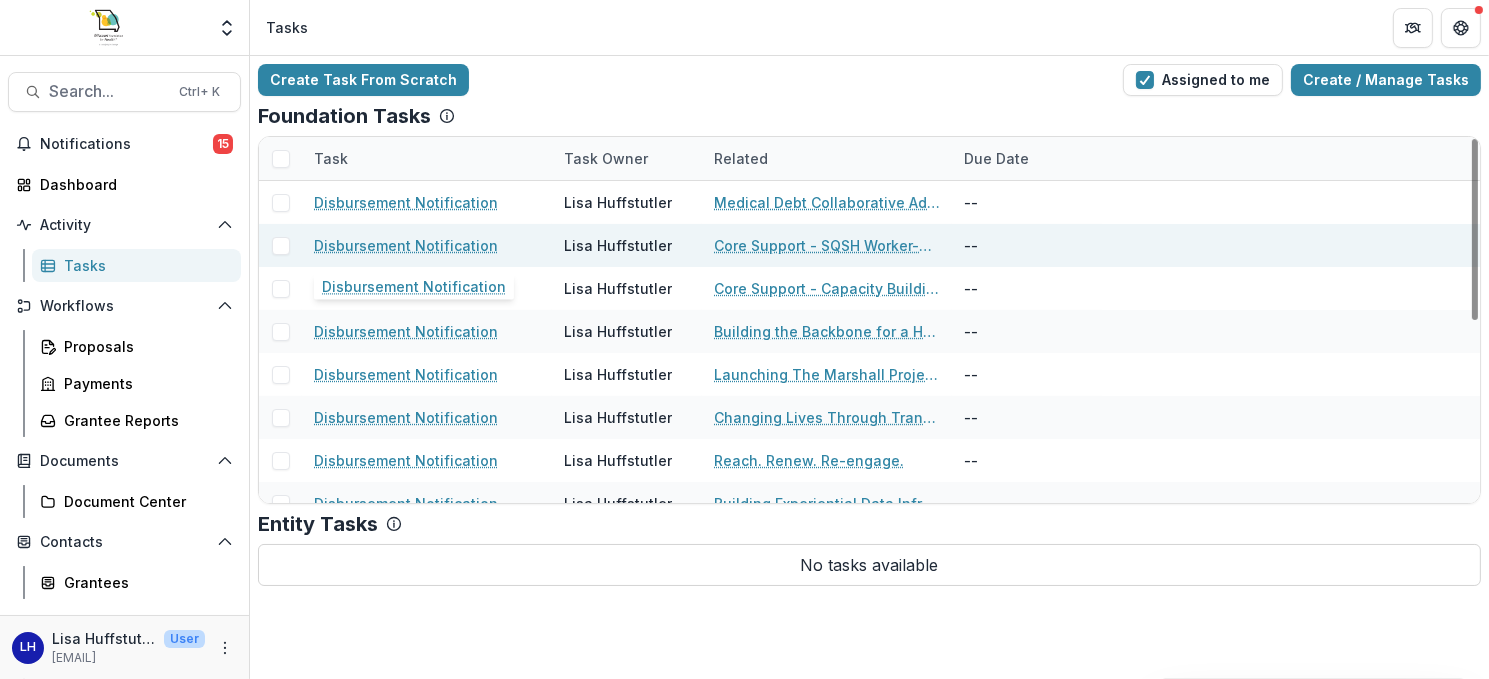 click on "Disbursement Notification" at bounding box center [406, 245] 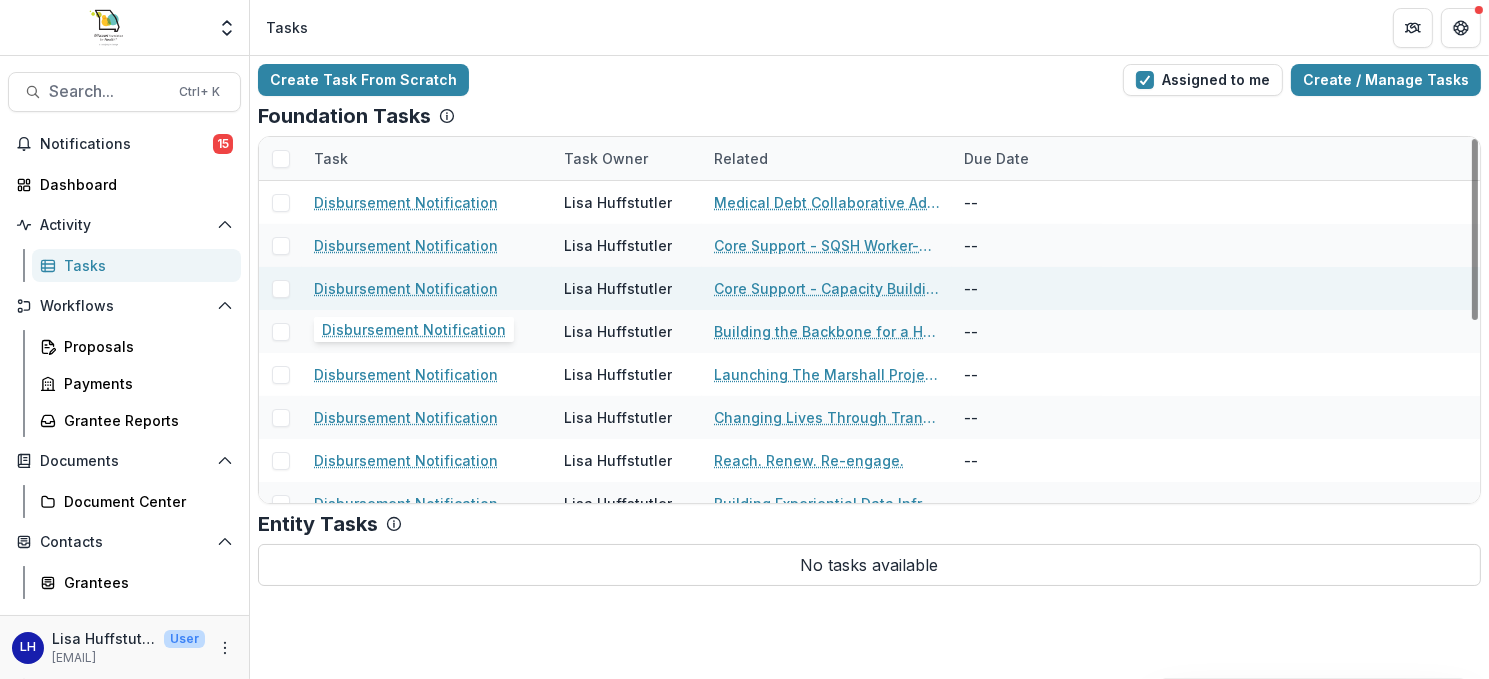 click on "Disbursement Notification" at bounding box center [406, 288] 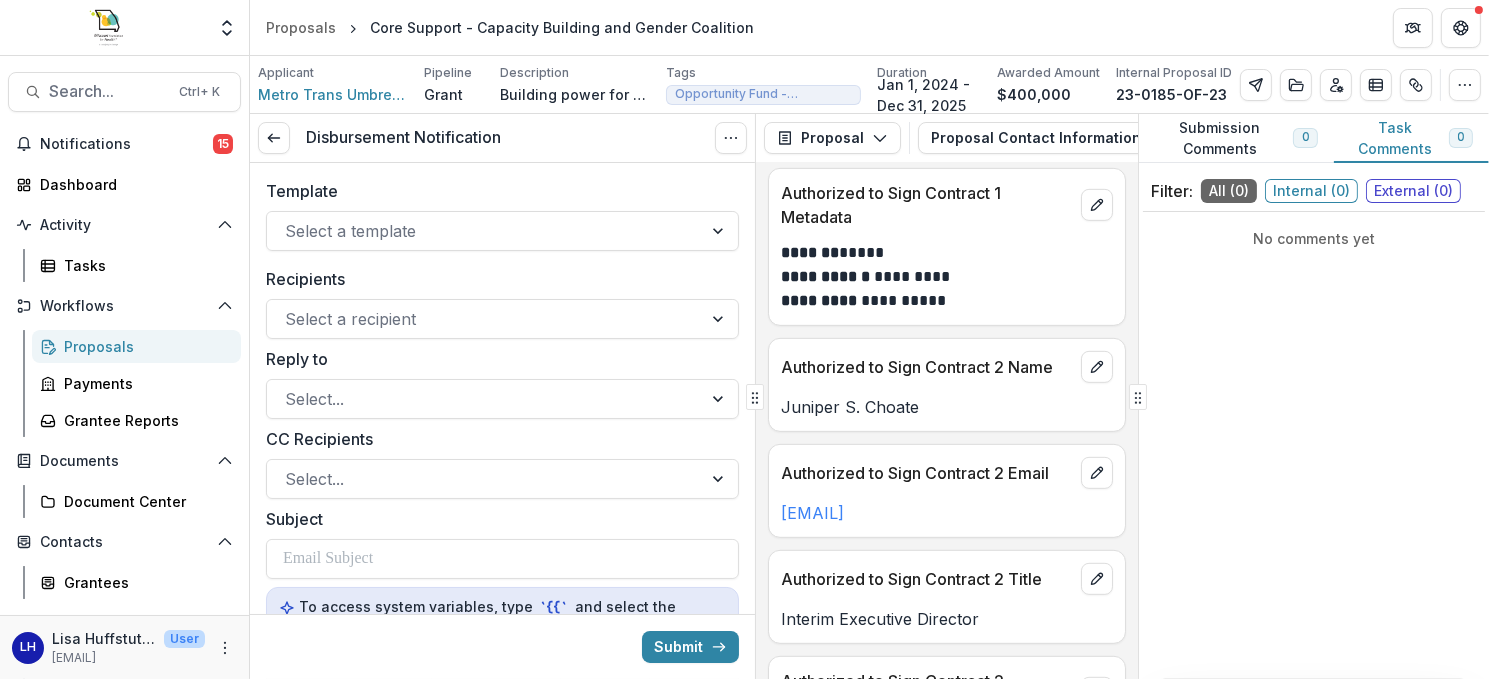 scroll, scrollTop: 1409, scrollLeft: 0, axis: vertical 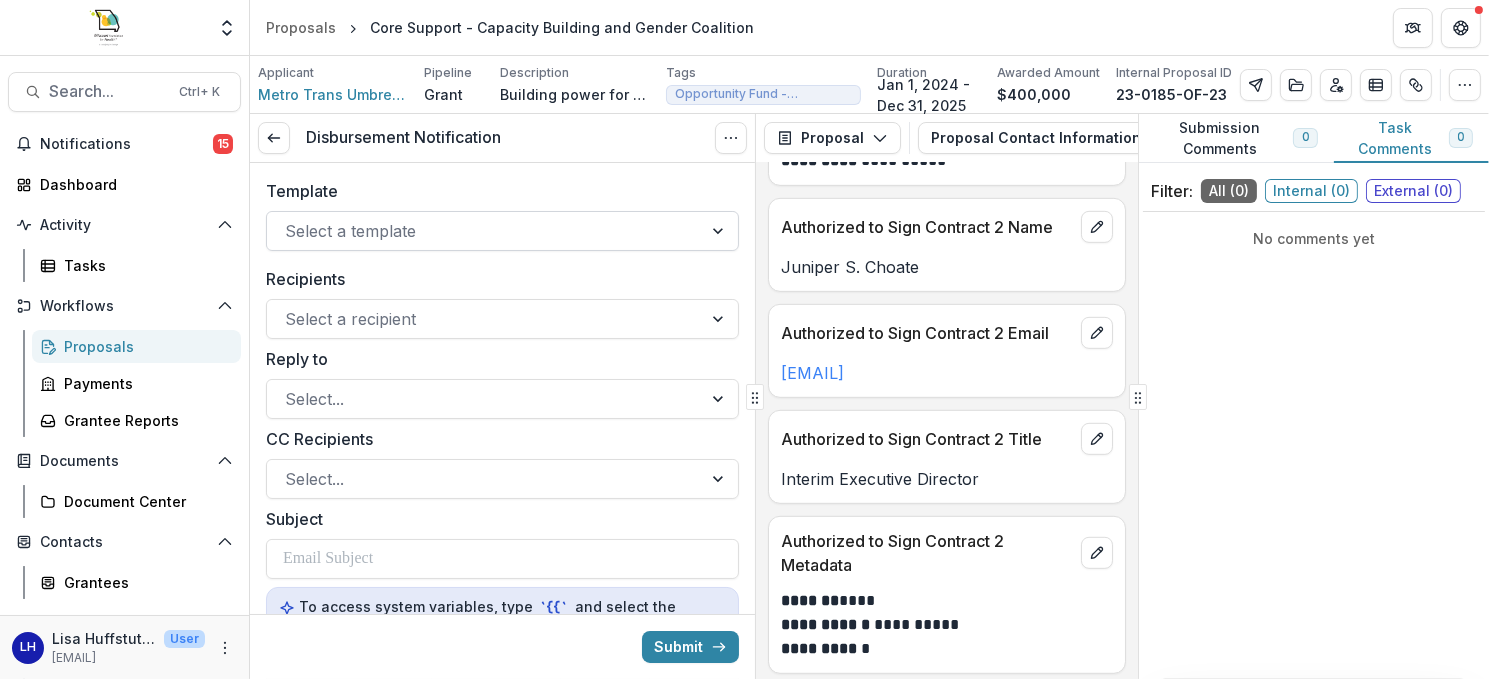 click at bounding box center [484, 231] 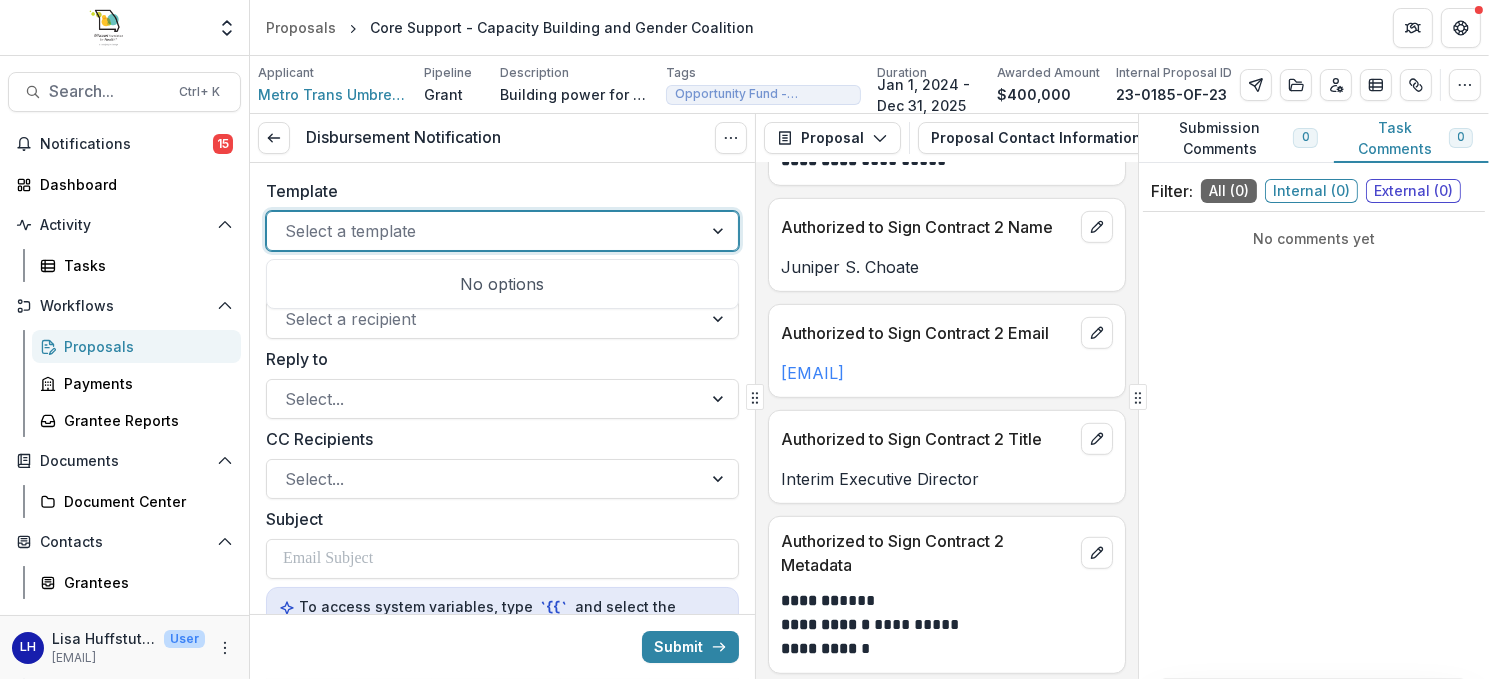 click at bounding box center [720, 231] 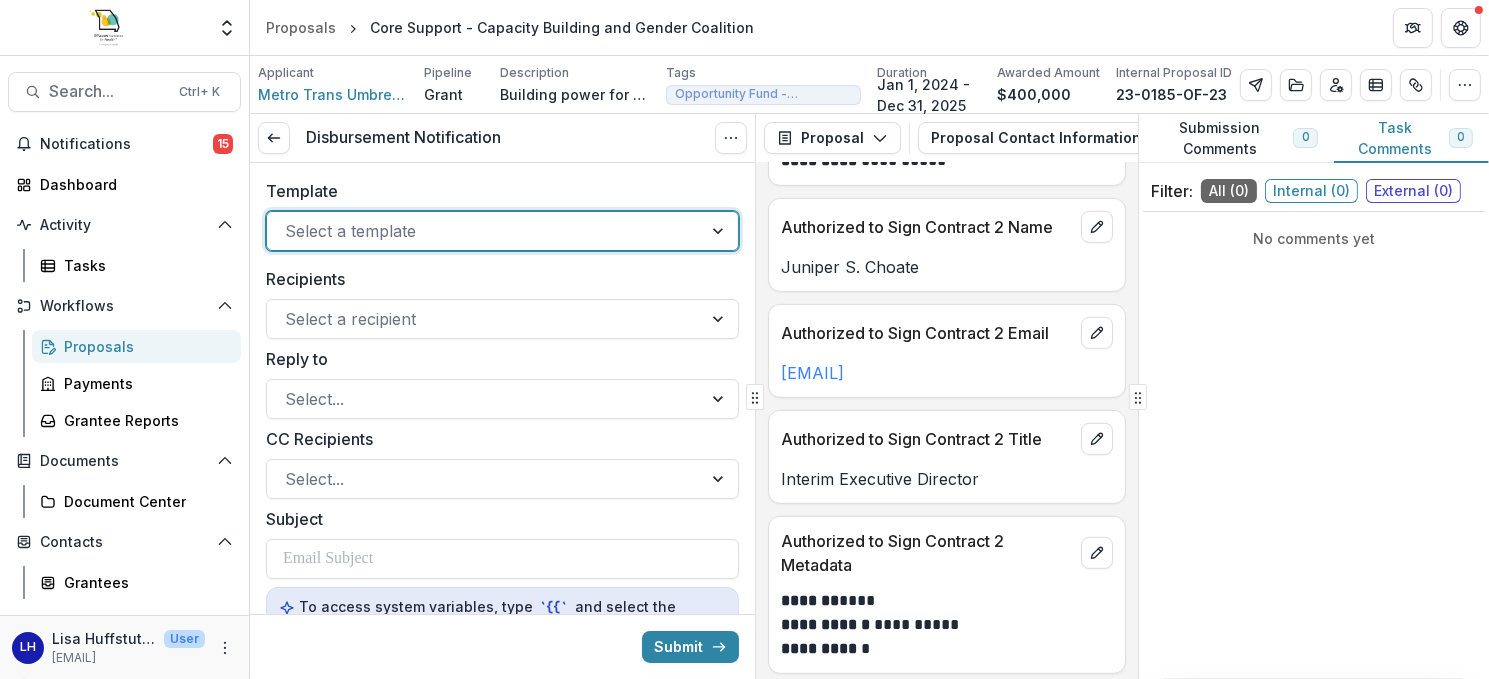 click at bounding box center [720, 231] 